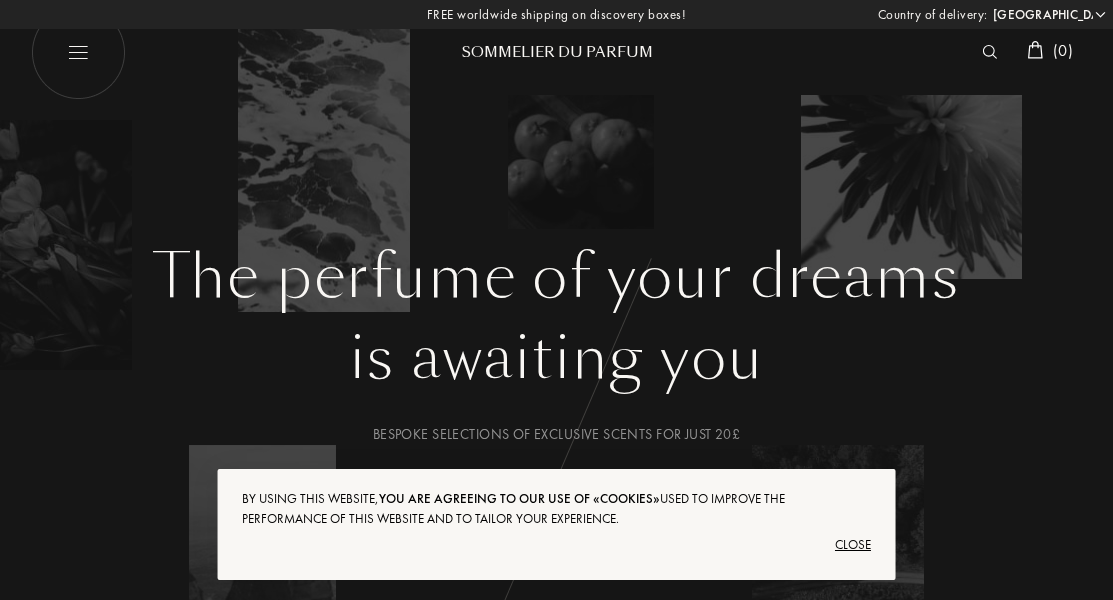scroll, scrollTop: 0, scrollLeft: 0, axis: both 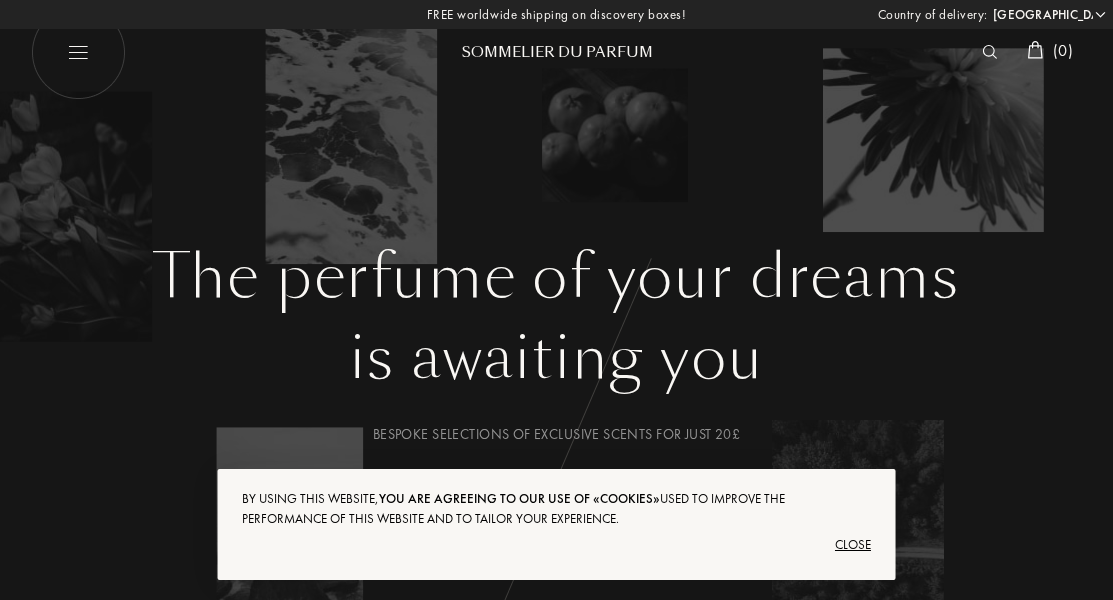 click on "[GEOGRAPHIC_DATA] [GEOGRAPHIC_DATA] [GEOGRAPHIC_DATA] [GEOGRAPHIC_DATA] [GEOGRAPHIC_DATA] [GEOGRAPHIC_DATA] [GEOGRAPHIC_DATA] [GEOGRAPHIC_DATA] [GEOGRAPHIC_DATA] [GEOGRAPHIC_DATA] [GEOGRAPHIC_DATA] [GEOGRAPHIC_DATA] [GEOGRAPHIC_DATA] [GEOGRAPHIC_DATA] [GEOGRAPHIC_DATA] [GEOGRAPHIC_DATA] [GEOGRAPHIC_DATA] [GEOGRAPHIC_DATA] [GEOGRAPHIC_DATA] [GEOGRAPHIC_DATA] [GEOGRAPHIC_DATA] [GEOGRAPHIC_DATA] [GEOGRAPHIC_DATA] [GEOGRAPHIC_DATA] [GEOGRAPHIC_DATA] [GEOGRAPHIC_DATA] [GEOGRAPHIC_DATA] [GEOGRAPHIC_DATA] [GEOGRAPHIC_DATA] [GEOGRAPHIC_DATA] [GEOGRAPHIC_DATA] [GEOGRAPHIC_DATA] [GEOGRAPHIC_DATA] [GEOGRAPHIC_DATA] [GEOGRAPHIC_DATA] [GEOGRAPHIC_DATA] [GEOGRAPHIC_DATA] [GEOGRAPHIC_DATA] [GEOGRAPHIC_DATA] [GEOGRAPHIC_DATA] [GEOGRAPHIC_DATA] [GEOGRAPHIC_DATA] [GEOGRAPHIC_DATA] [GEOGRAPHIC_DATA] [GEOGRAPHIC_DATA] [GEOGRAPHIC_DATA] [GEOGRAPHIC_DATA] [GEOGRAPHIC_DATA] [GEOGRAPHIC_DATA] [GEOGRAPHIC_DATA] [GEOGRAPHIC_DATA] [GEOGRAPHIC_DATA] [GEOGRAPHIC_DATA] [GEOGRAPHIC_DATA] [GEOGRAPHIC_DATA] [GEOGRAPHIC_DATA] [GEOGRAPHIC_DATA] [GEOGRAPHIC_DATA] [GEOGRAPHIC_DATA] [GEOGRAPHIC_DATA] [GEOGRAPHIC_DATA] [GEOGRAPHIC_DATA] [GEOGRAPHIC_DATA] [GEOGRAPHIC_DATA] [GEOGRAPHIC_DATA] [GEOGRAPHIC_DATA] [GEOGRAPHIC_DATA] [US_STATE] [GEOGRAPHIC_DATA] [GEOGRAPHIC_DATA] [GEOGRAPHIC_DATA] [GEOGRAPHIC_DATA] [GEOGRAPHIC_DATA] [GEOGRAPHIC_DATA] [US_STATE] [GEOGRAPHIC_DATA] [GEOGRAPHIC_DATA] [GEOGRAPHIC_DATA] [GEOGRAPHIC_DATA] [GEOGRAPHIC_DATA] [GEOGRAPHIC_DATA] [GEOGRAPHIC_DATA] [GEOGRAPHIC_DATA] [GEOGRAPHIC_DATA] [GEOGRAPHIC_DATA] [GEOGRAPHIC_DATA] [GEOGRAPHIC_DATA] [GEOGRAPHIC_DATA] [GEOGRAPHIC_DATA] [GEOGRAPHIC_DATA] [GEOGRAPHIC_DATA] [GEOGRAPHIC_DATA] [GEOGRAPHIC_DATA] [GEOGRAPHIC_DATA] [GEOGRAPHIC_DATA] [GEOGRAPHIC_DATA] [GEOGRAPHIC_DATA] [GEOGRAPHIC_DATA] [GEOGRAPHIC_DATA] [GEOGRAPHIC_DATA] [GEOGRAPHIC_DATA] [GEOGRAPHIC_DATA] [GEOGRAPHIC_DATA] [GEOGRAPHIC_DATA] [GEOGRAPHIC_DATA] [GEOGRAPHIC_DATA]" at bounding box center [1048, 15] 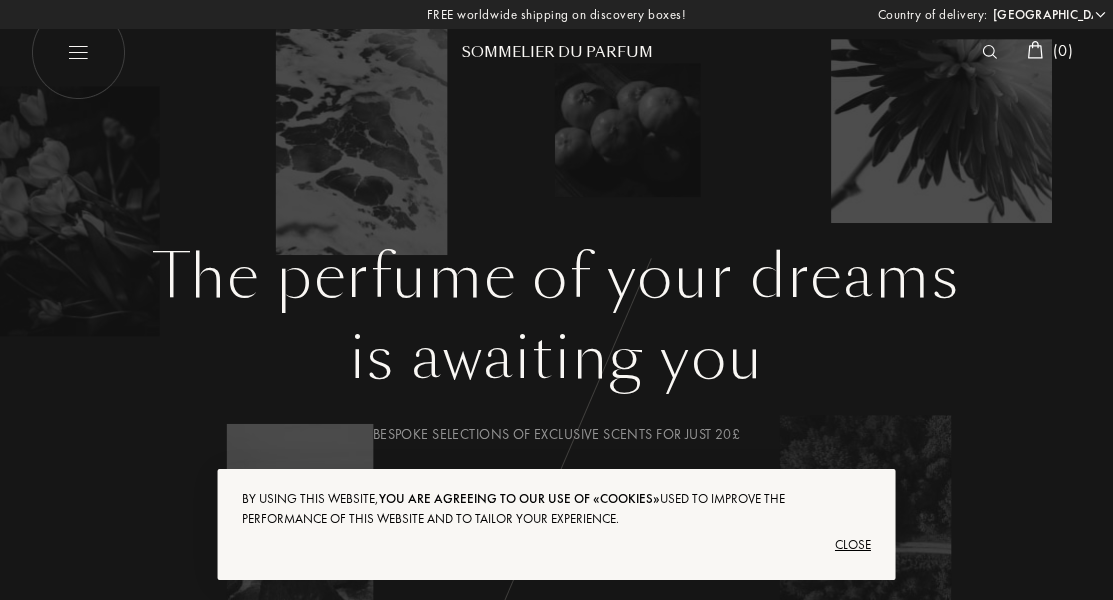 select on "FR" 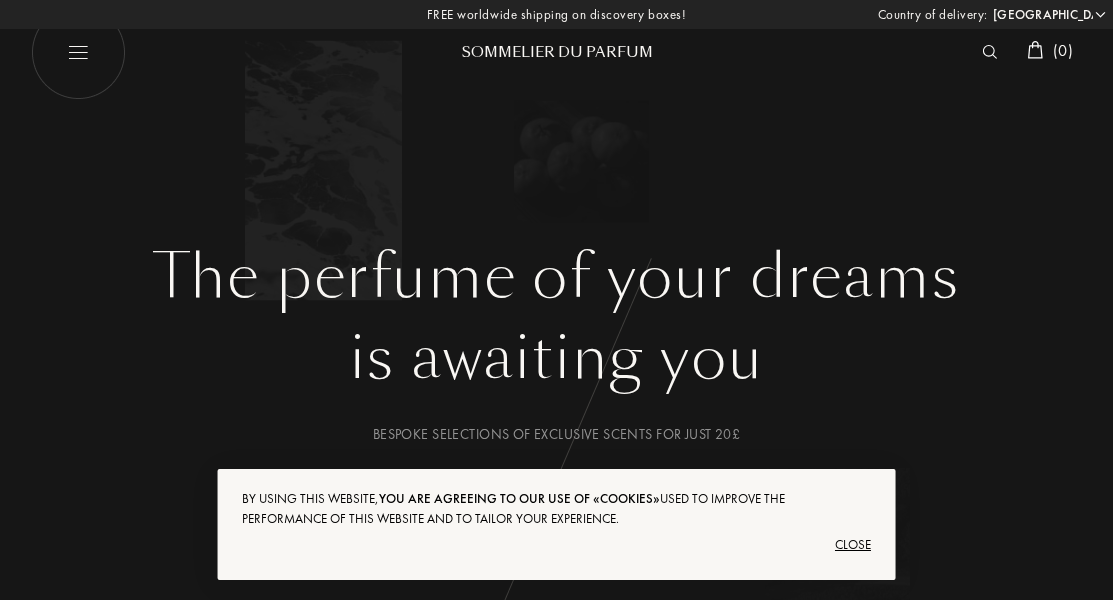 select on "FR" 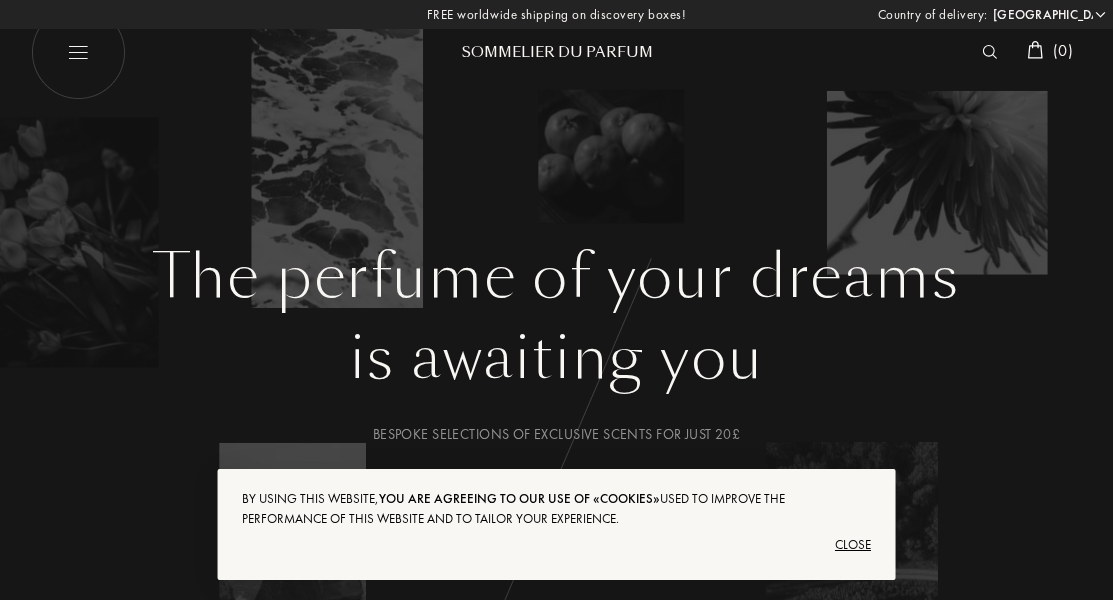 scroll, scrollTop: 0, scrollLeft: 0, axis: both 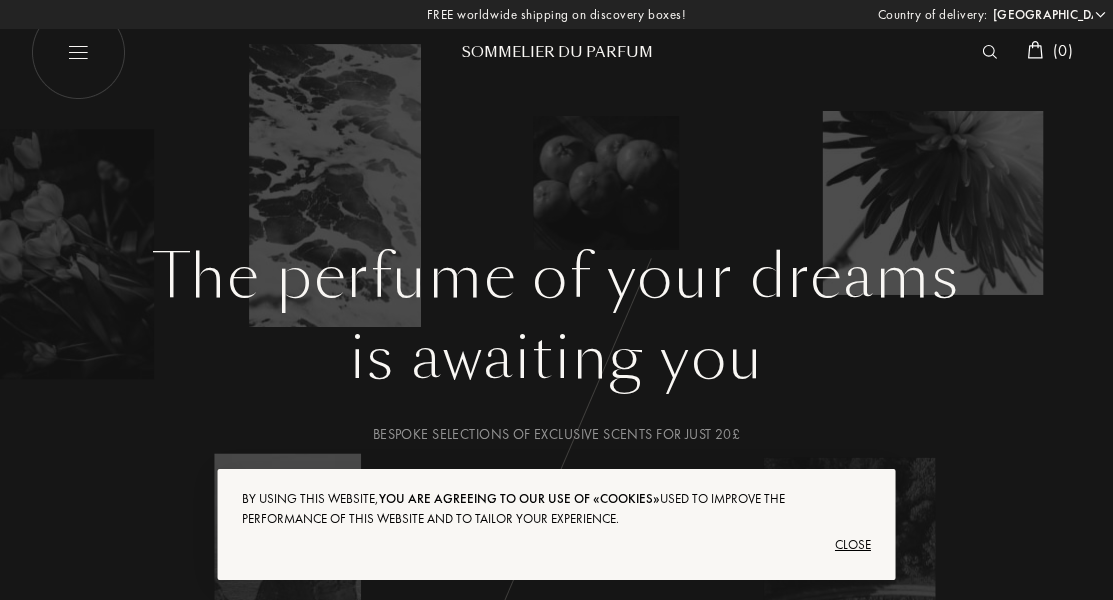 click on "Close" at bounding box center (556, 545) 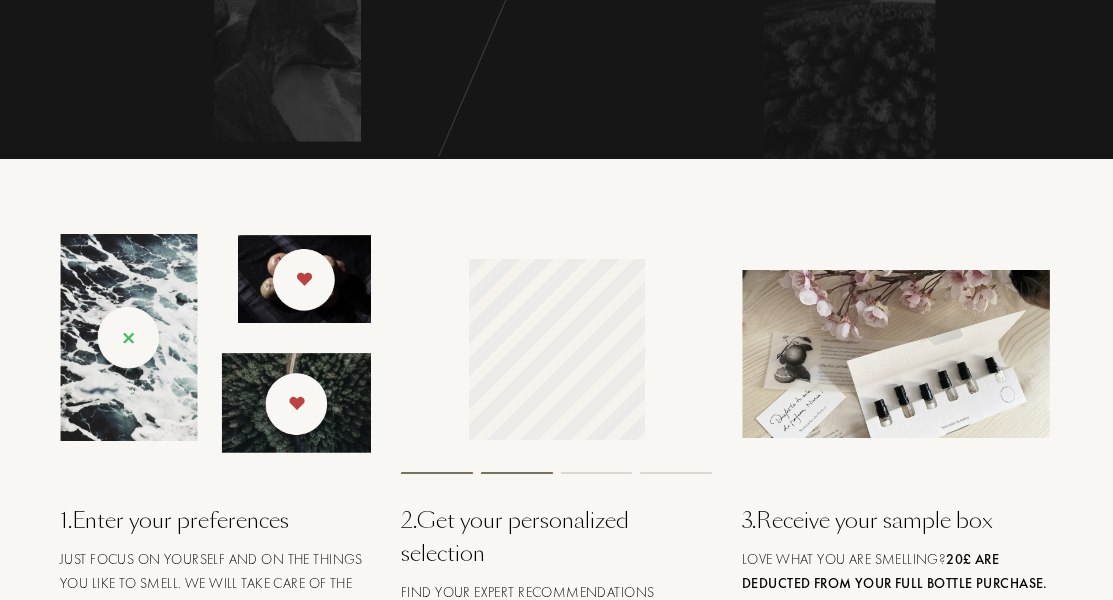 scroll, scrollTop: 5557, scrollLeft: 0, axis: vertical 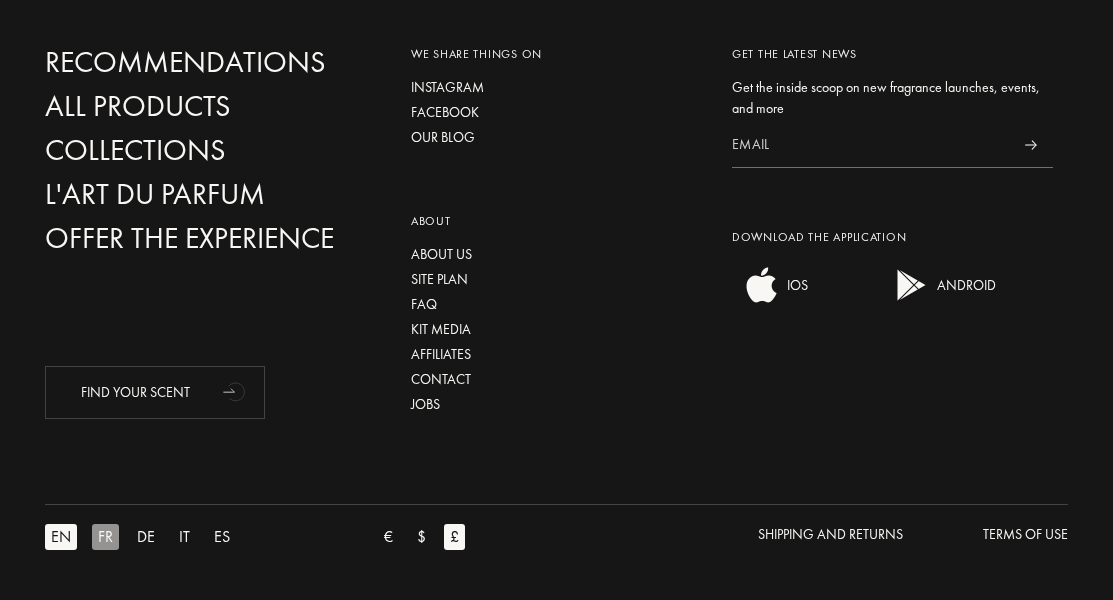click on "FR" at bounding box center (105, 537) 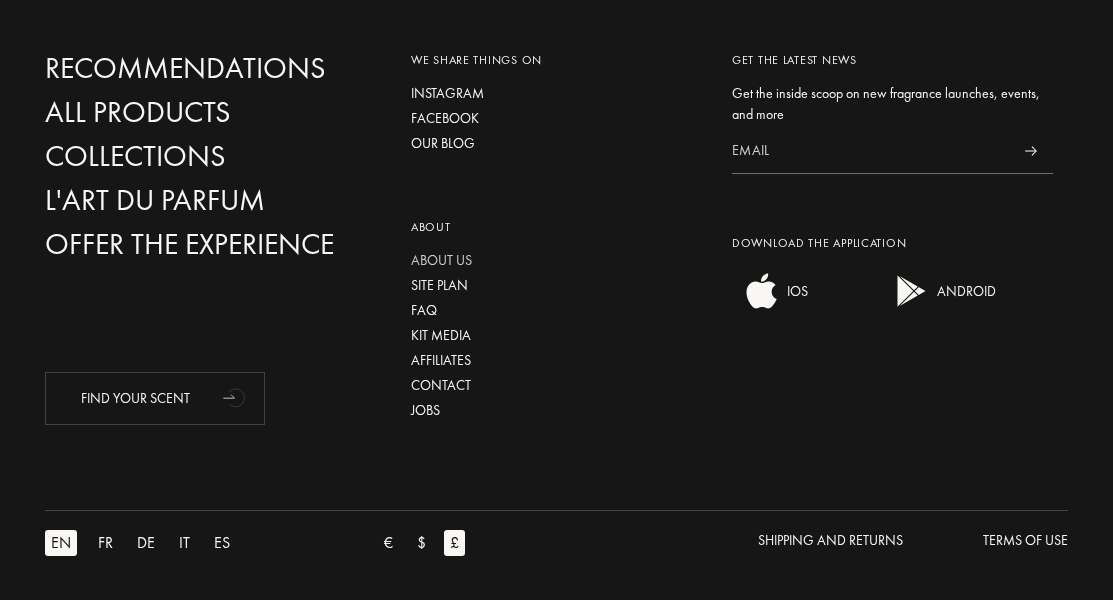 click on "About us" at bounding box center (556, 260) 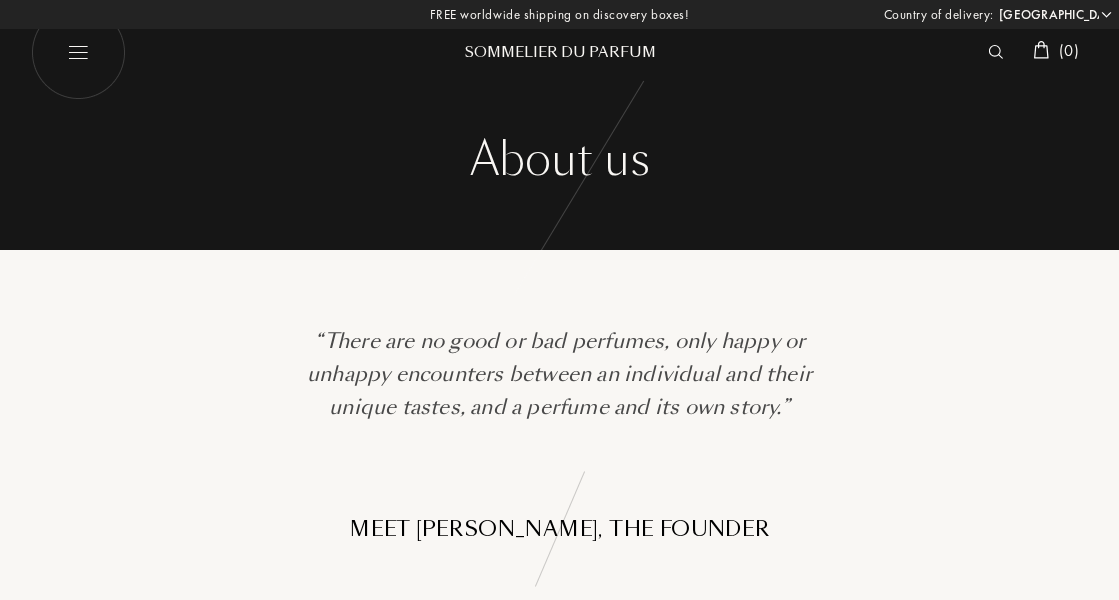 select on "FR" 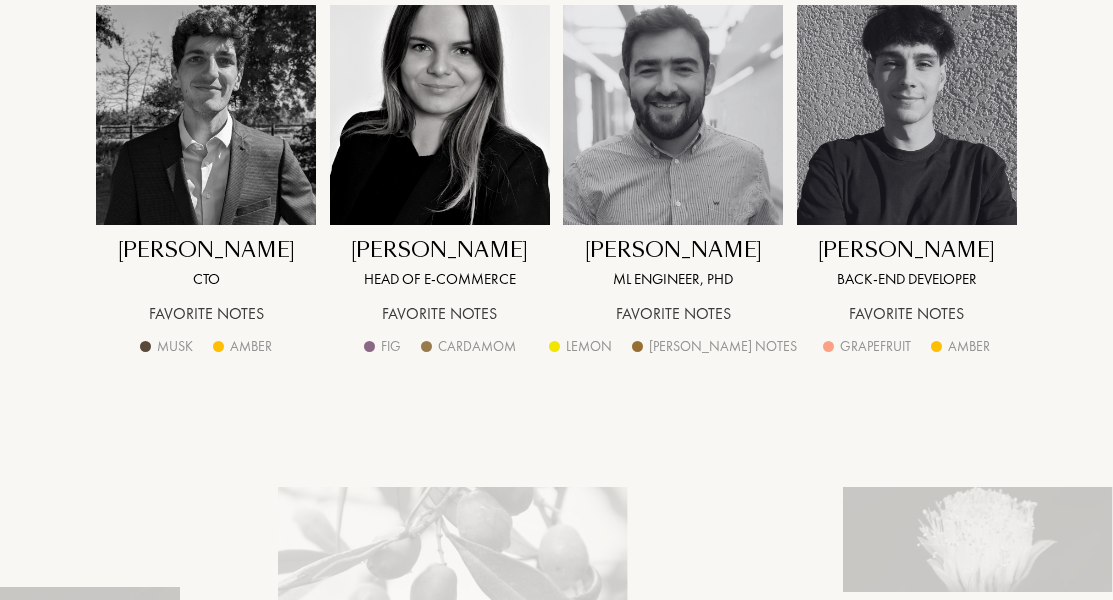 scroll, scrollTop: 3232, scrollLeft: 0, axis: vertical 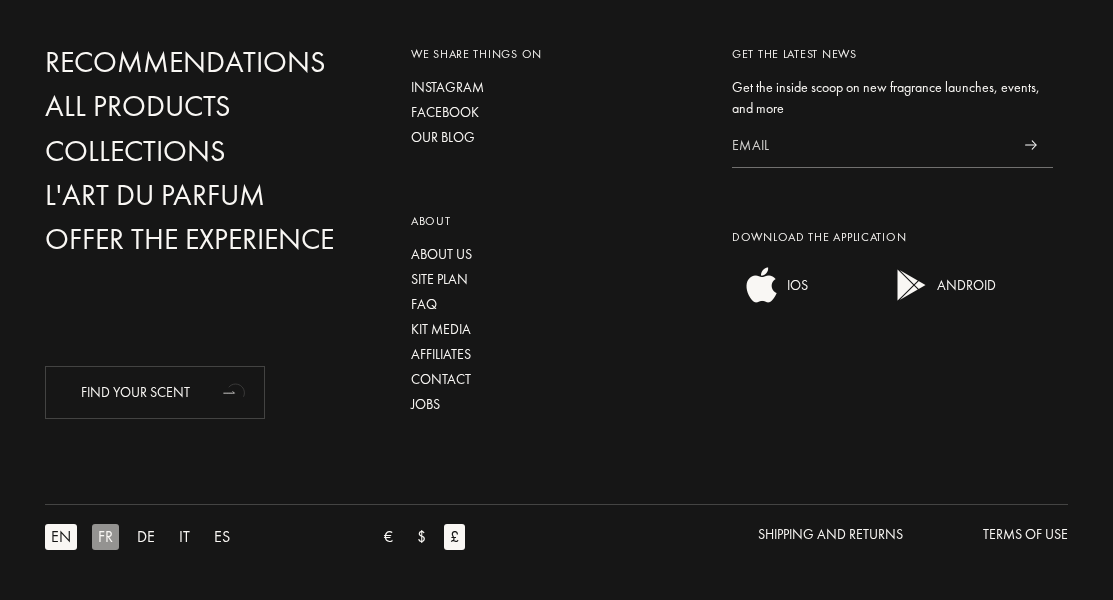 click on "FR" at bounding box center (105, 537) 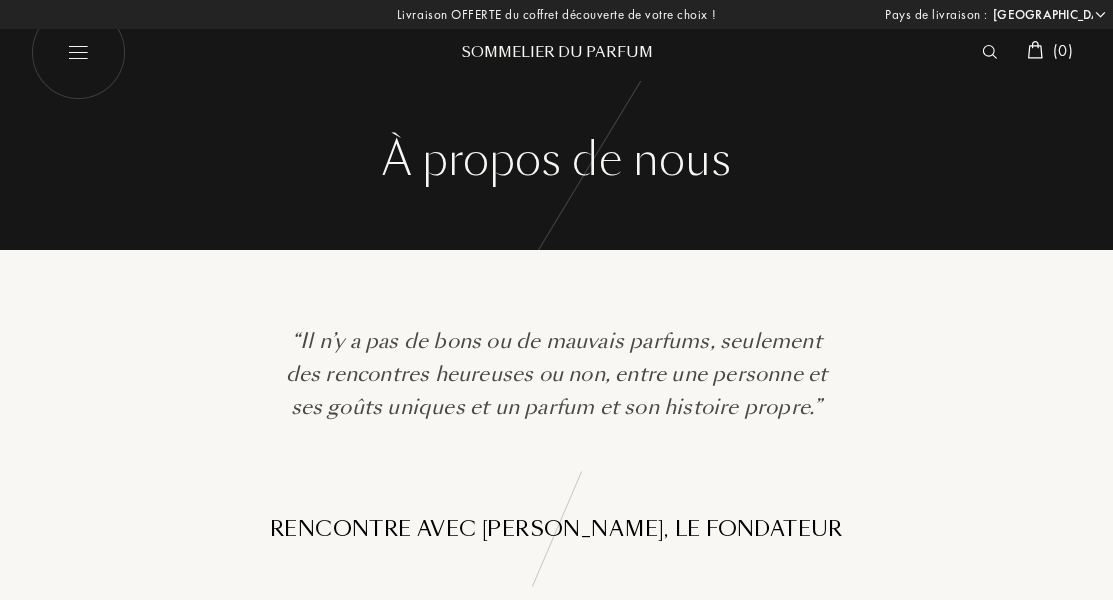 select on "FR" 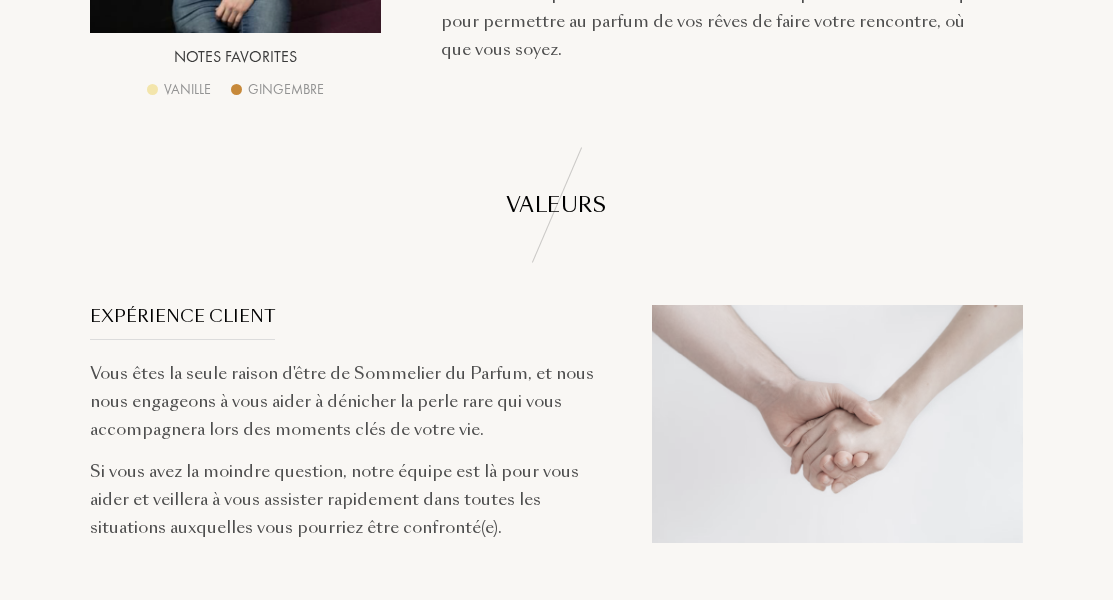 scroll, scrollTop: 0, scrollLeft: 0, axis: both 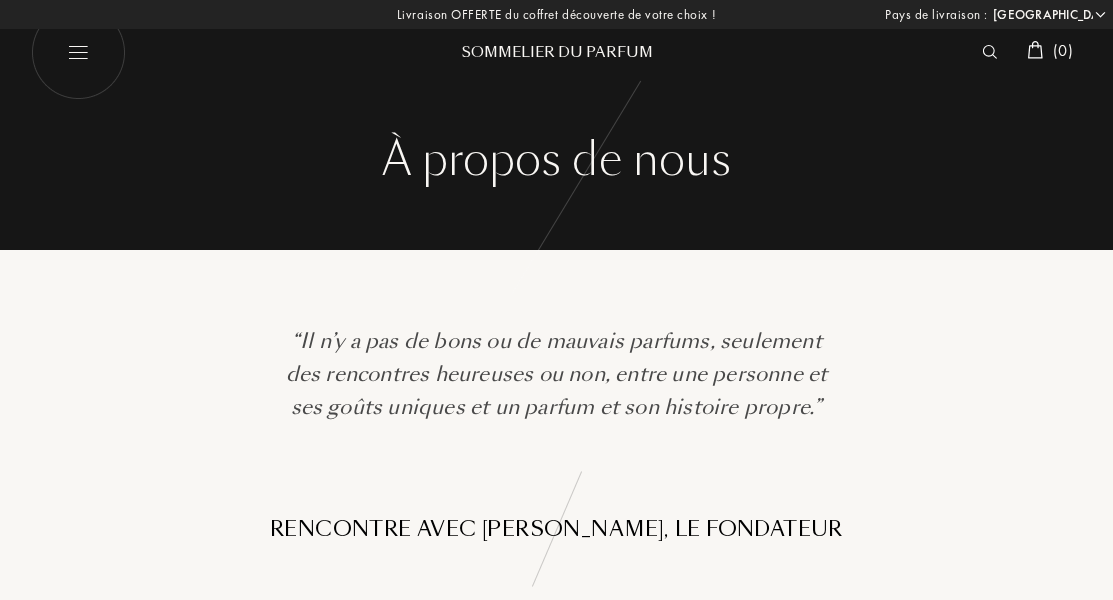 click on "Sommelier du Parfum" at bounding box center [557, 52] 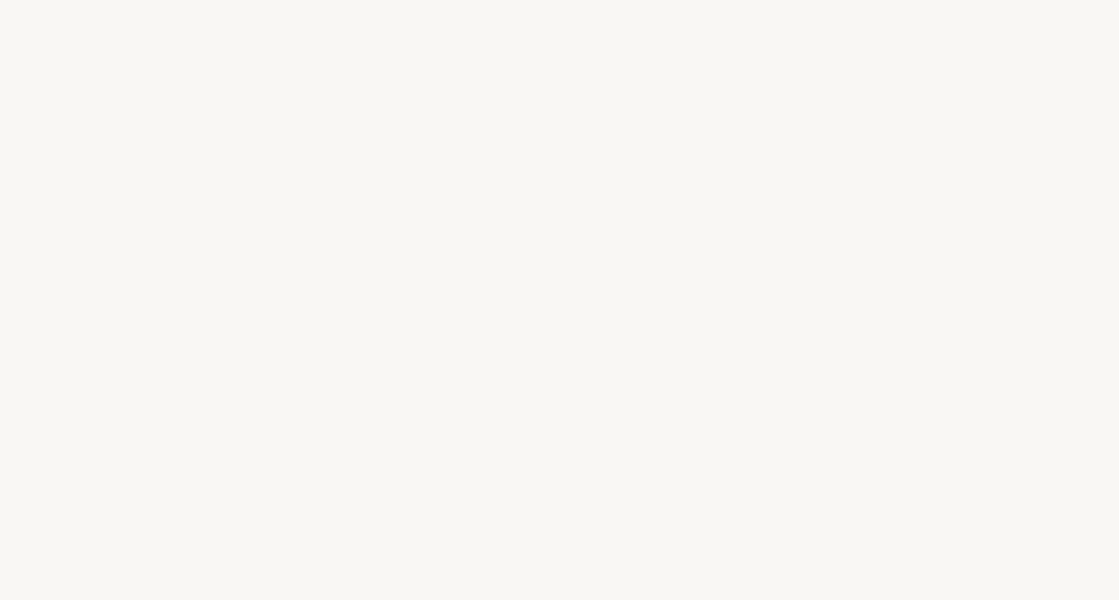 scroll, scrollTop: 0, scrollLeft: 0, axis: both 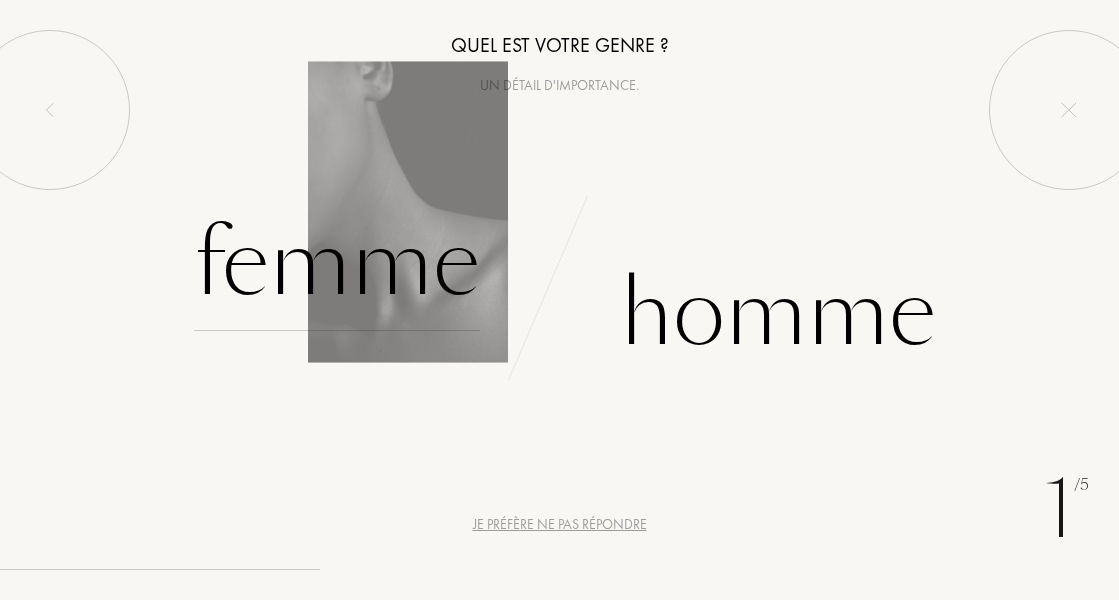 click on "Femme" at bounding box center [337, 263] 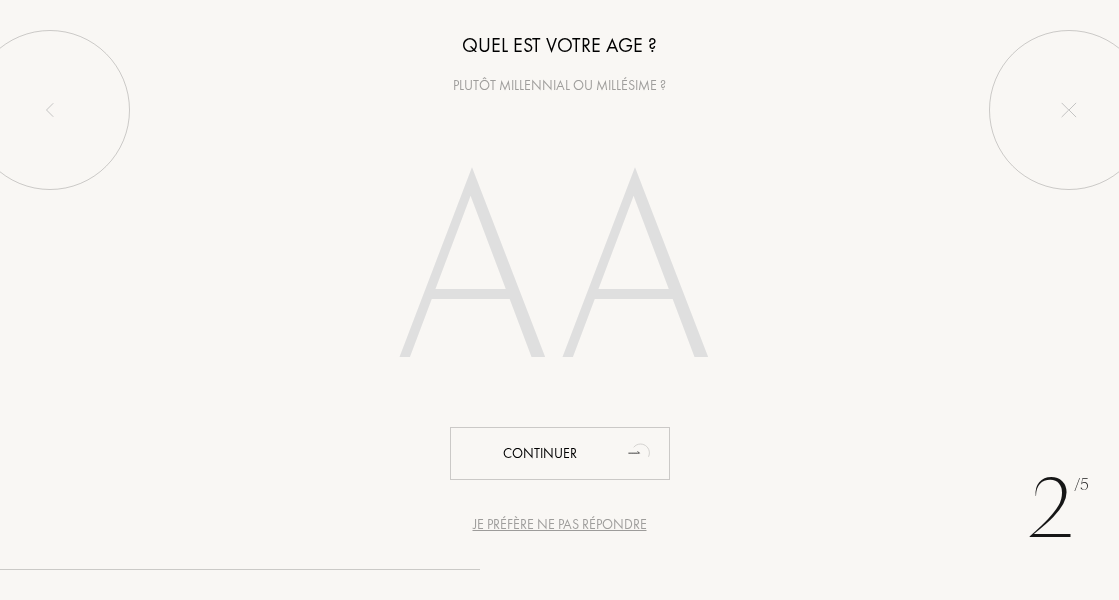 click at bounding box center (560, 278) 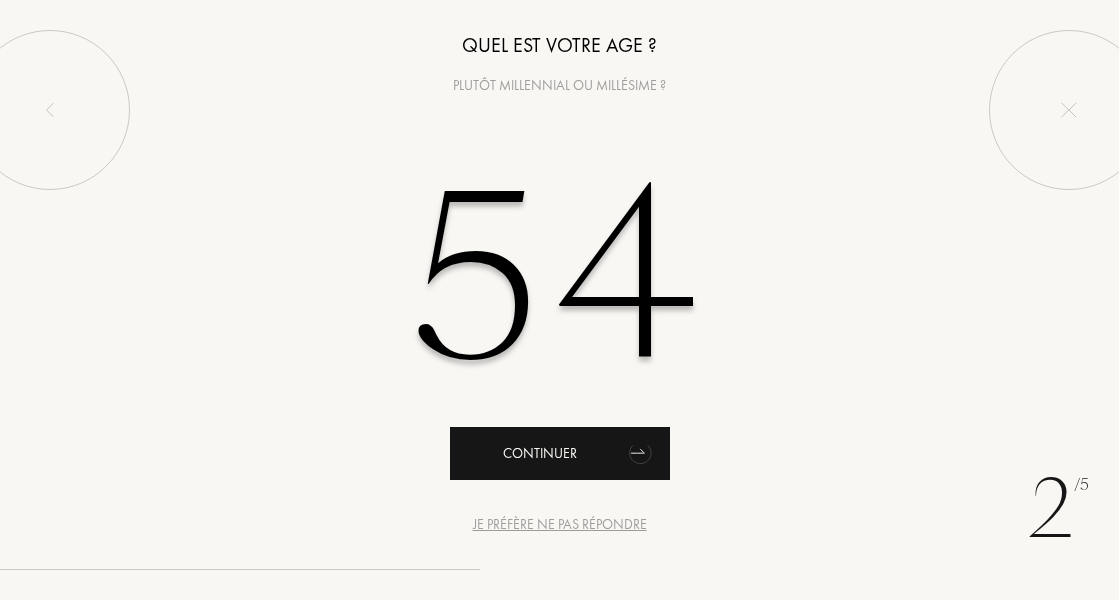 type on "54" 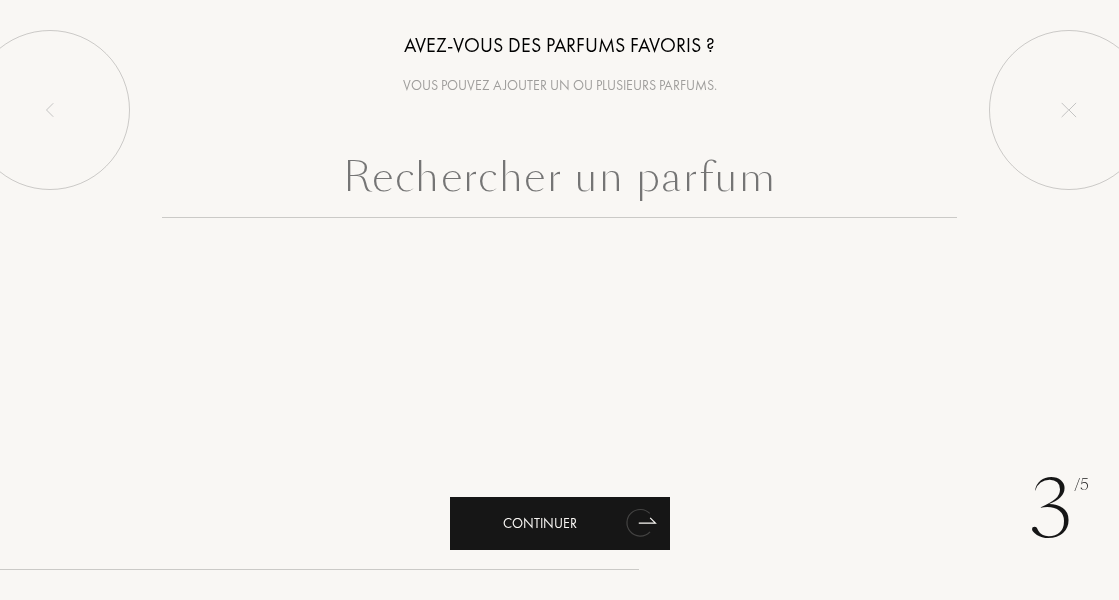 click on "Continuer" at bounding box center (560, 523) 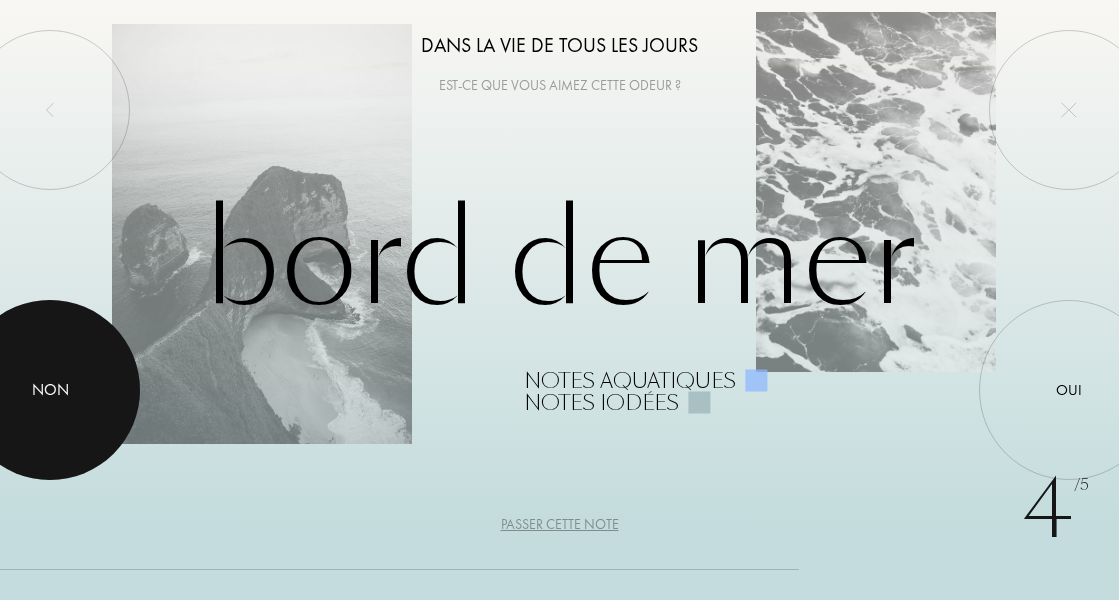 click at bounding box center [50, 390] 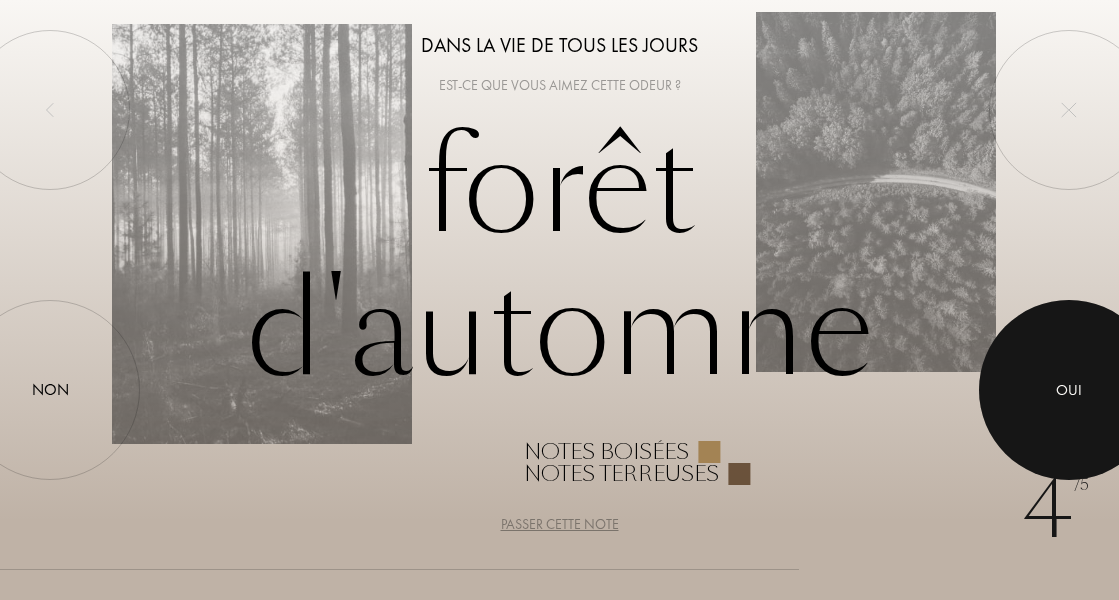 click on "Oui" at bounding box center (1069, 390) 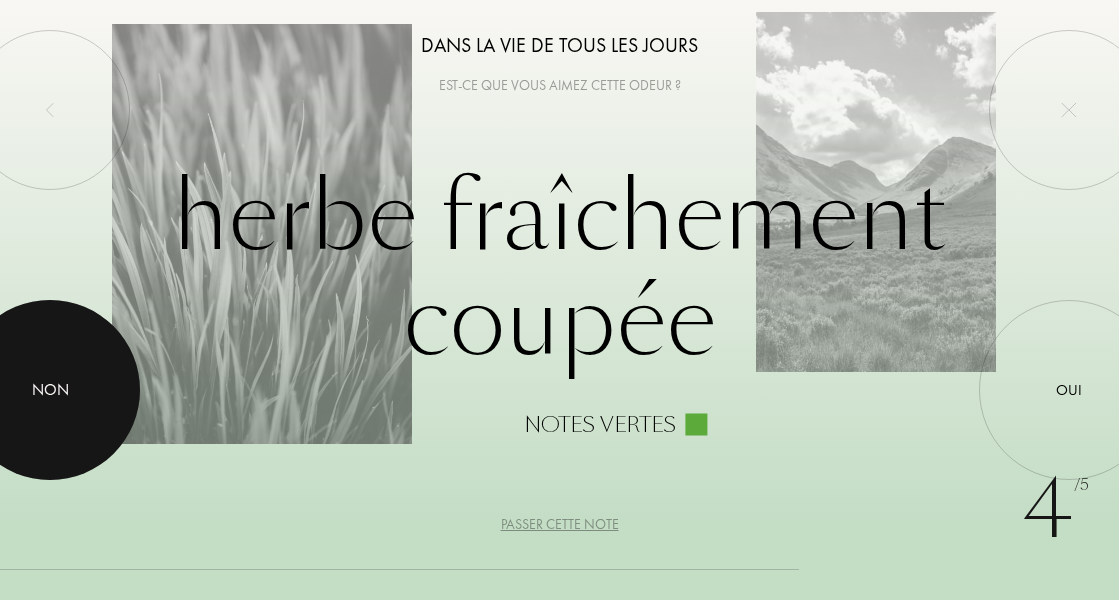 click on "Non" at bounding box center (50, 390) 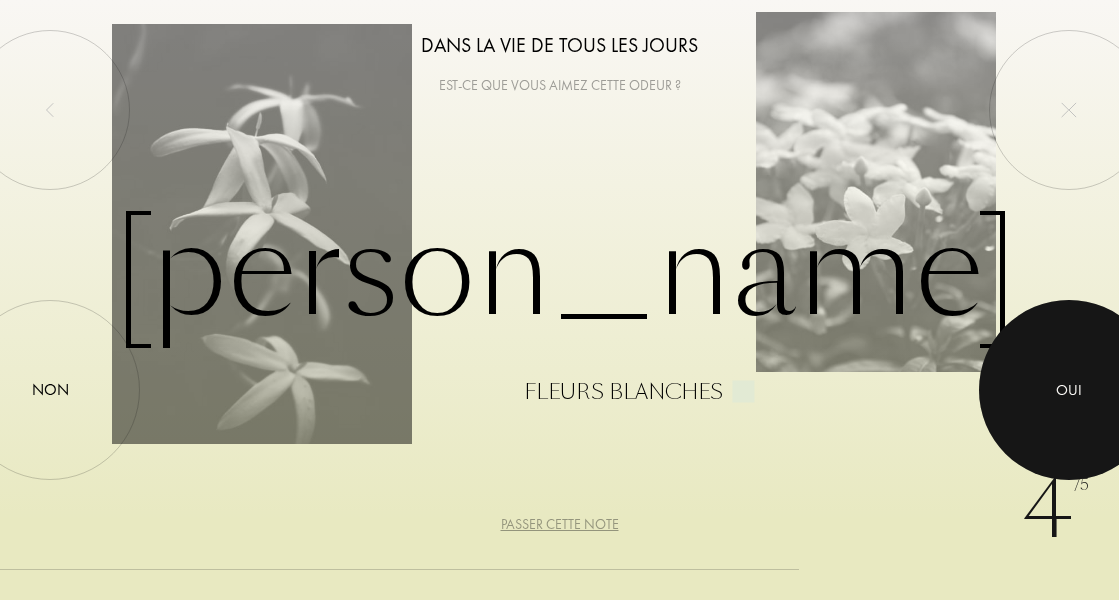 click on "Oui" at bounding box center (1069, 390) 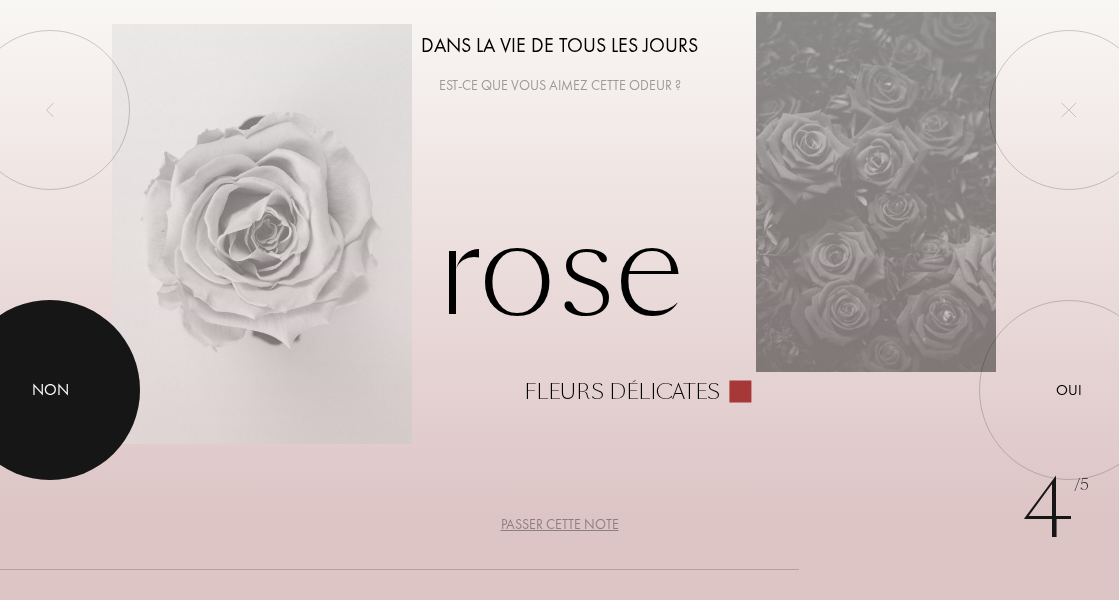 click at bounding box center (50, 390) 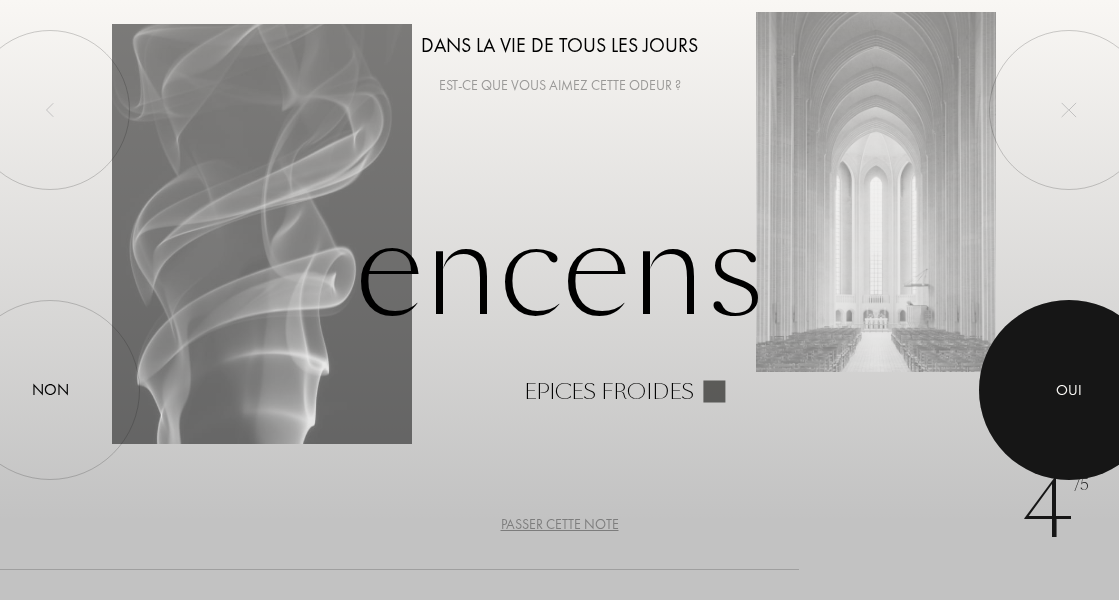 click at bounding box center (1069, 390) 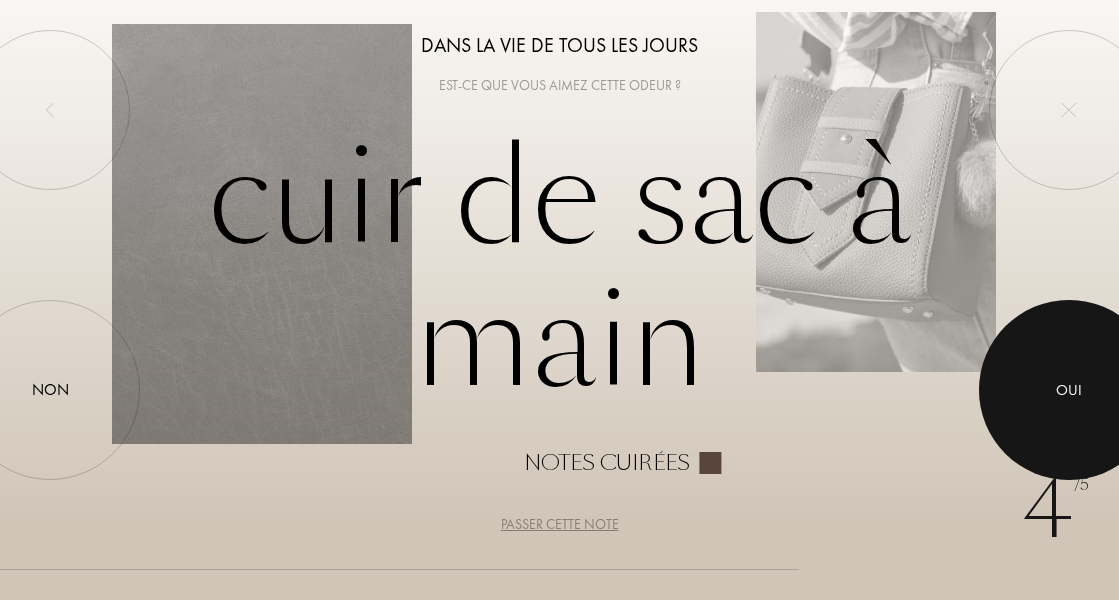 click at bounding box center [1069, 390] 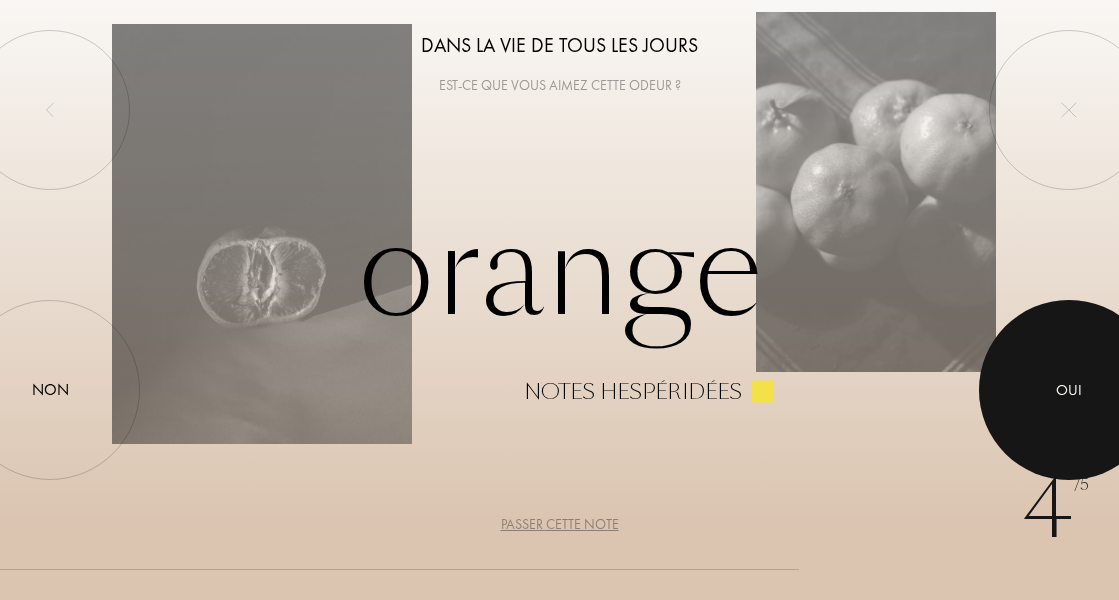 click at bounding box center (1069, 390) 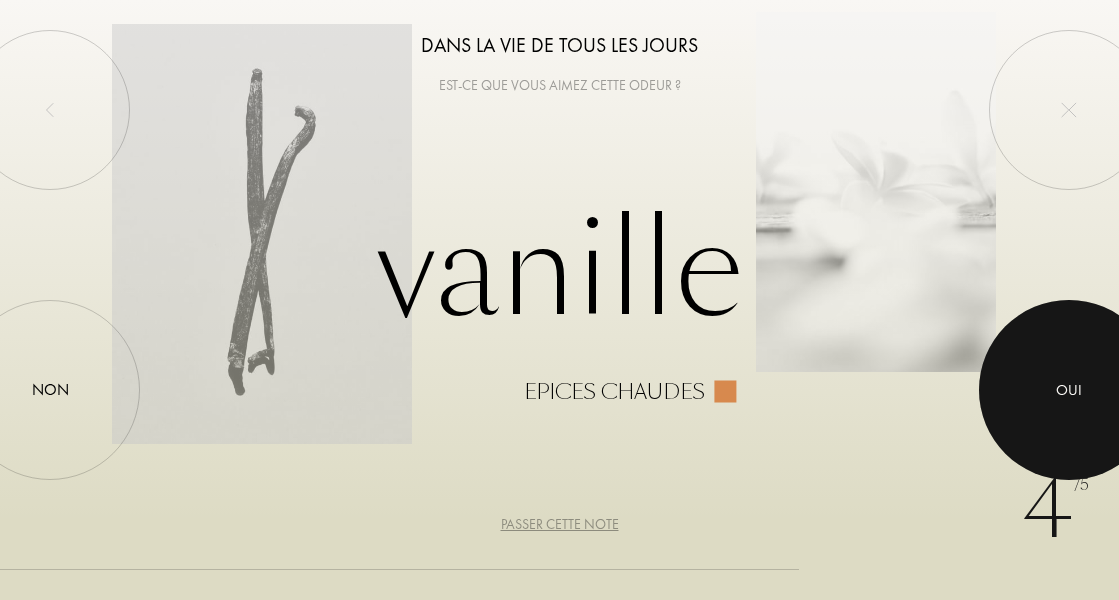 click at bounding box center [1069, 390] 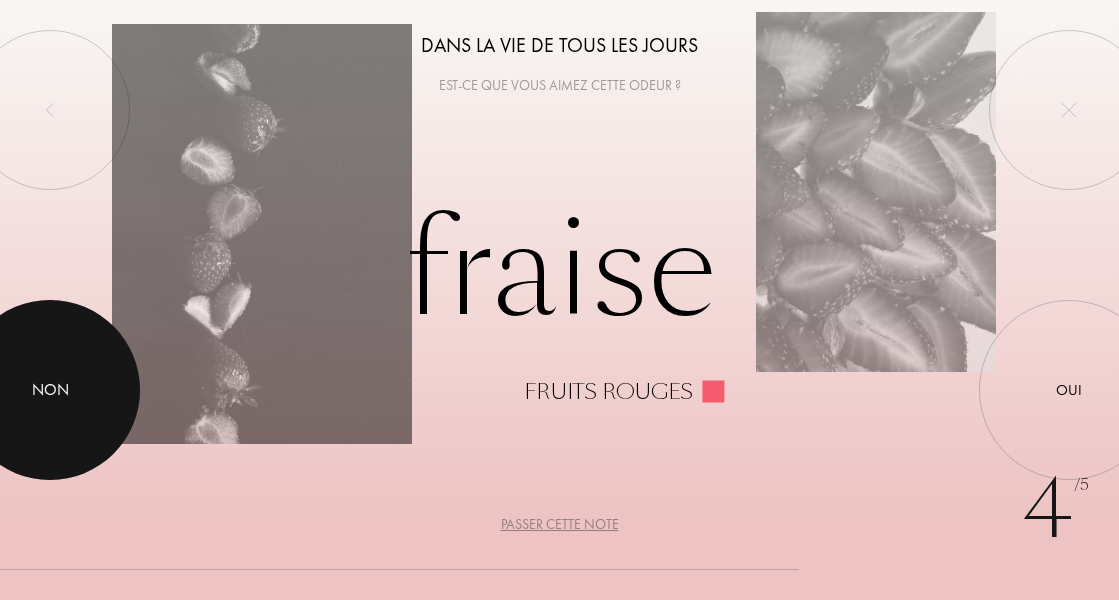 click on "Non" at bounding box center [50, 390] 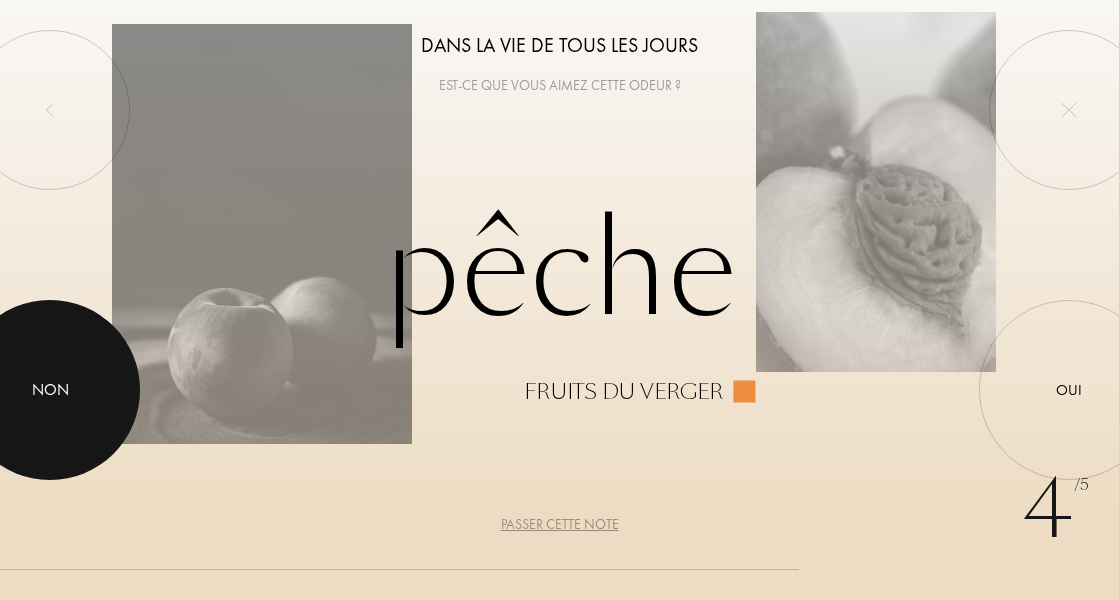 click on "Non" at bounding box center (50, 390) 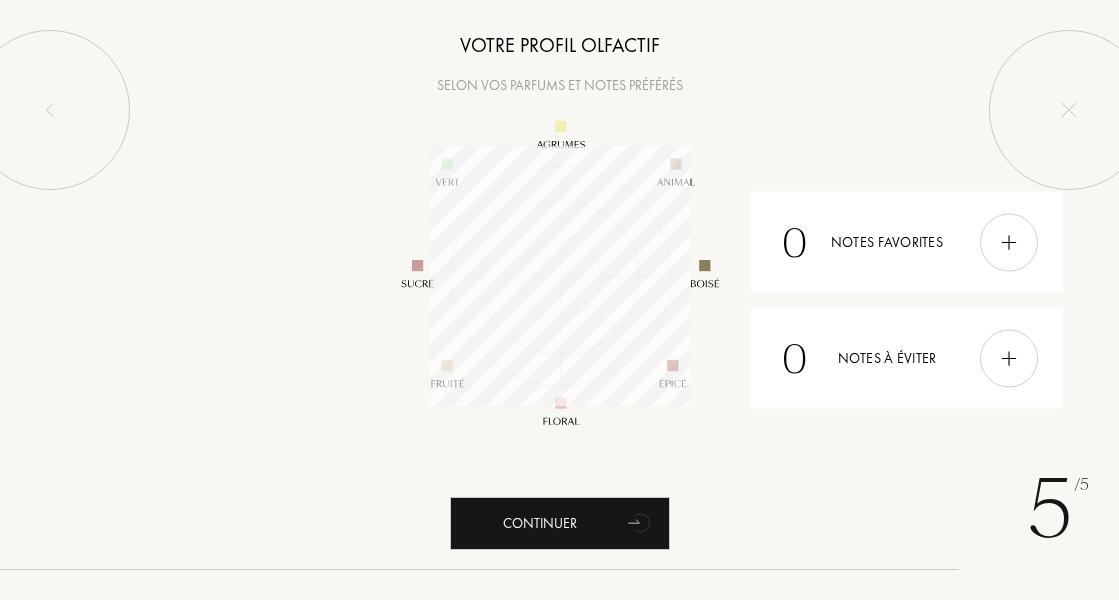 scroll, scrollTop: 999740, scrollLeft: 999740, axis: both 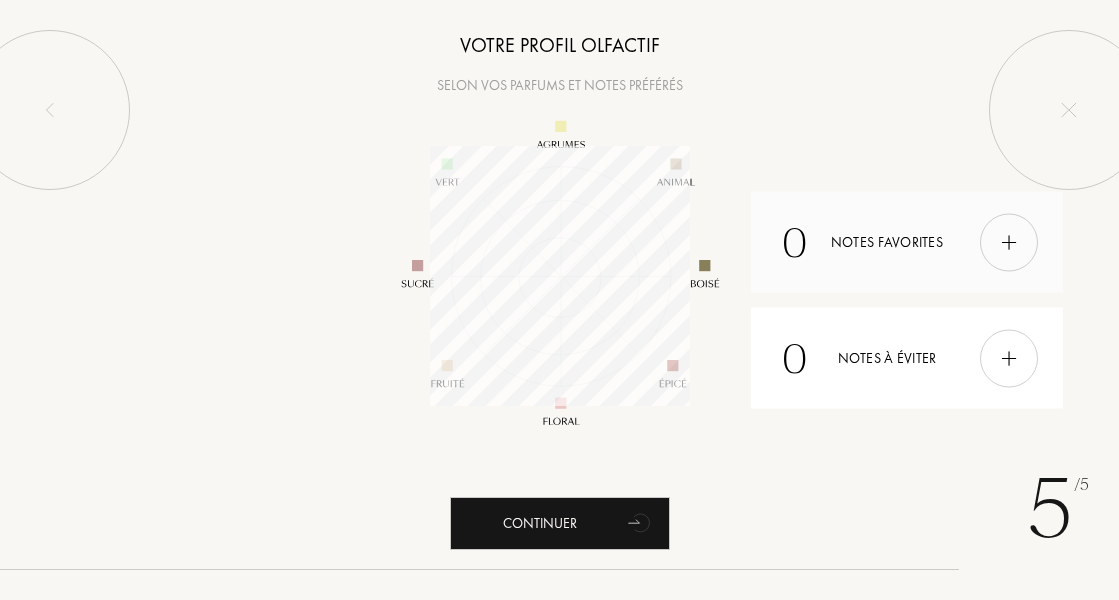 click on "0 Notes favorites" at bounding box center (907, 242) 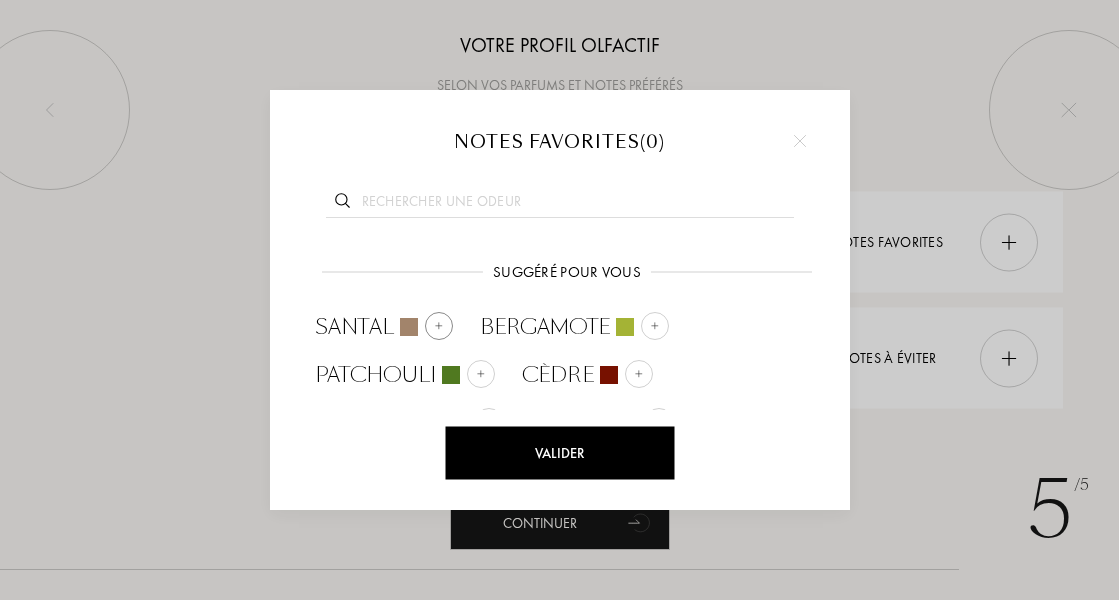 click at bounding box center (438, 326) 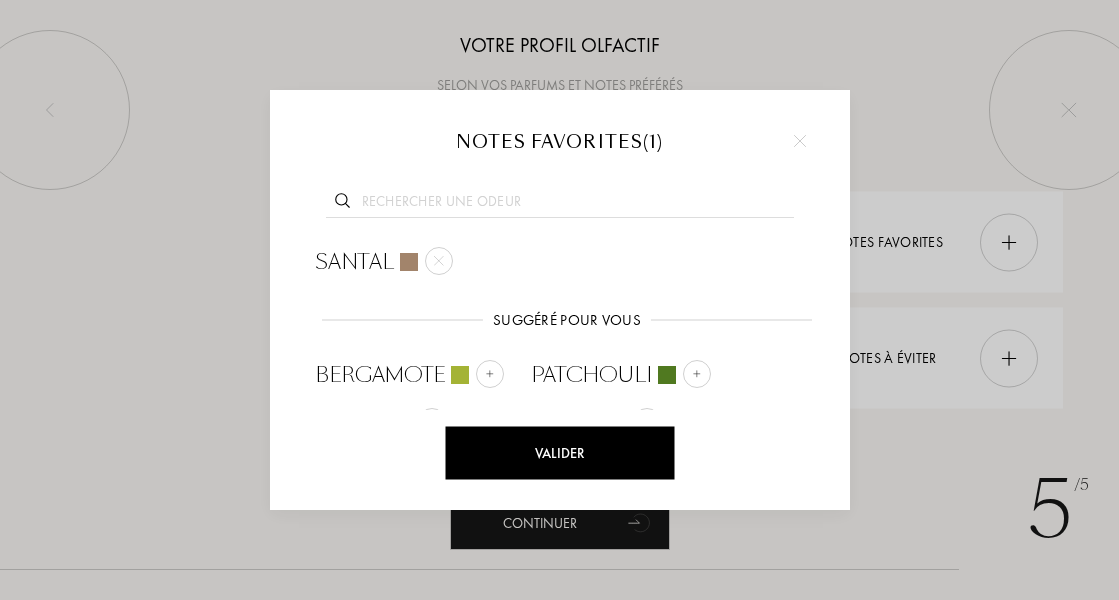 click at bounding box center [560, 204] 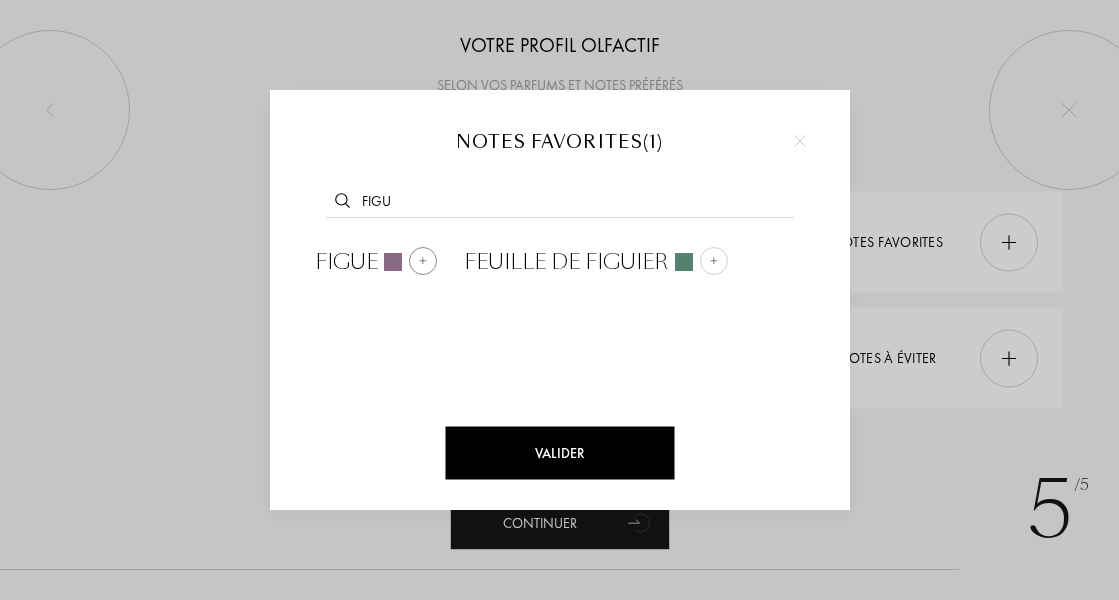 type on "figu" 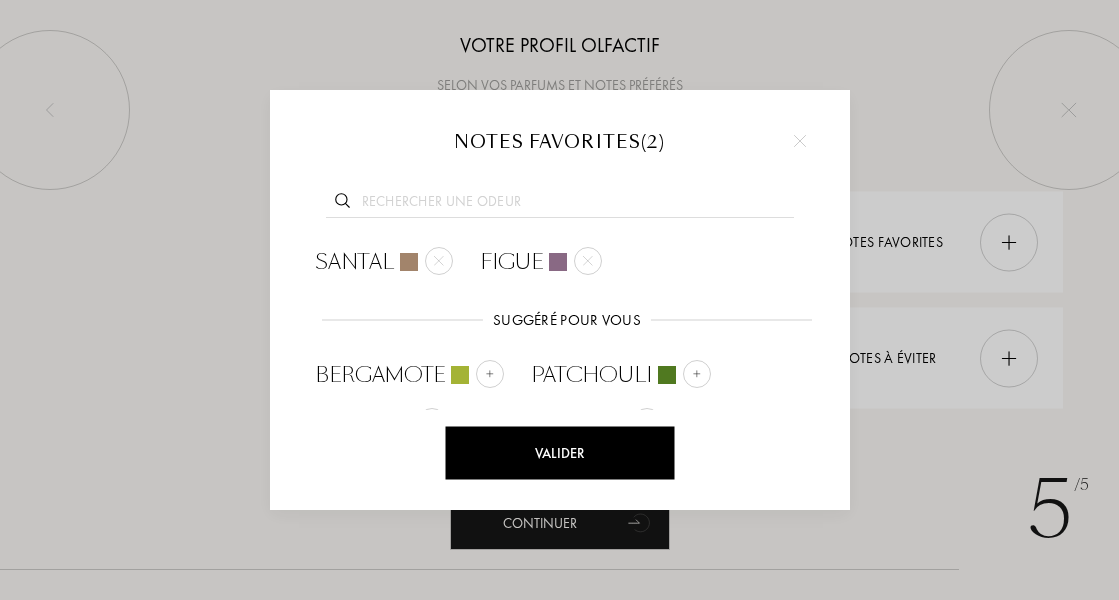click at bounding box center (560, 199) 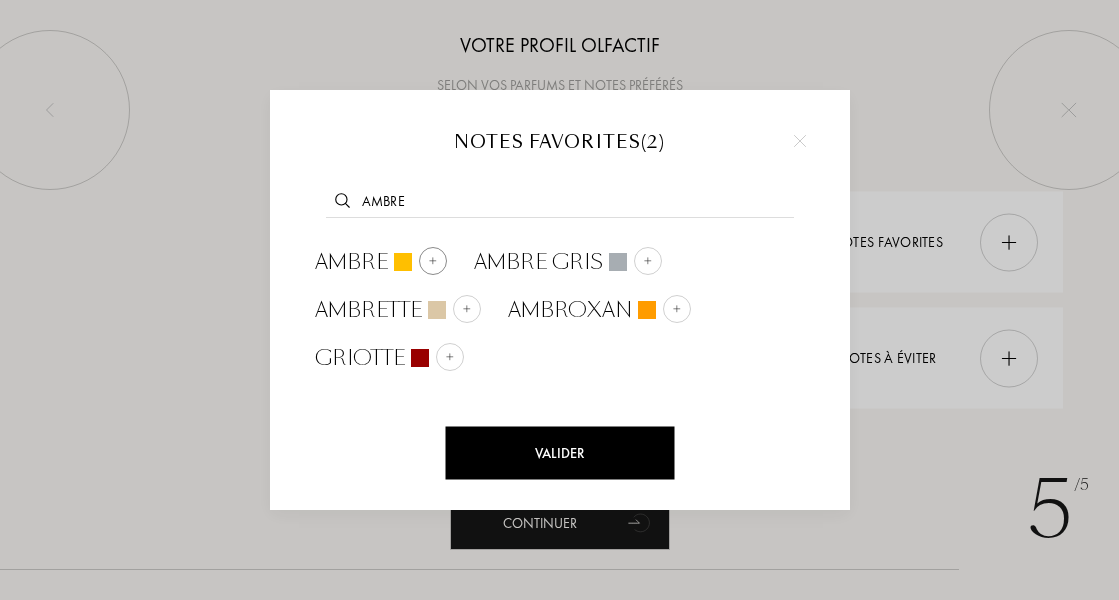type on "ambre" 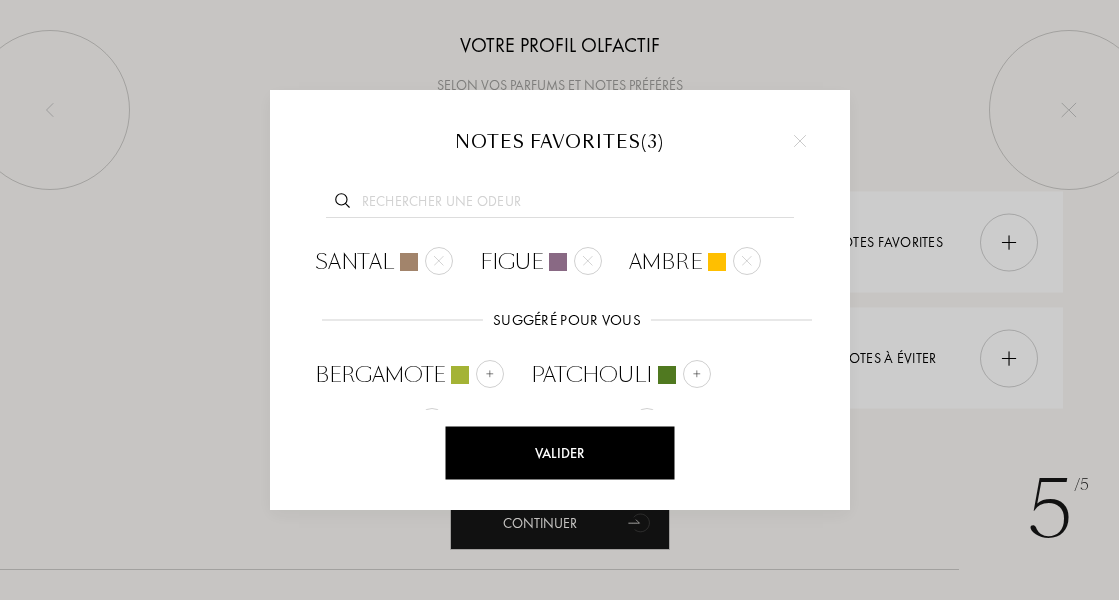 click at bounding box center [560, 204] 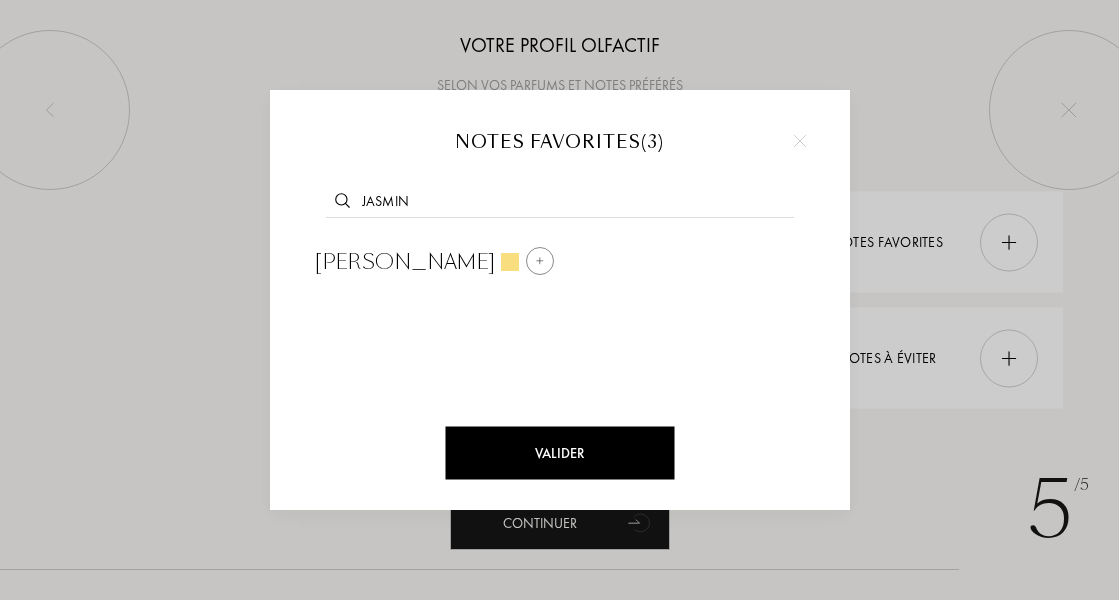 type on "jasmin" 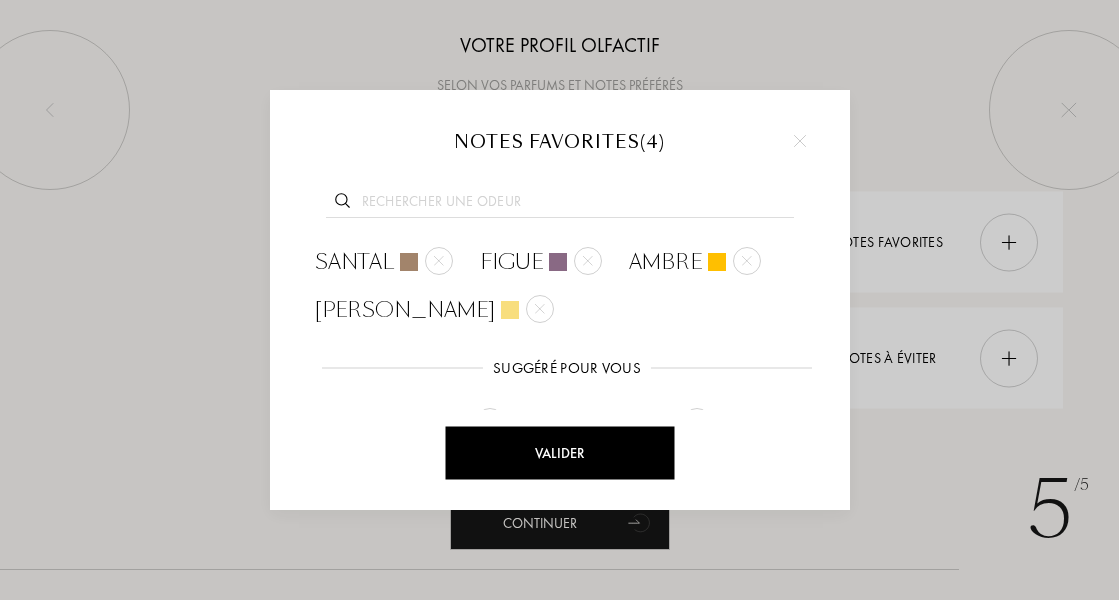 click at bounding box center [560, 204] 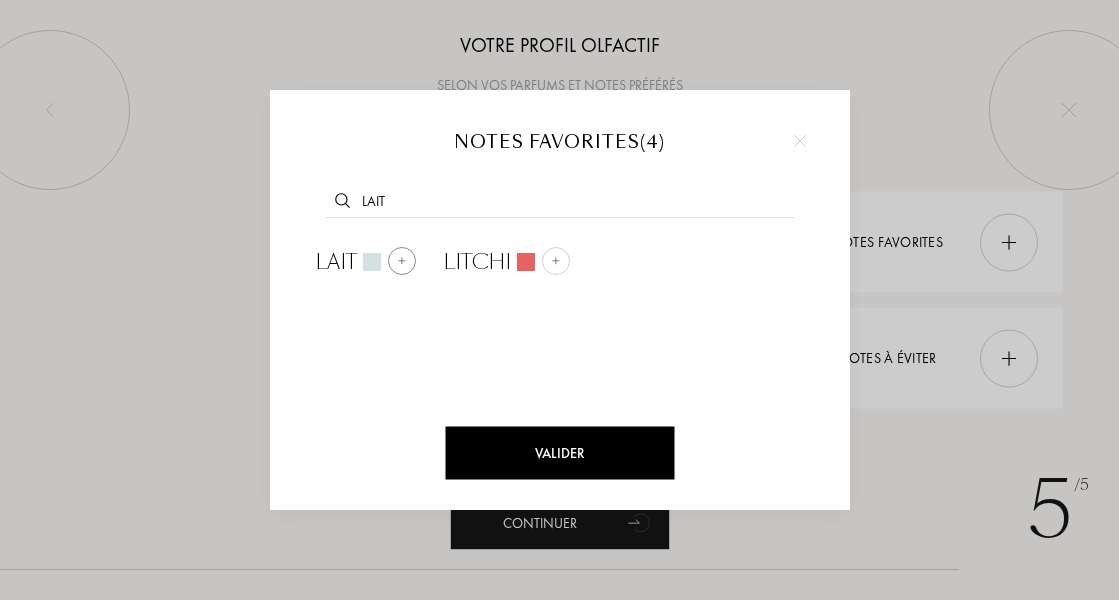 type on "lait" 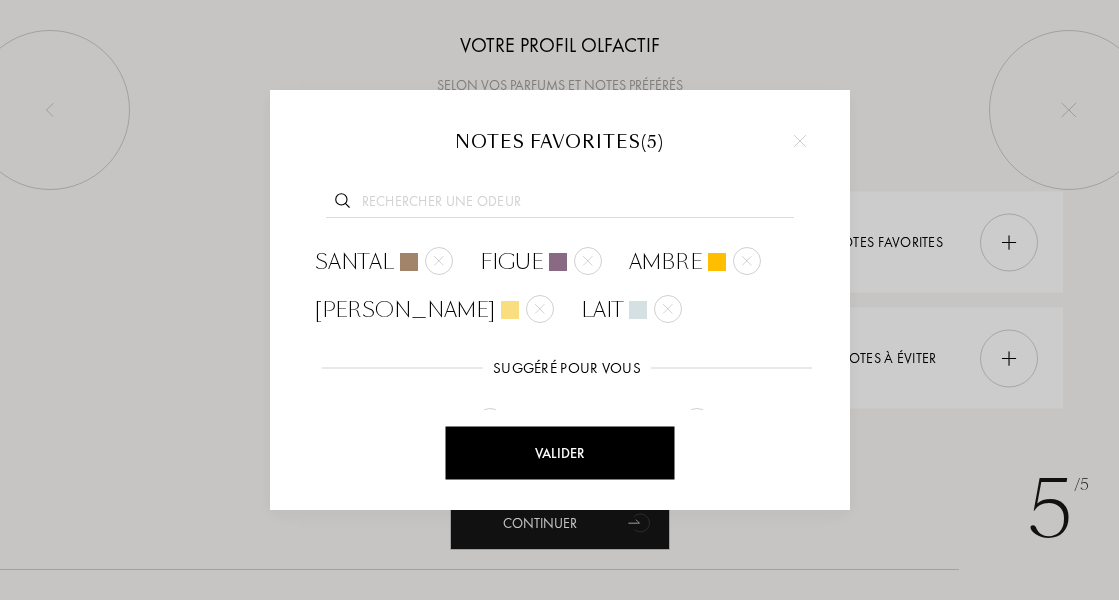 click at bounding box center (560, 204) 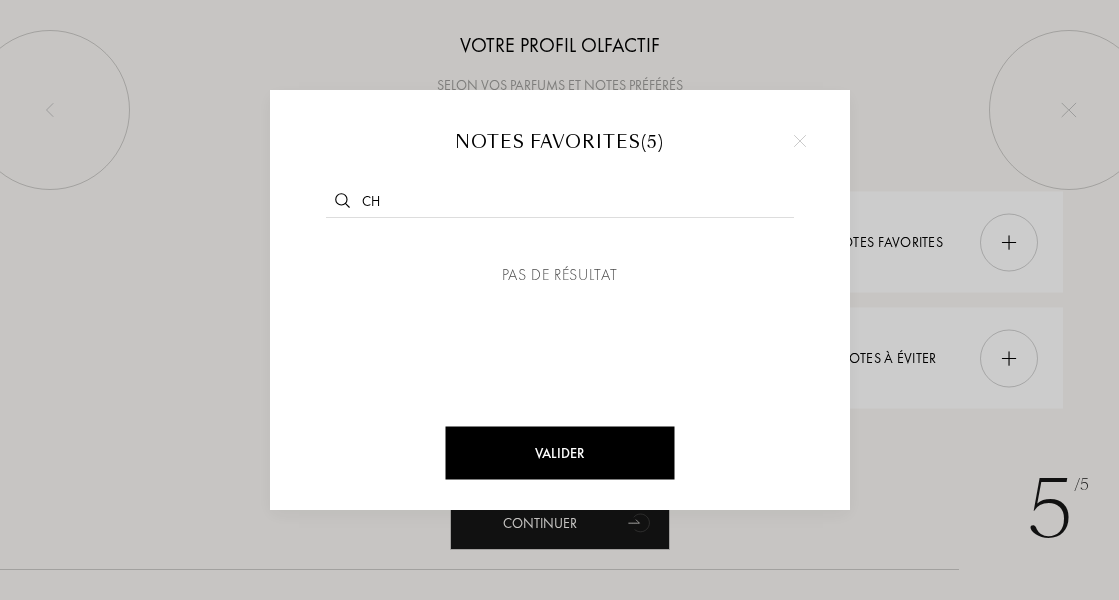 type on "c" 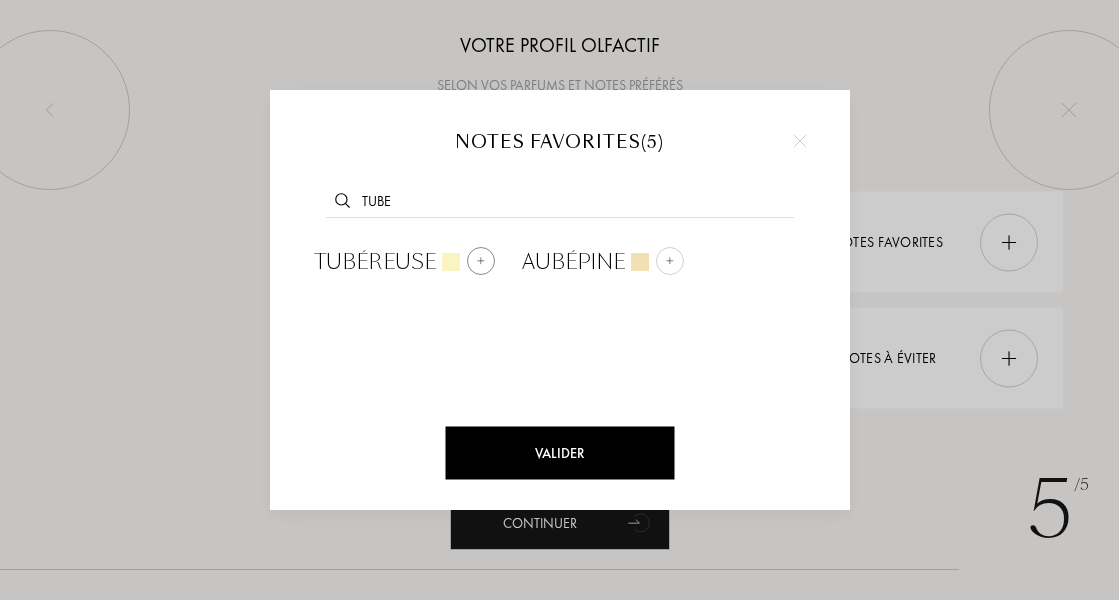 type on "tube" 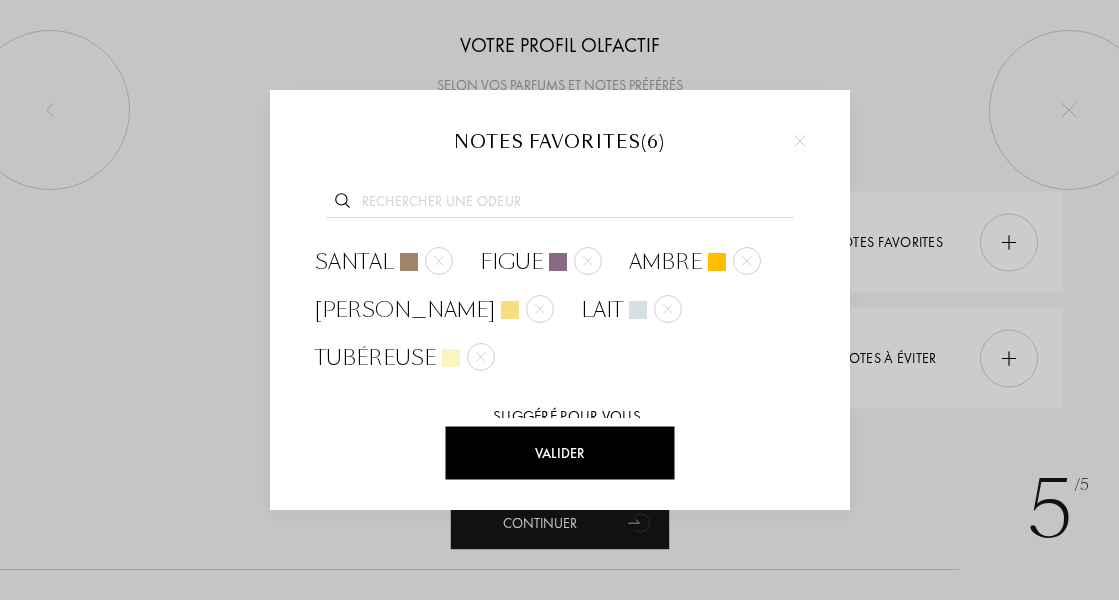 click at bounding box center (560, 204) 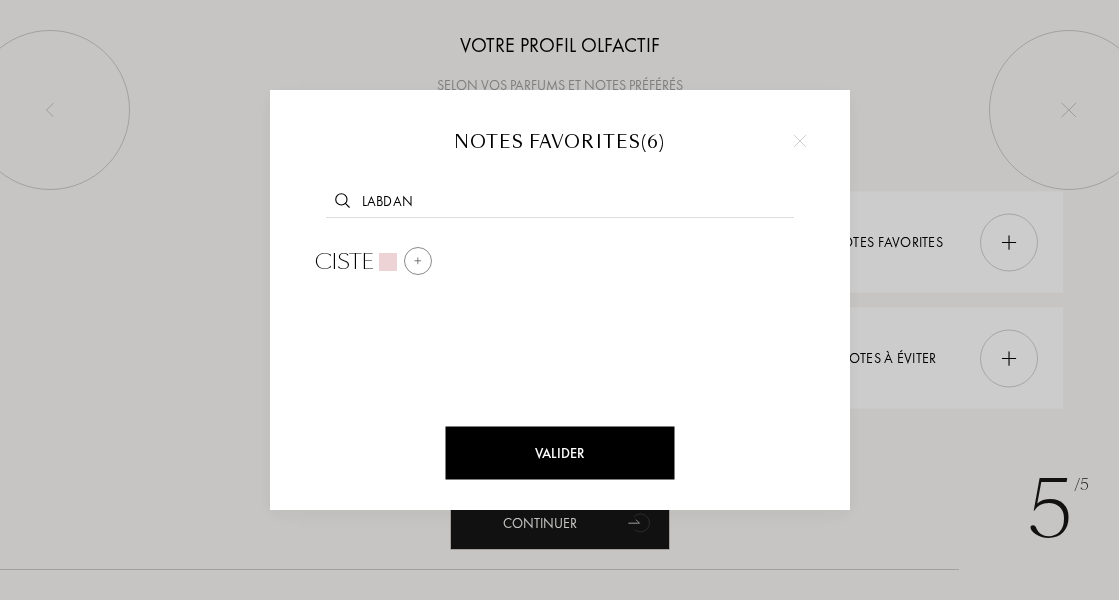 type on "labdan" 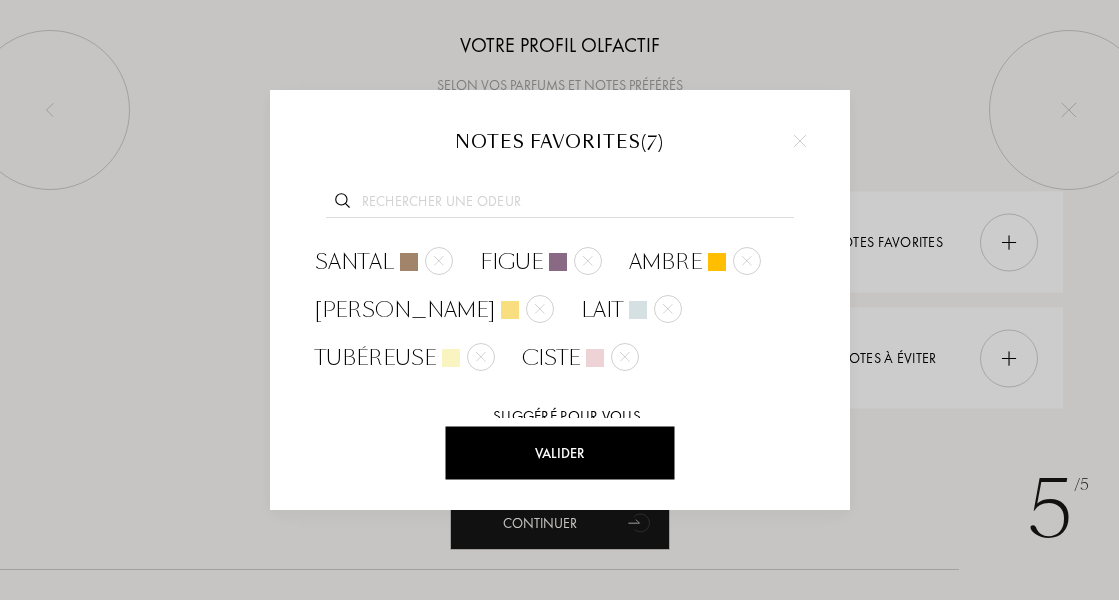 click at bounding box center (560, 204) 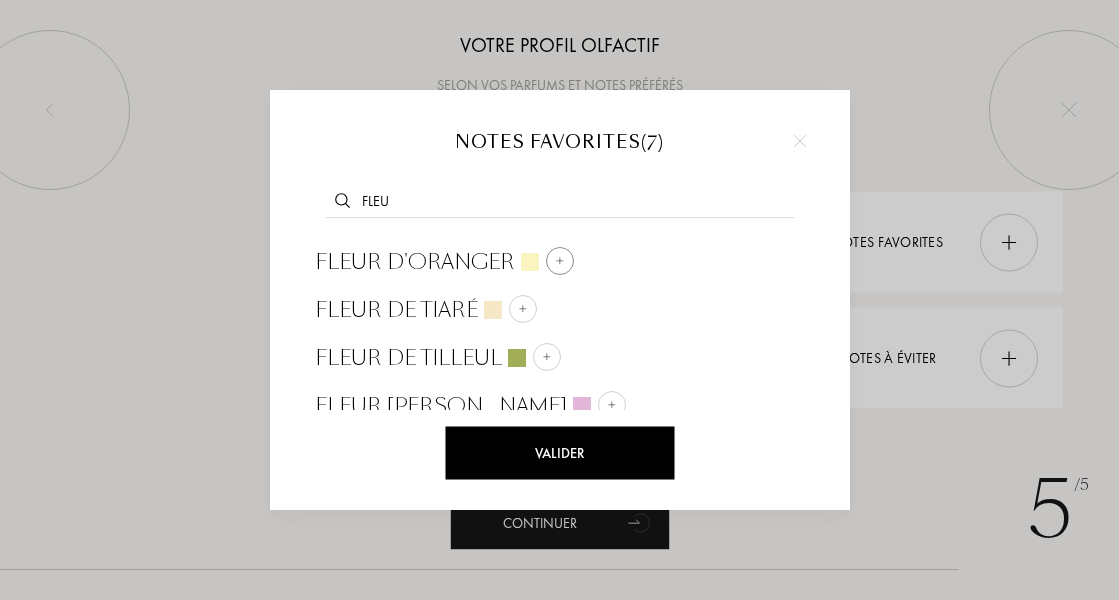 type on "fleu" 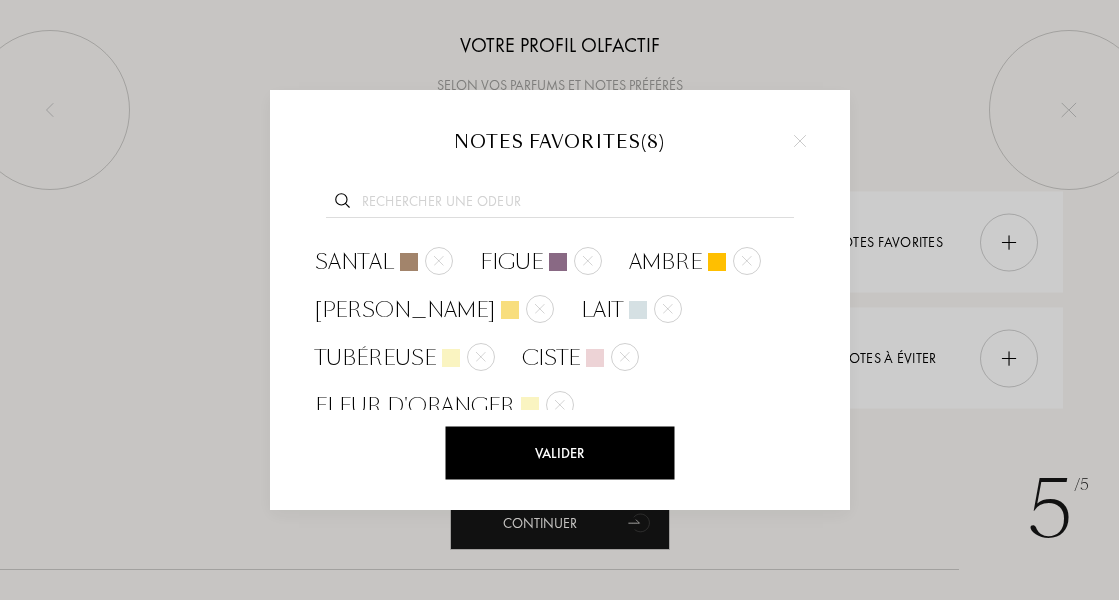 click on "Valider" at bounding box center [559, 453] 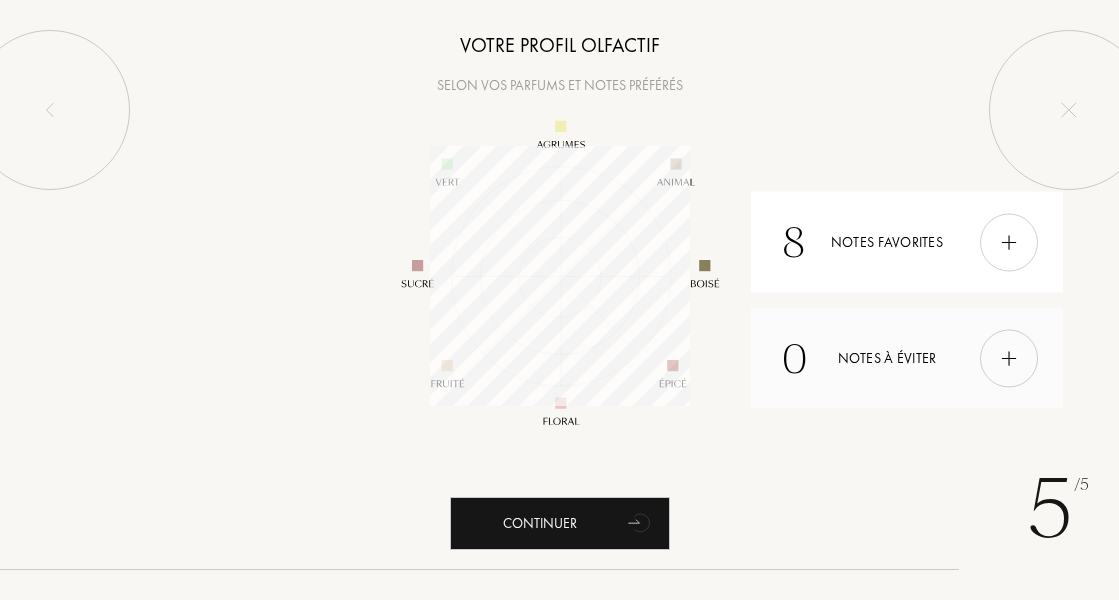 click at bounding box center (1009, 358) 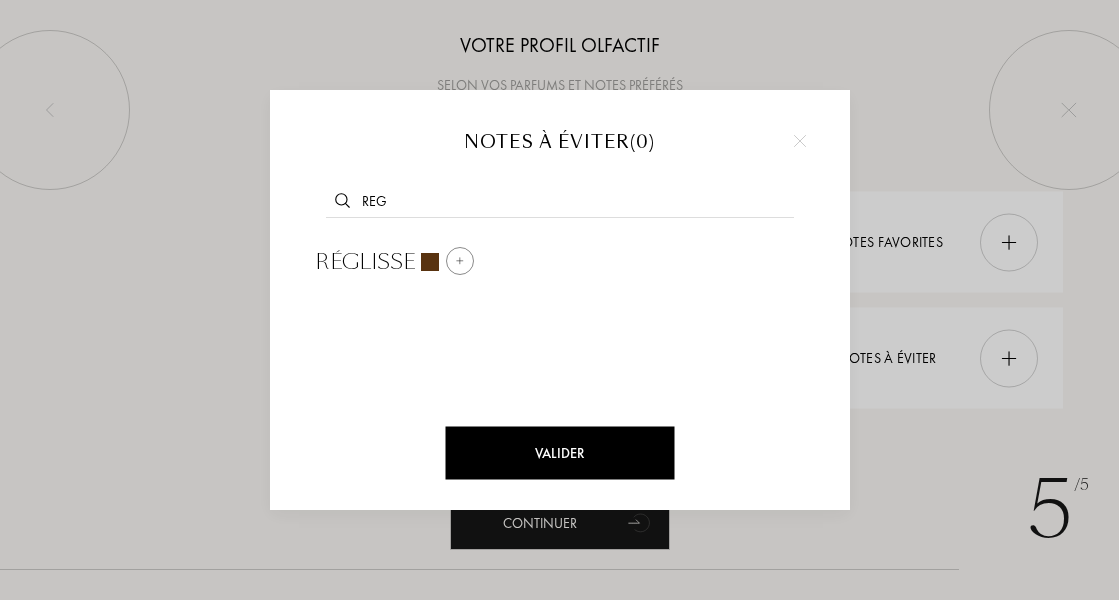 type on "reg" 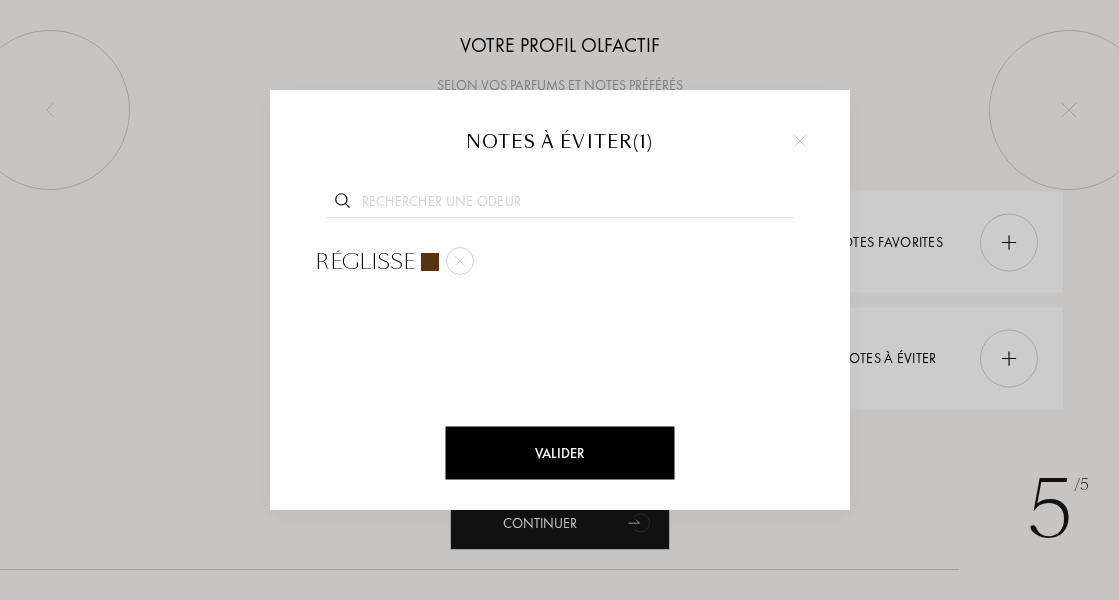 click at bounding box center [560, 204] 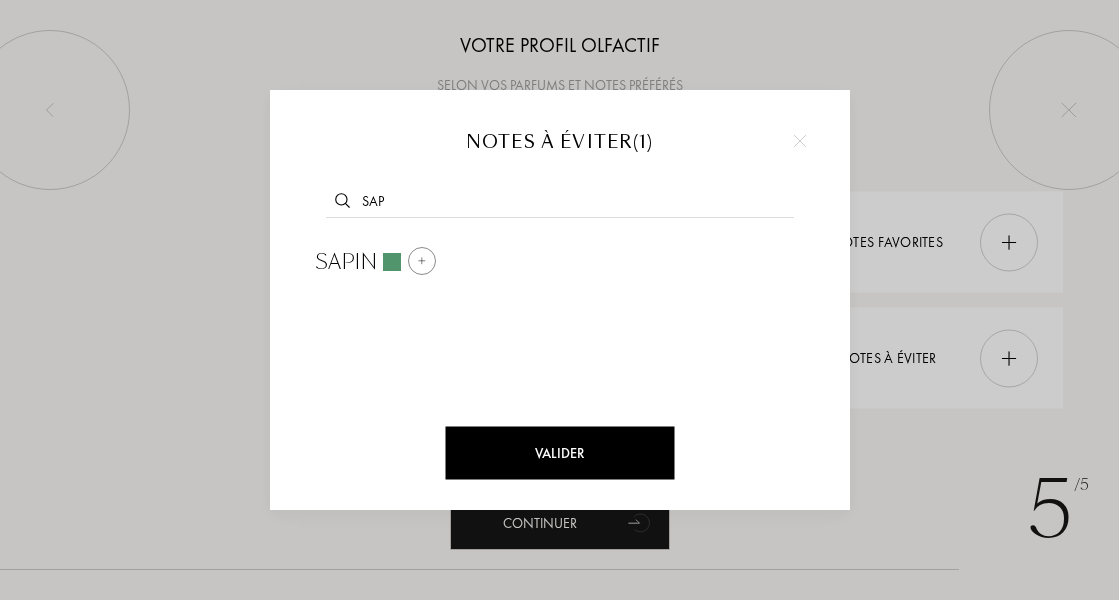 type on "sap" 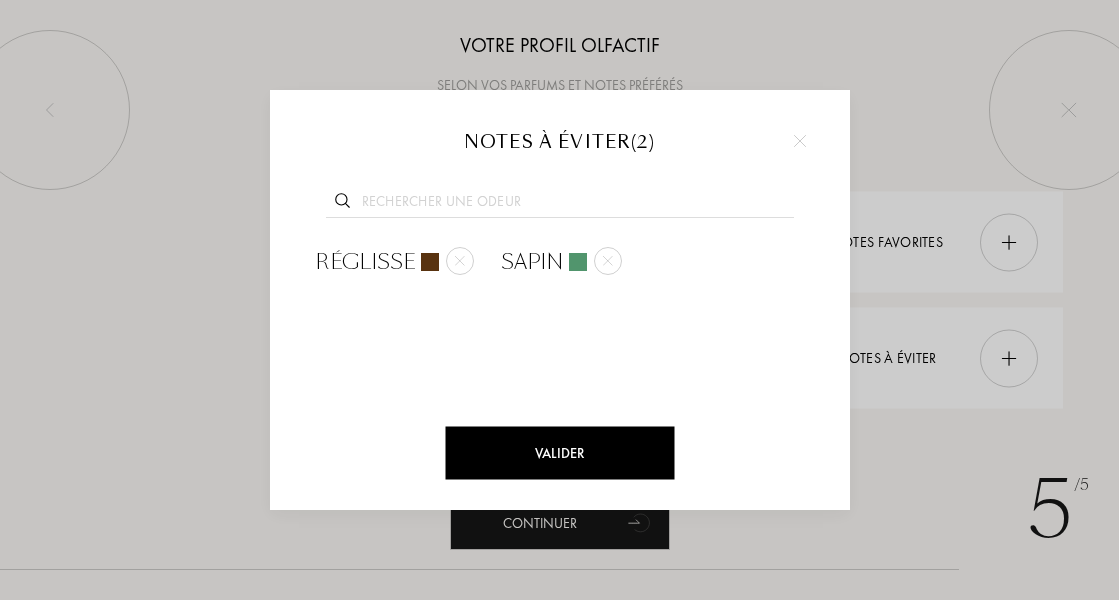 click at bounding box center (560, 204) 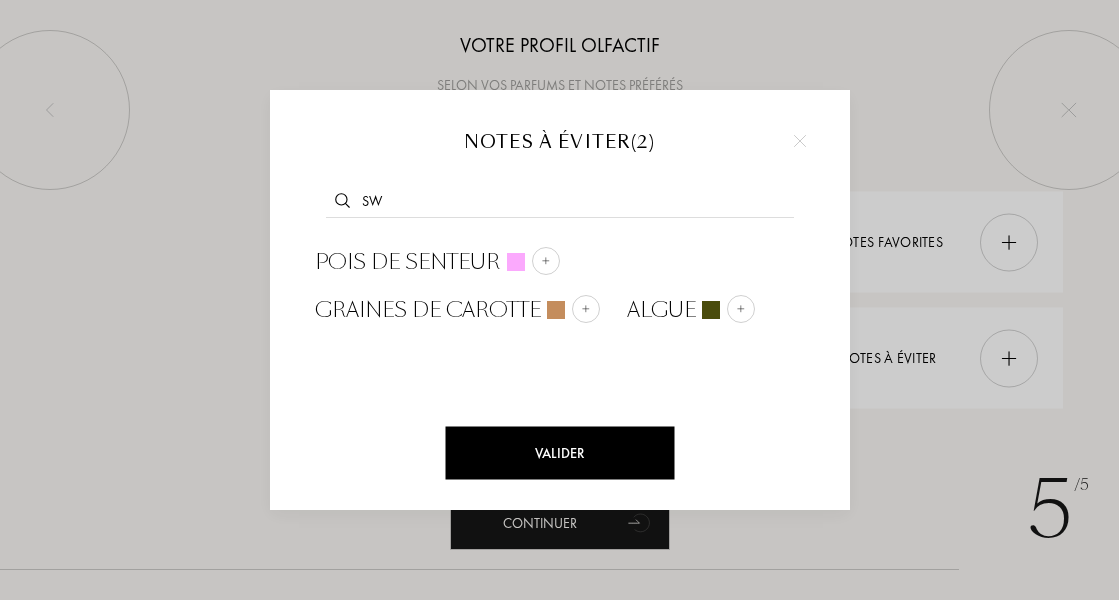 type on "s" 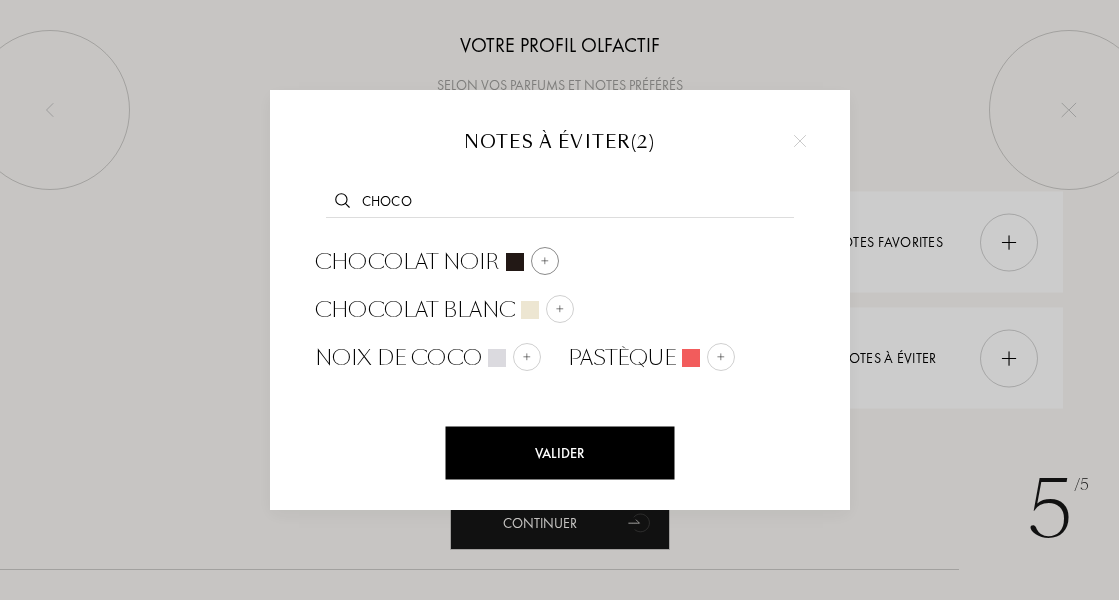 type on "choco" 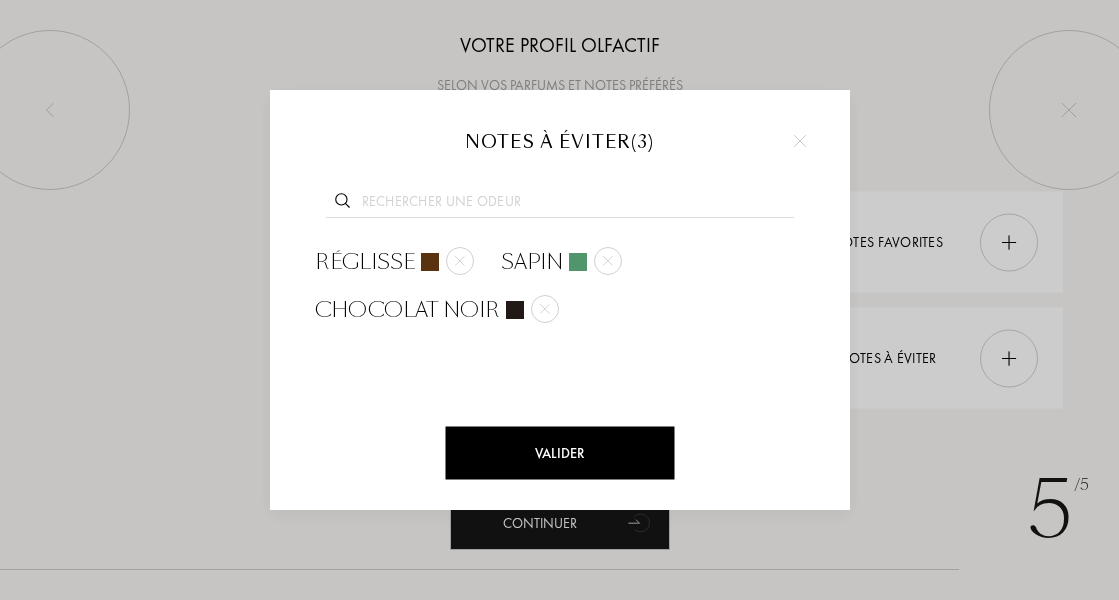 click at bounding box center [560, 204] 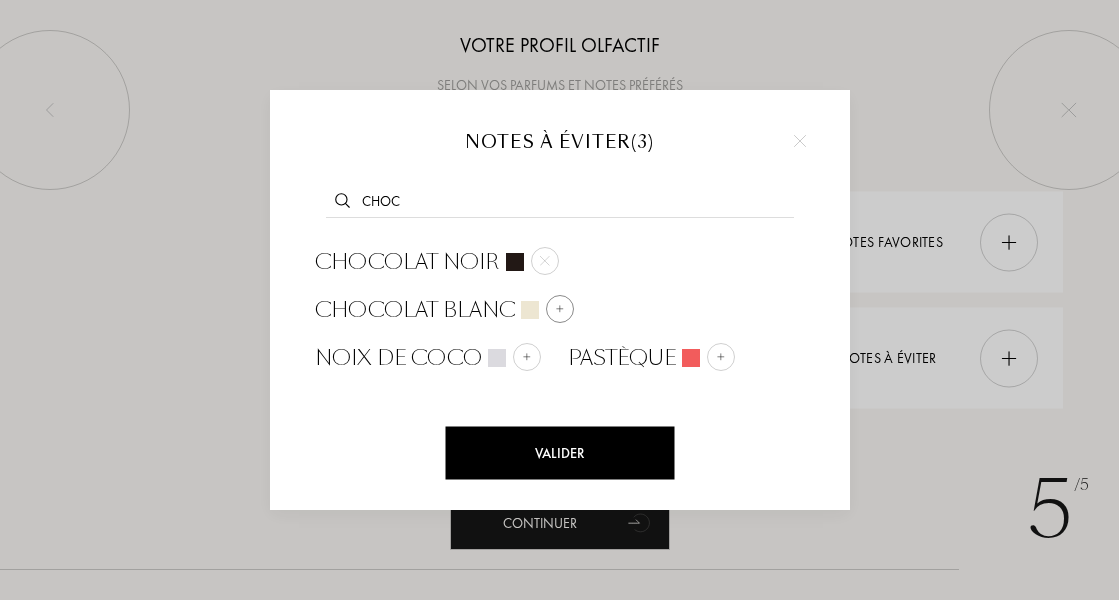 type on "choc" 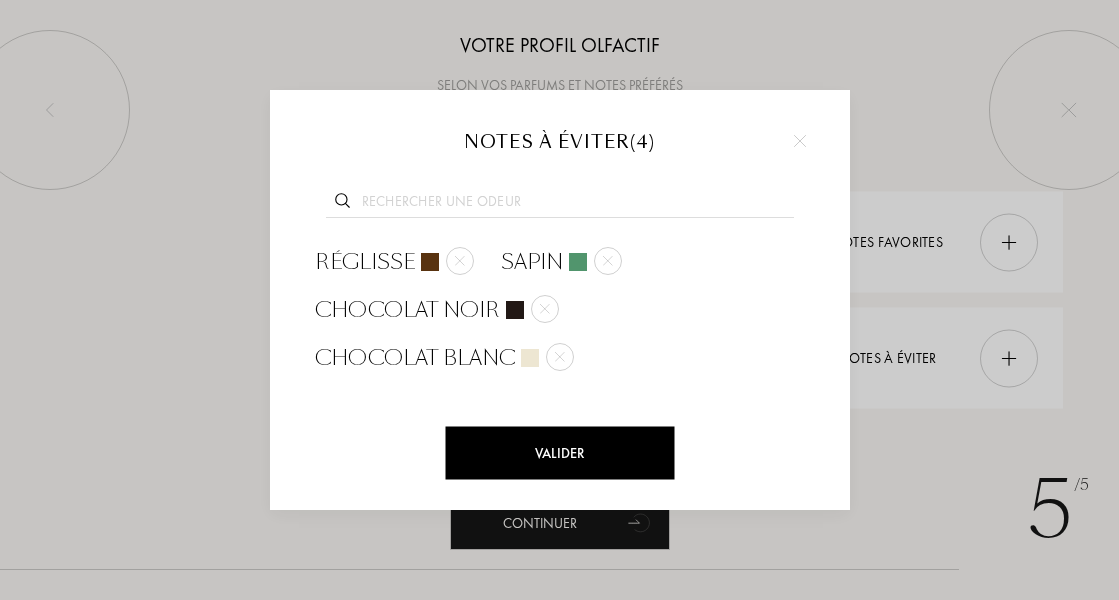 click at bounding box center [560, 204] 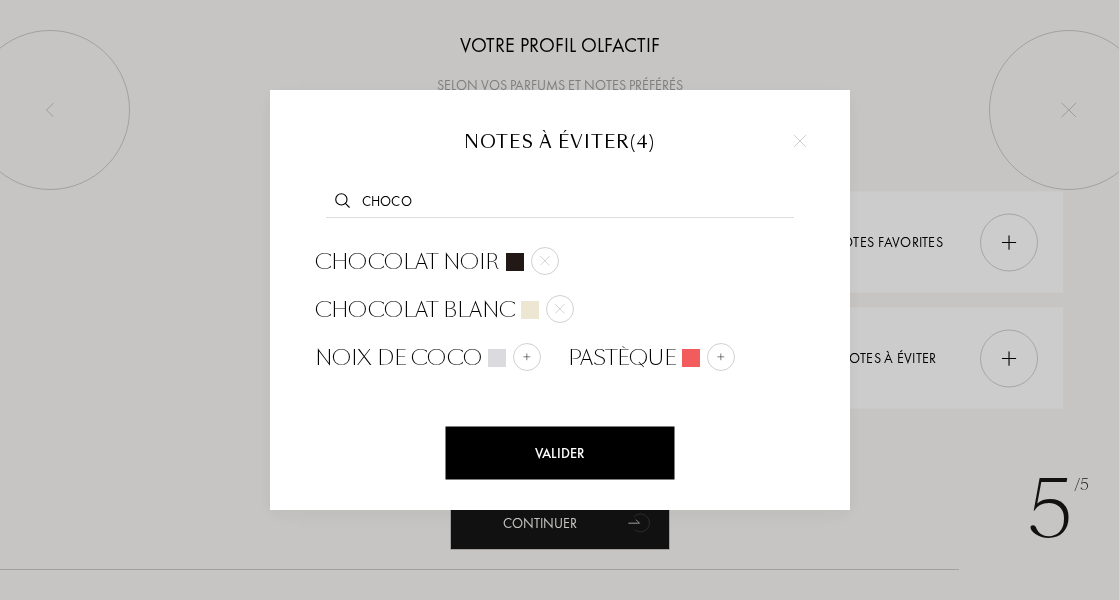 click on "choco" at bounding box center [560, 204] 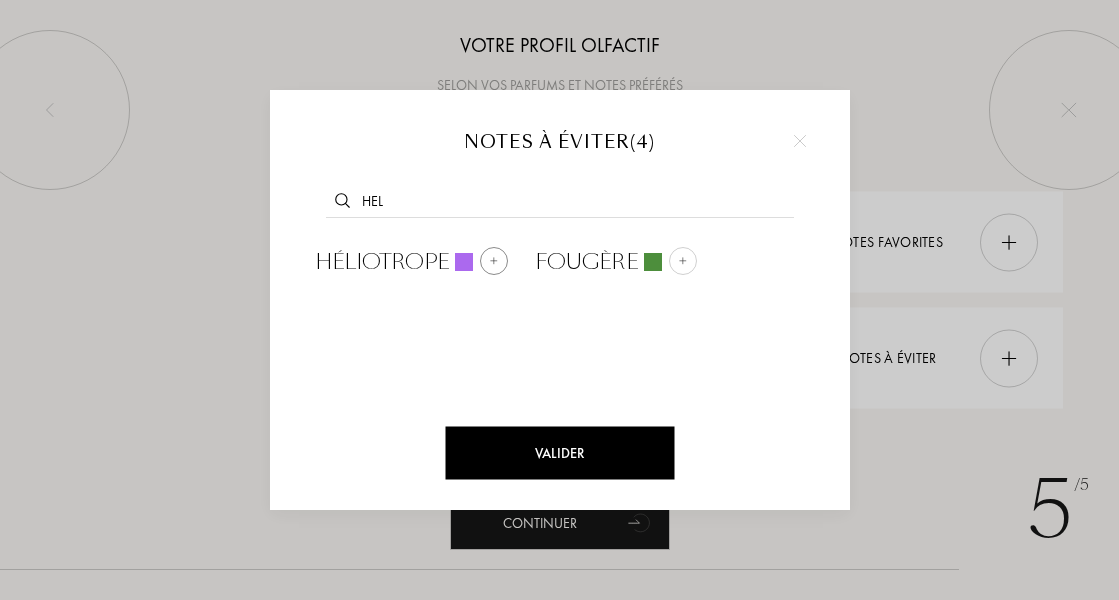 type on "hel" 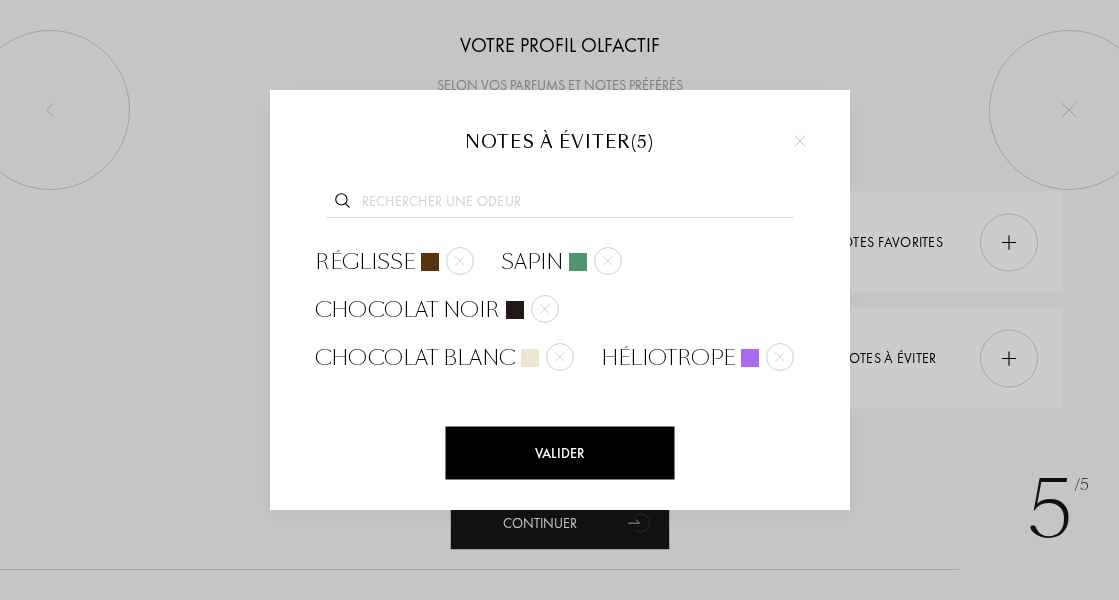 click at bounding box center [560, 204] 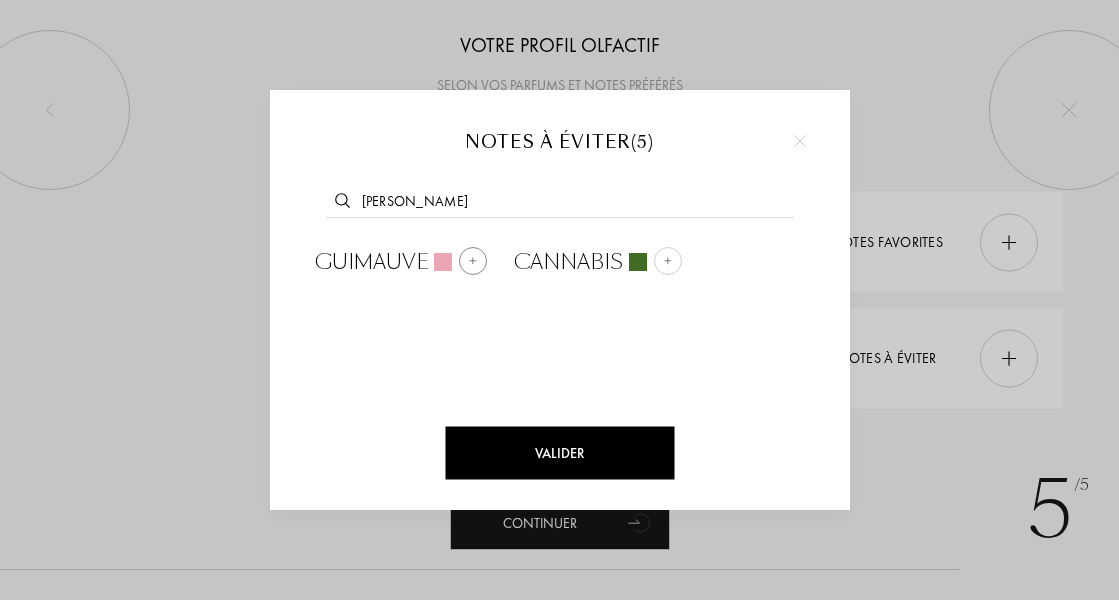 type on "marsh" 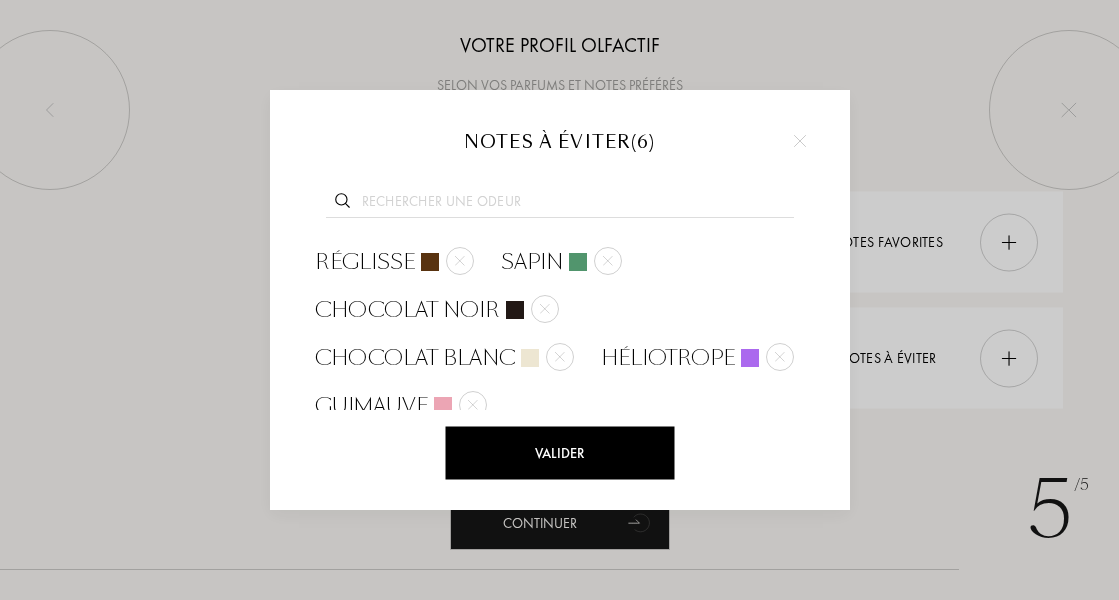 click at bounding box center (560, 204) 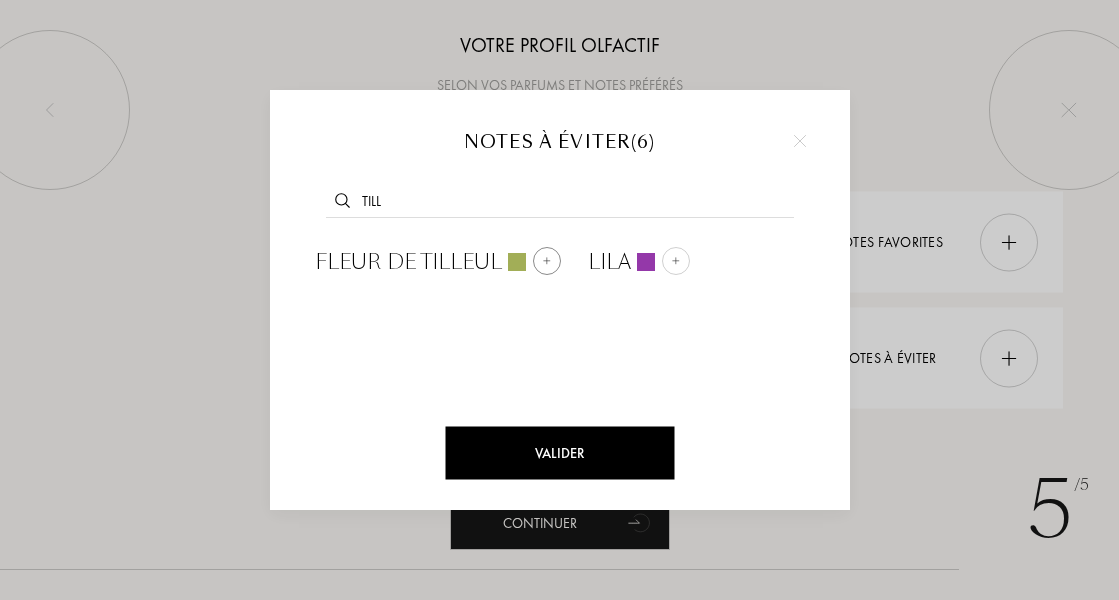 type on "till" 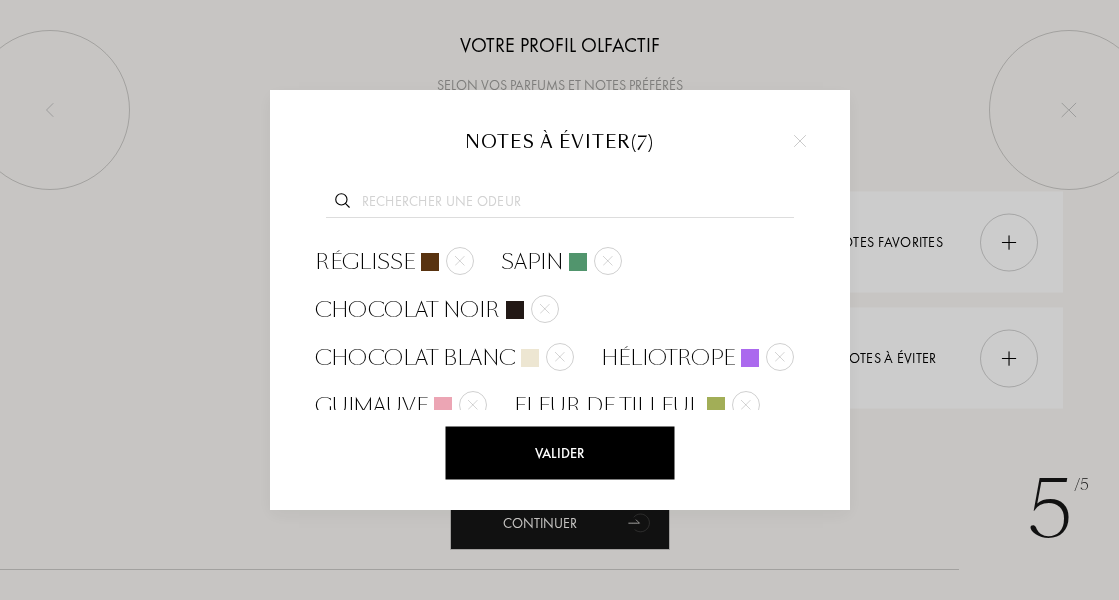 click at bounding box center (560, 204) 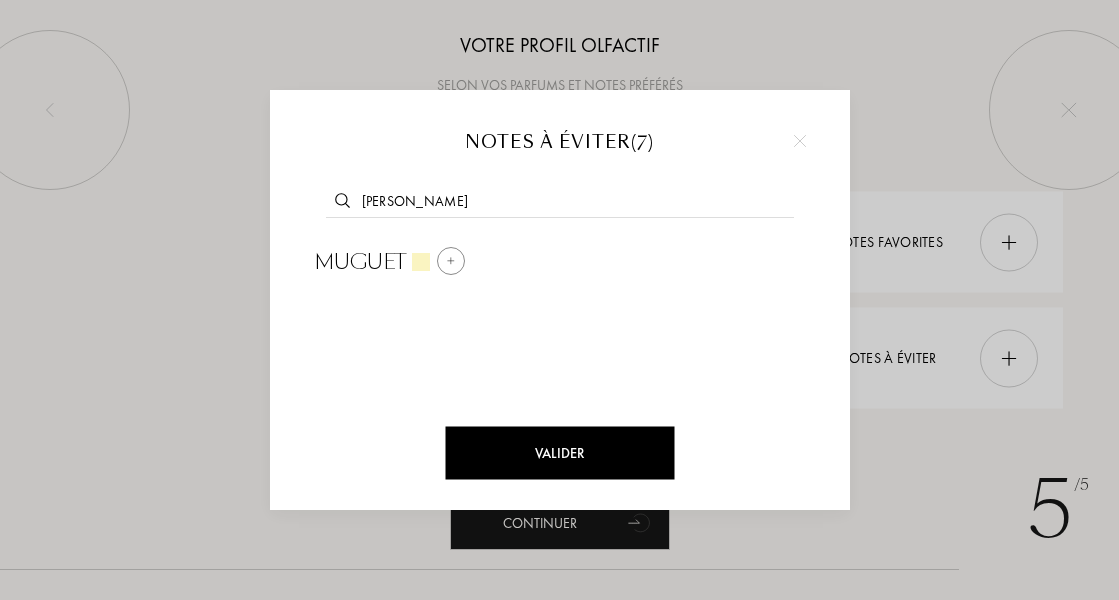 type on "lily o" 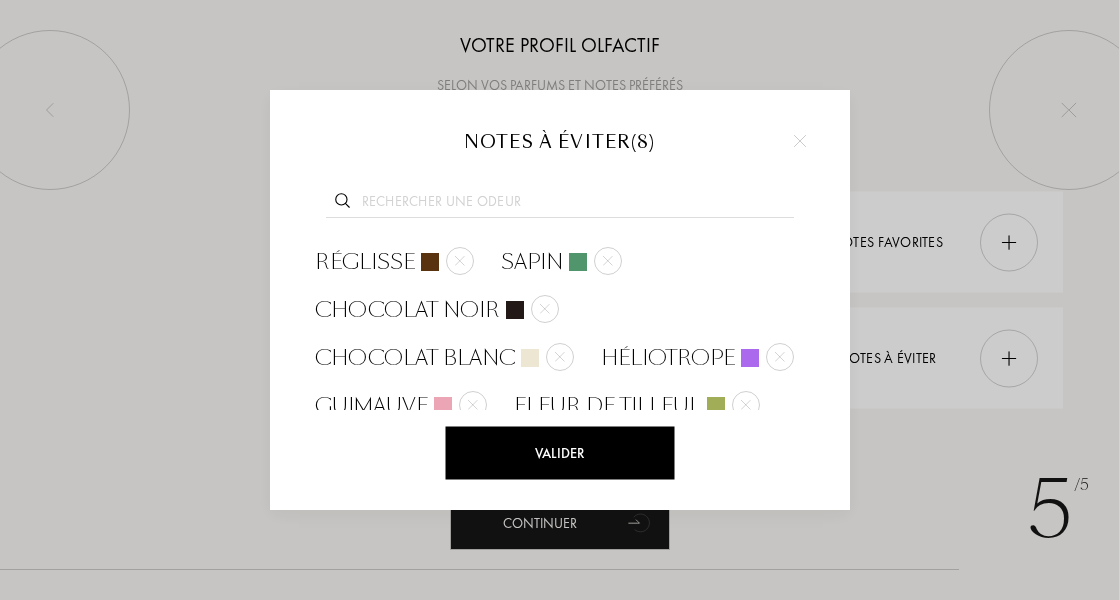 click on "Valider" at bounding box center (559, 453) 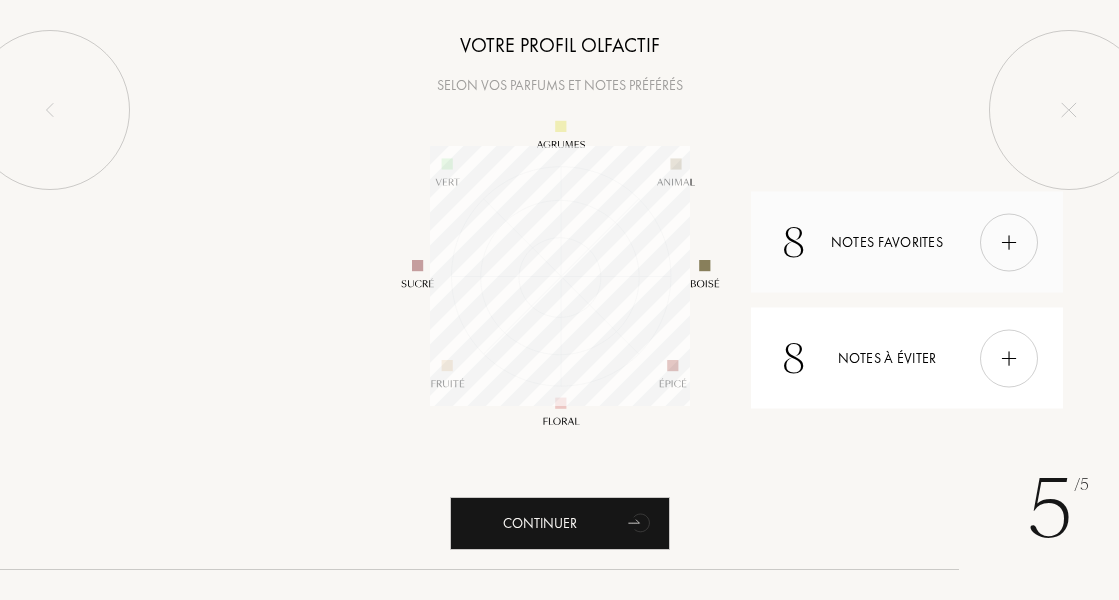 click at bounding box center (1009, 242) 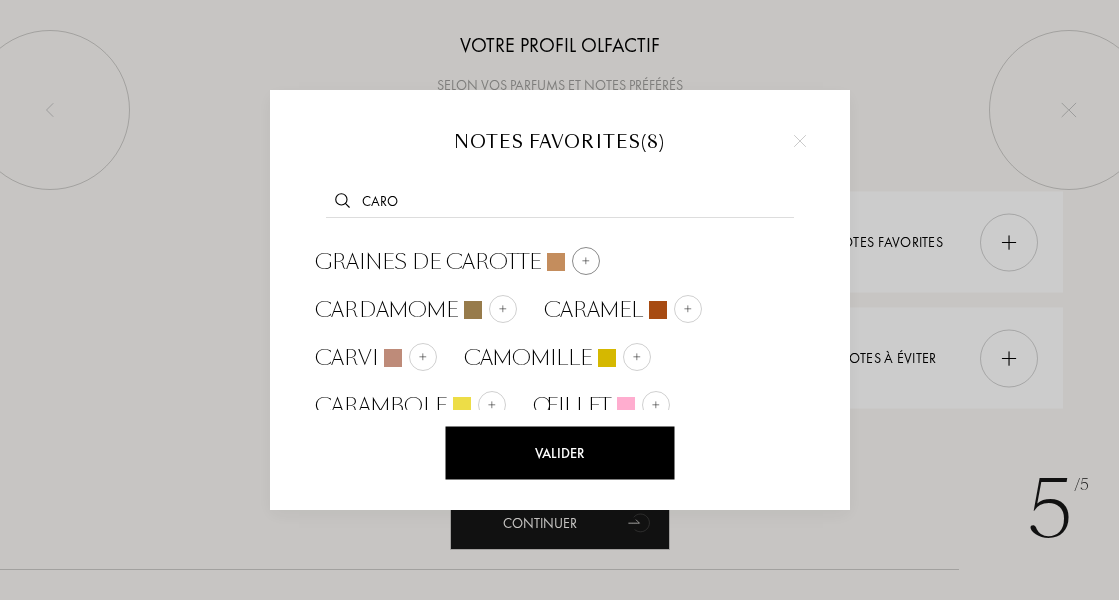 type on "caro" 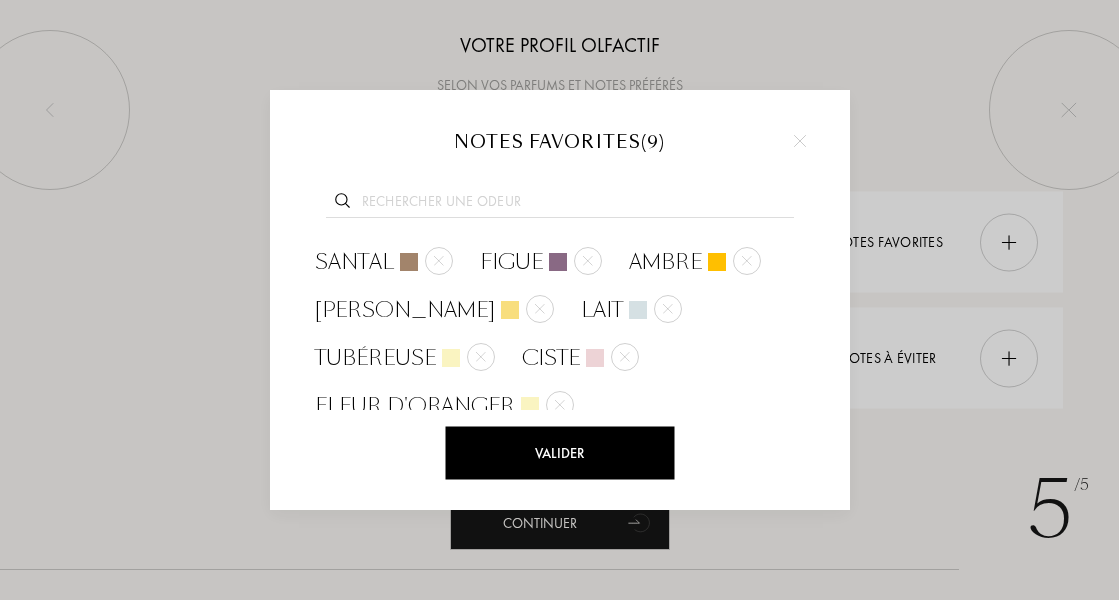 click at bounding box center [560, 204] 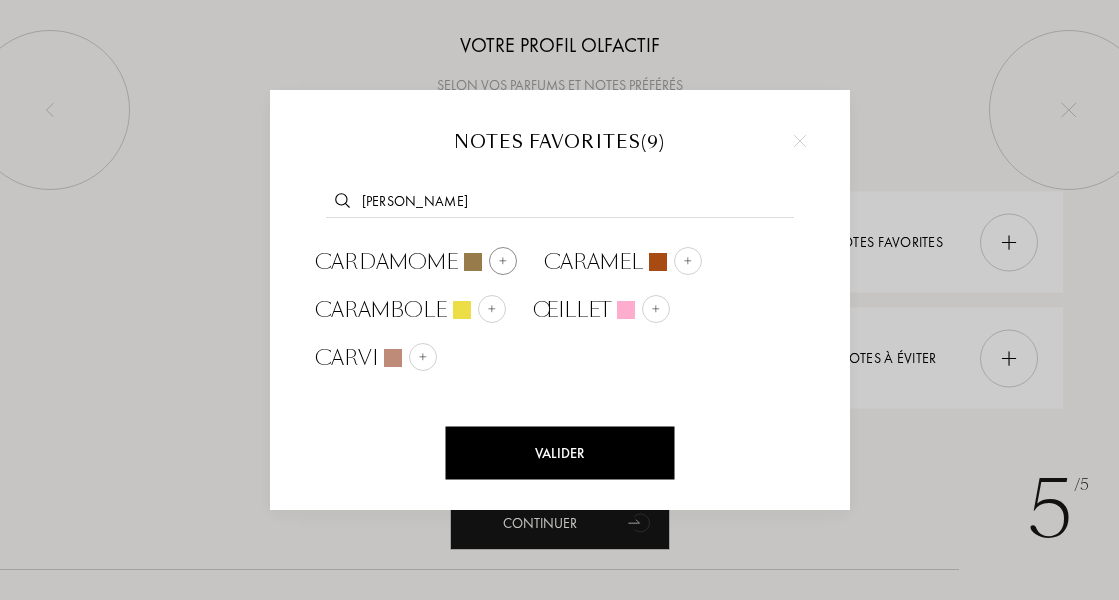 type on "carda" 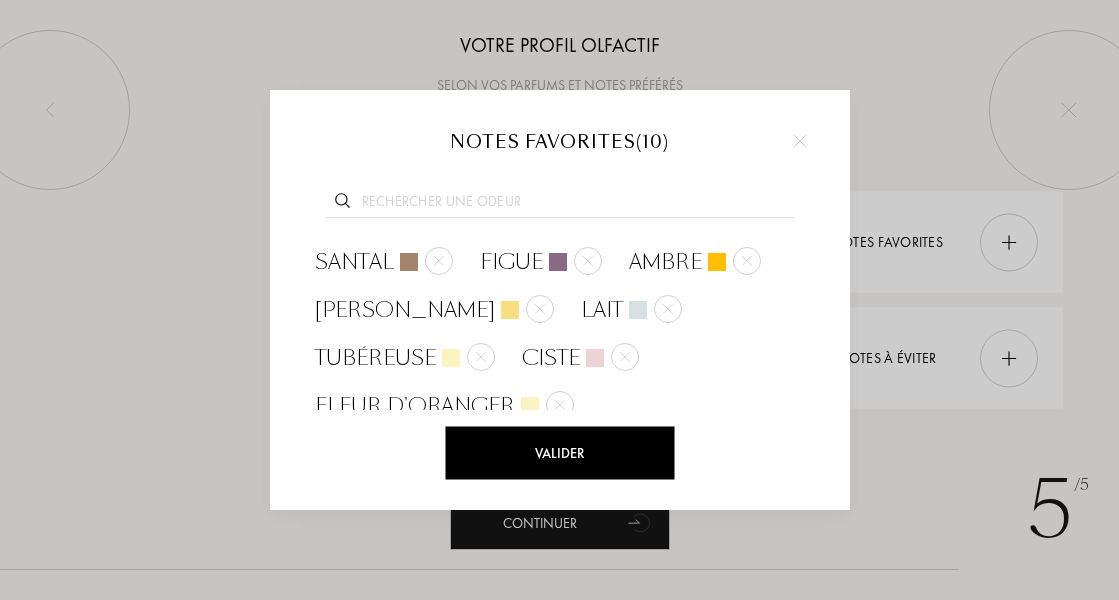click at bounding box center [559, 300] 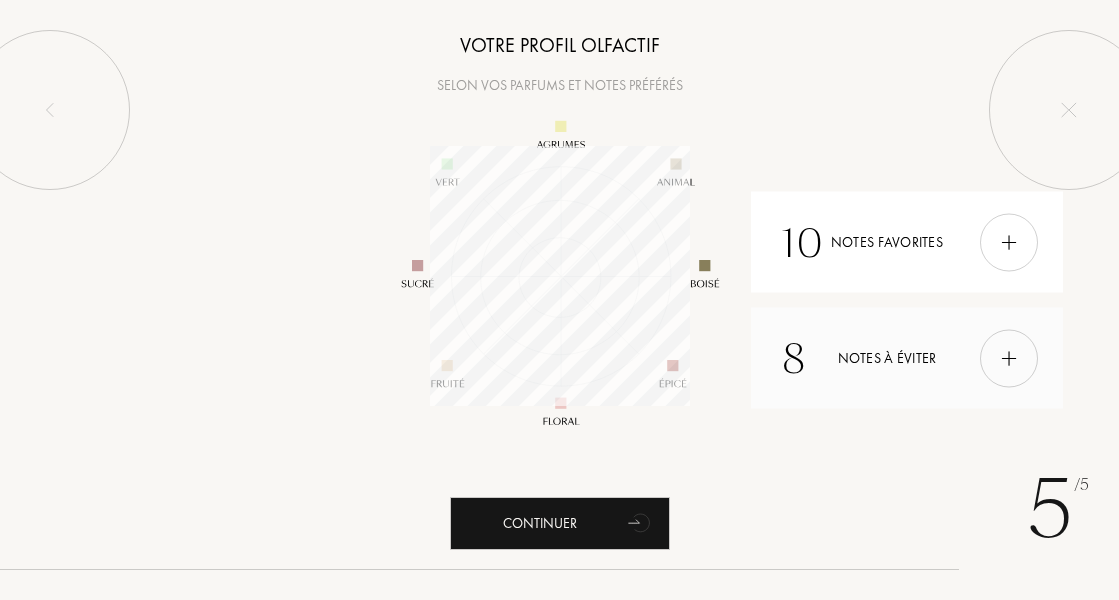 click at bounding box center (1009, 358) 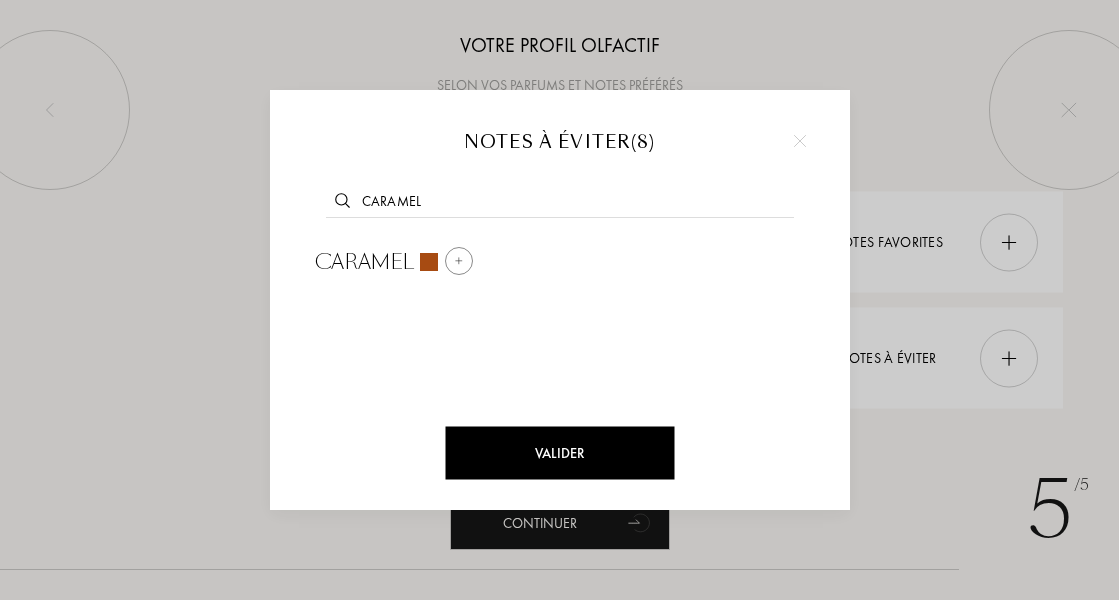 type on "caramel" 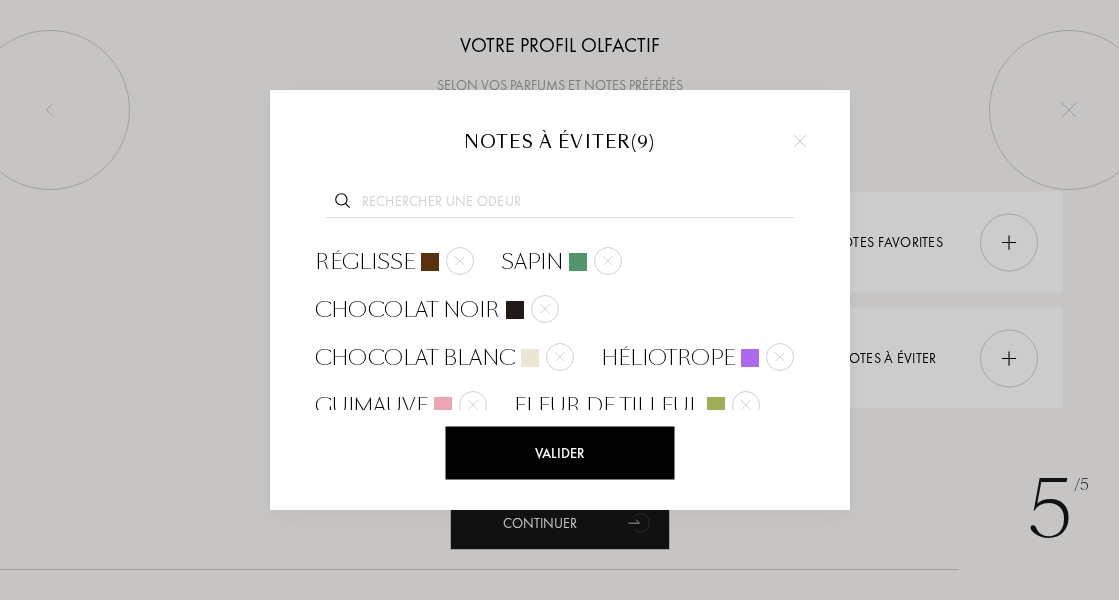 click at bounding box center (559, 300) 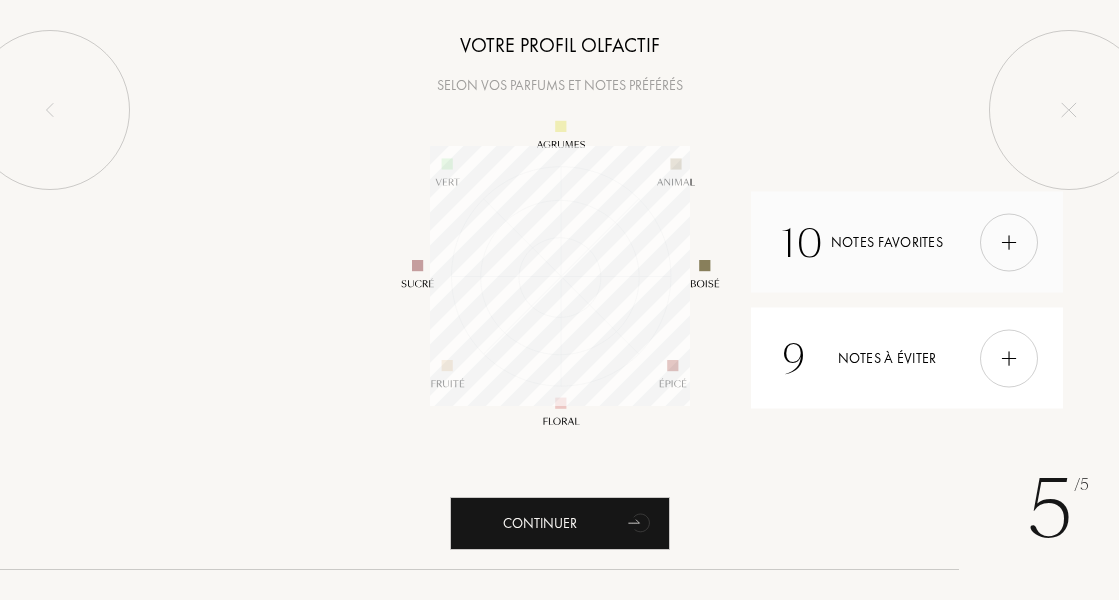 click at bounding box center (1009, 242) 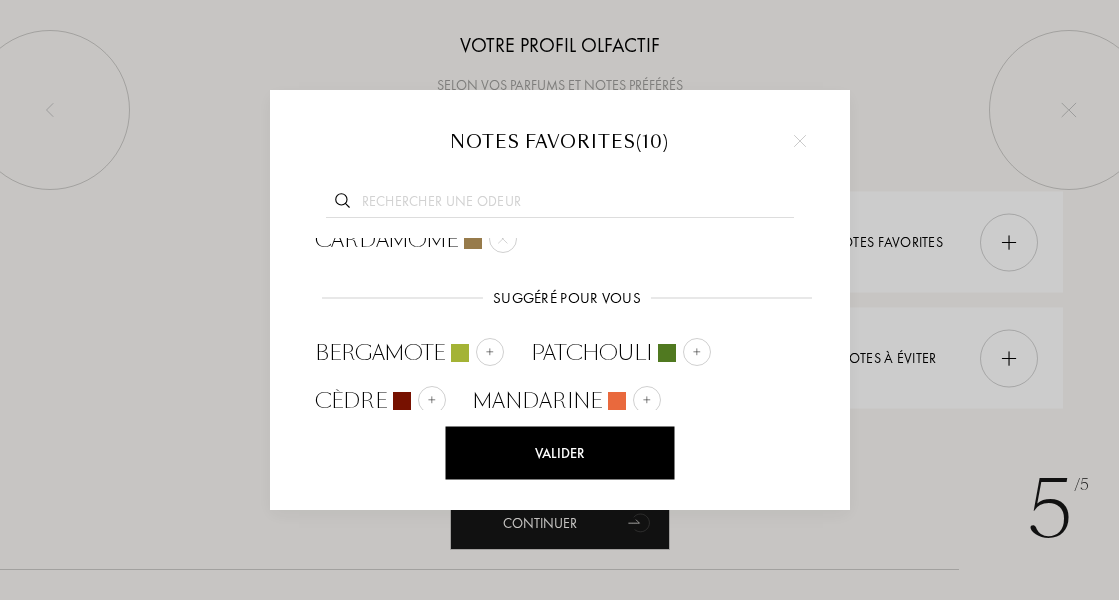 scroll, scrollTop: 269, scrollLeft: 0, axis: vertical 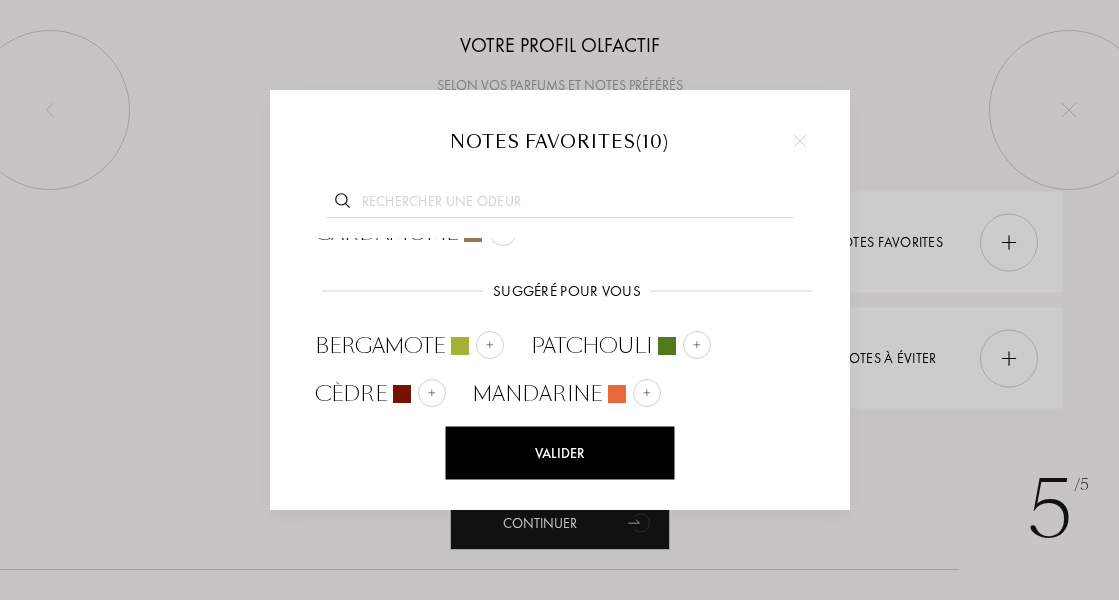 click at bounding box center (800, 141) 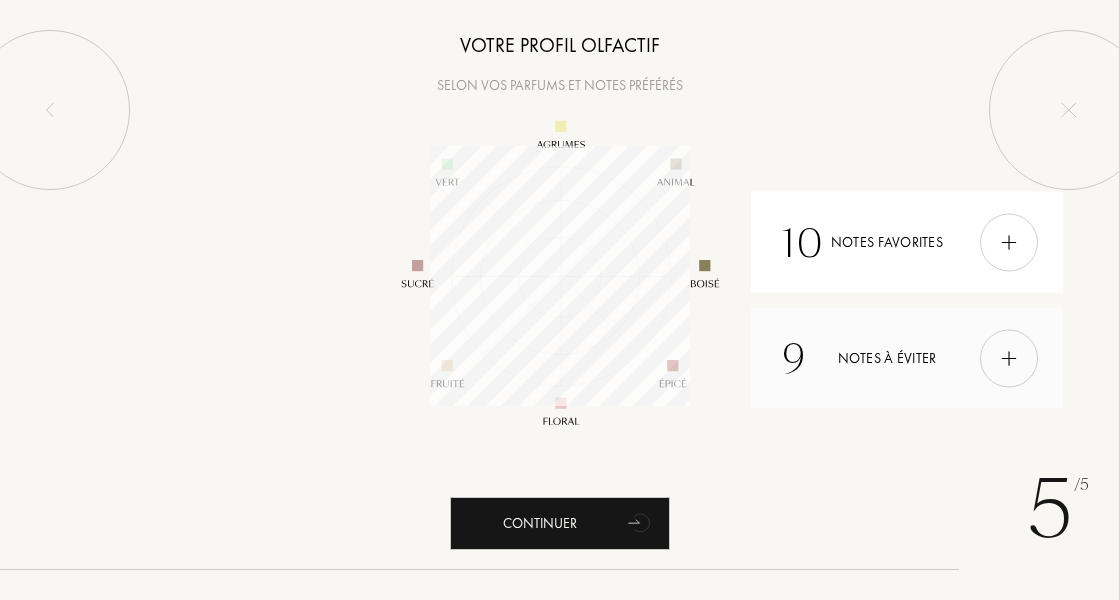 click at bounding box center (1009, 358) 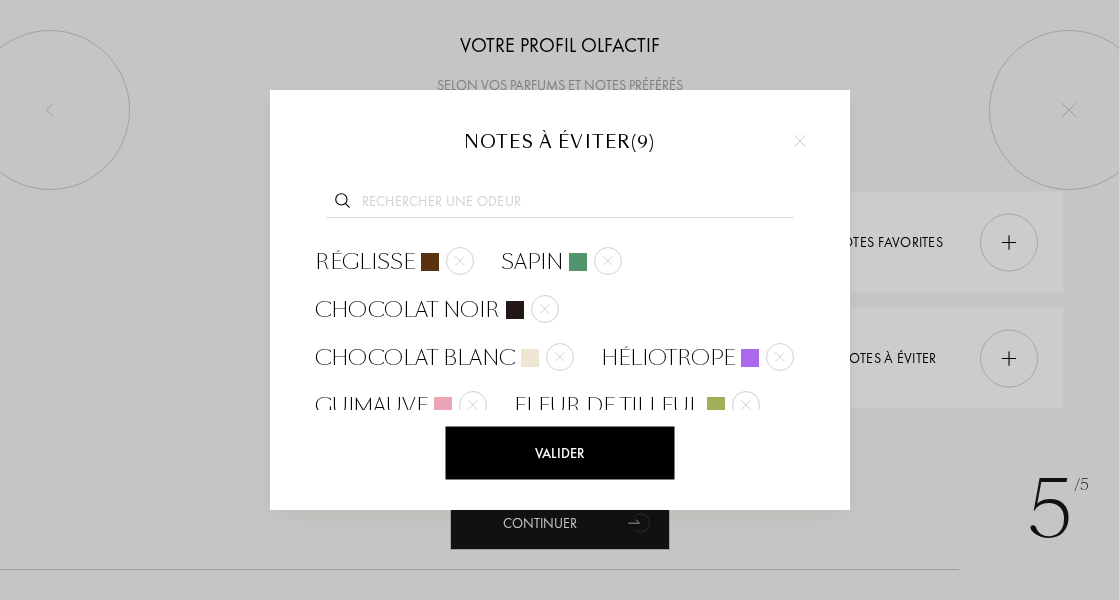 scroll, scrollTop: 60, scrollLeft: 0, axis: vertical 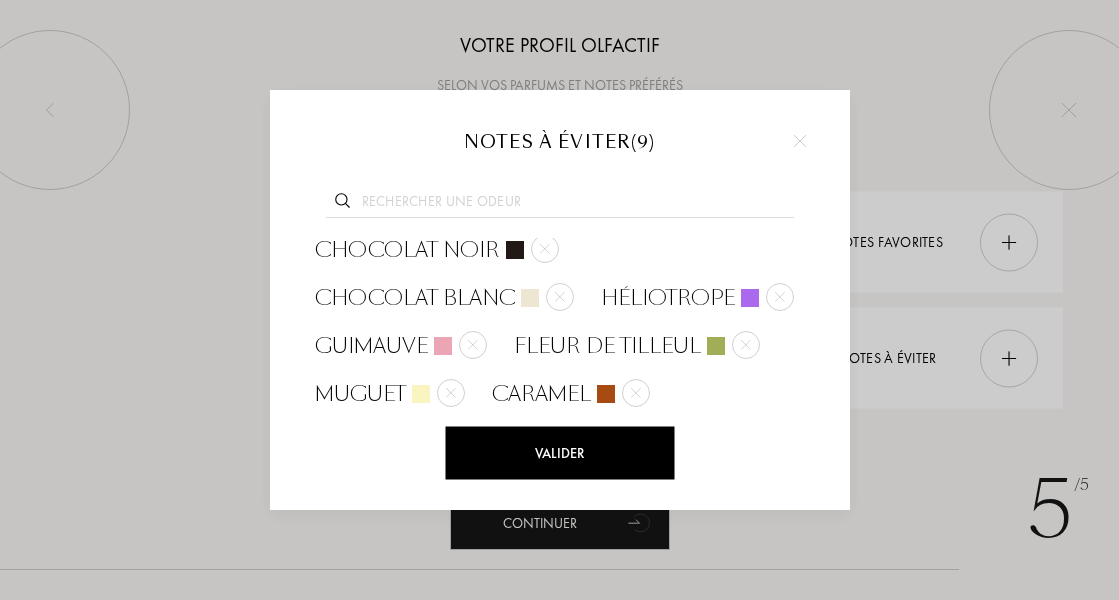 click at bounding box center [800, 141] 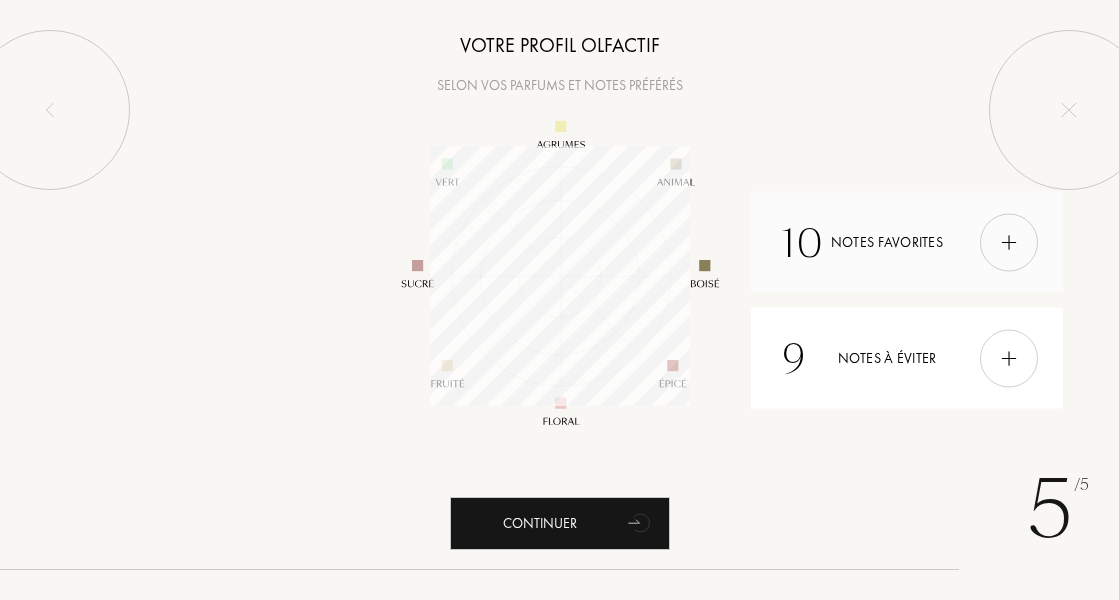 click at bounding box center (1009, 242) 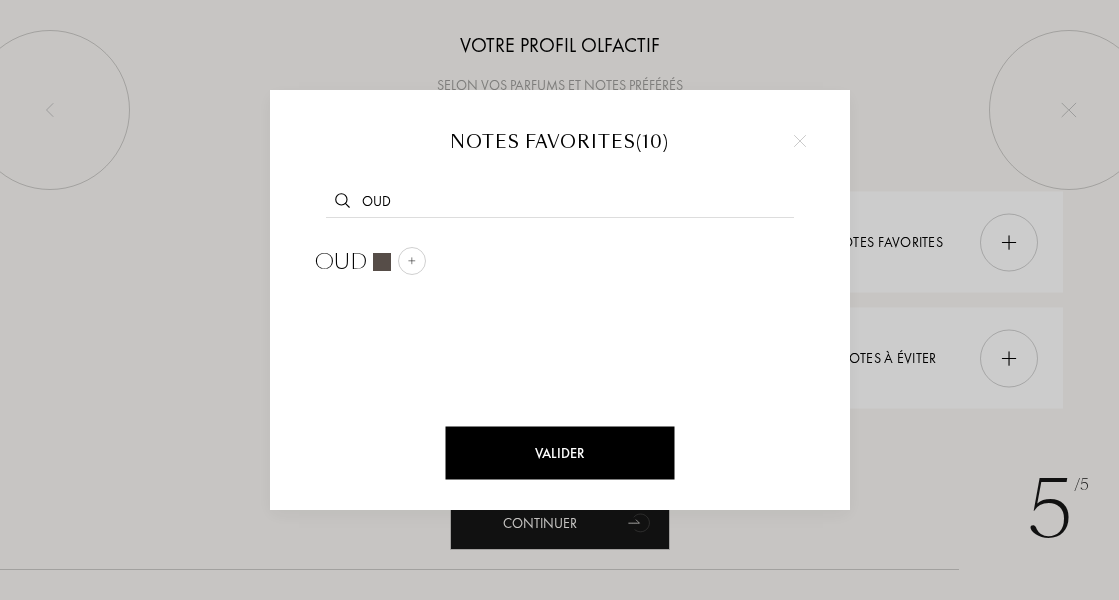 type on "oud" 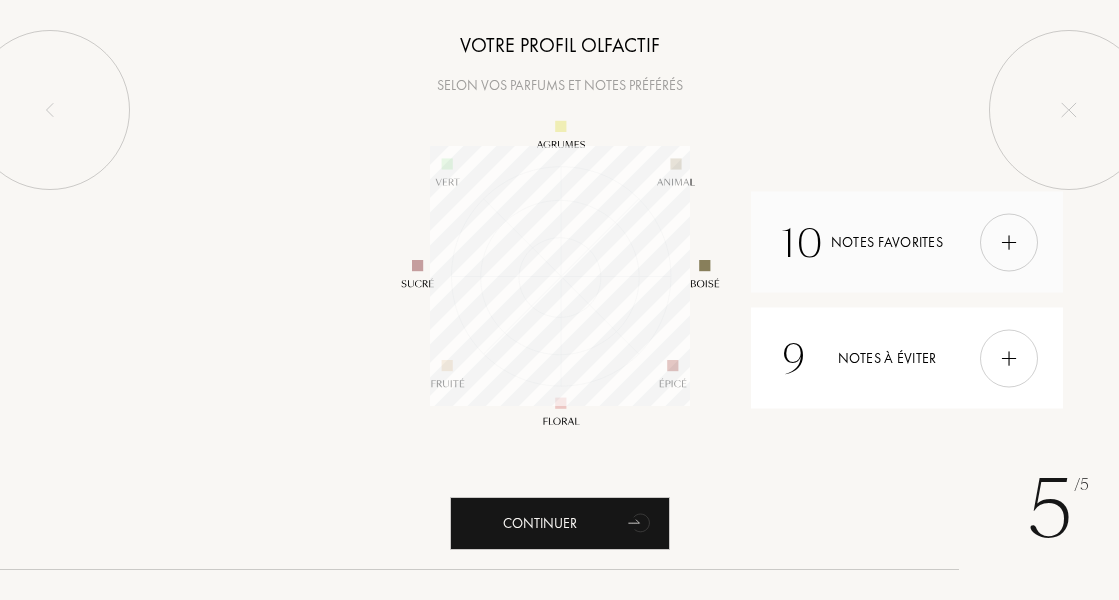 click at bounding box center (1009, 242) 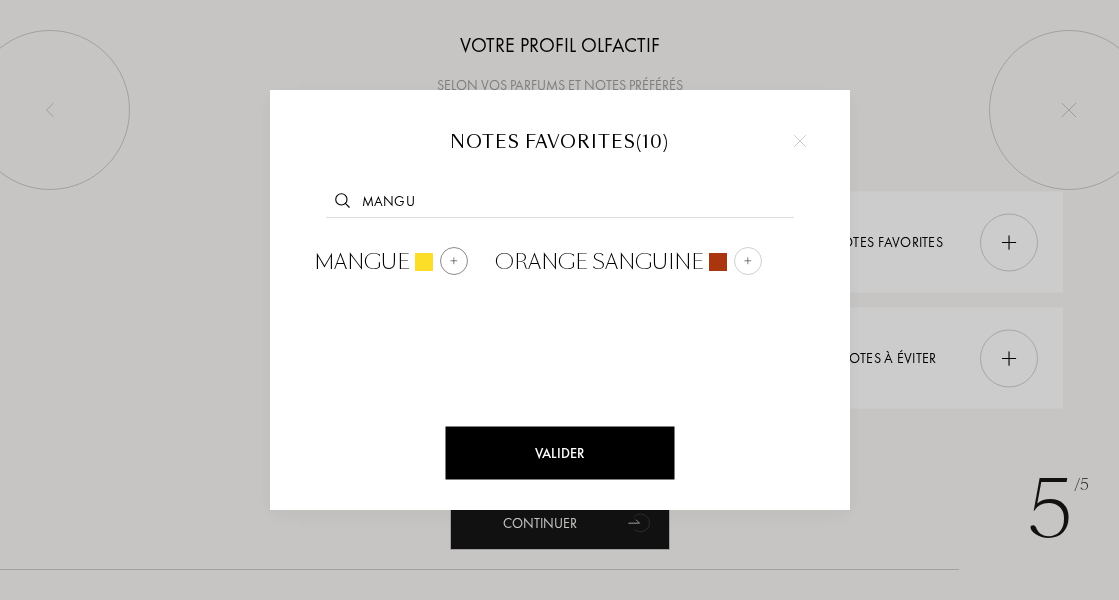type on "mangu" 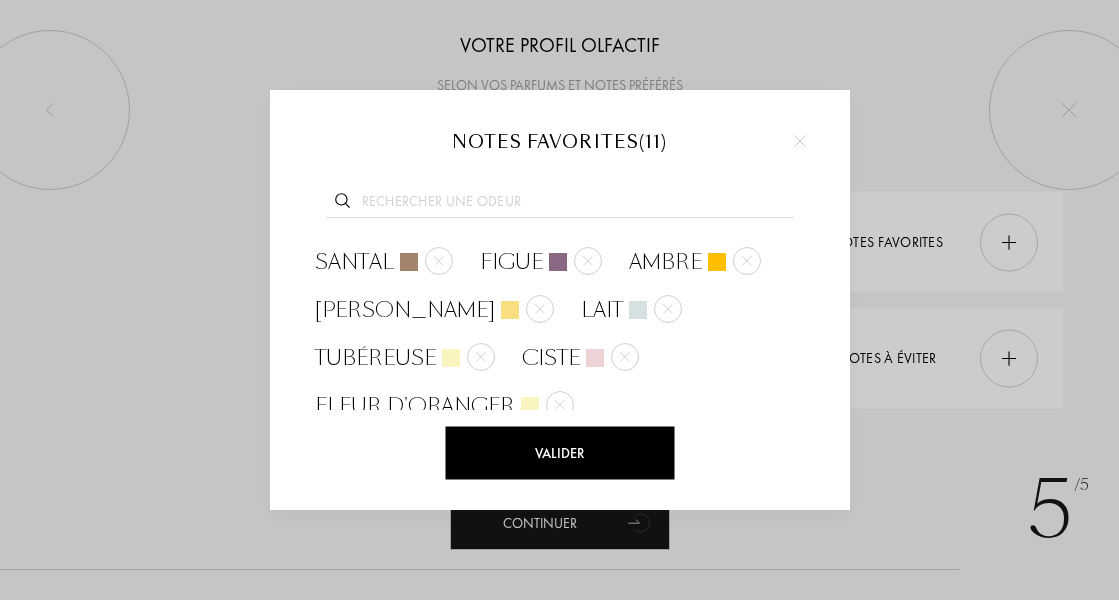 click at bounding box center (560, 204) 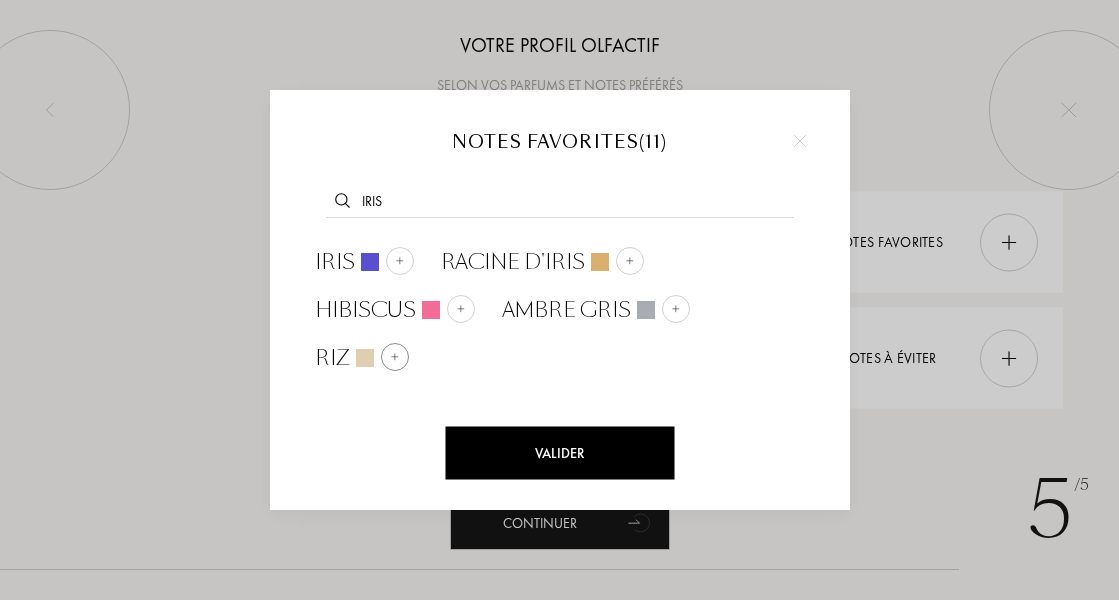 type on "iris" 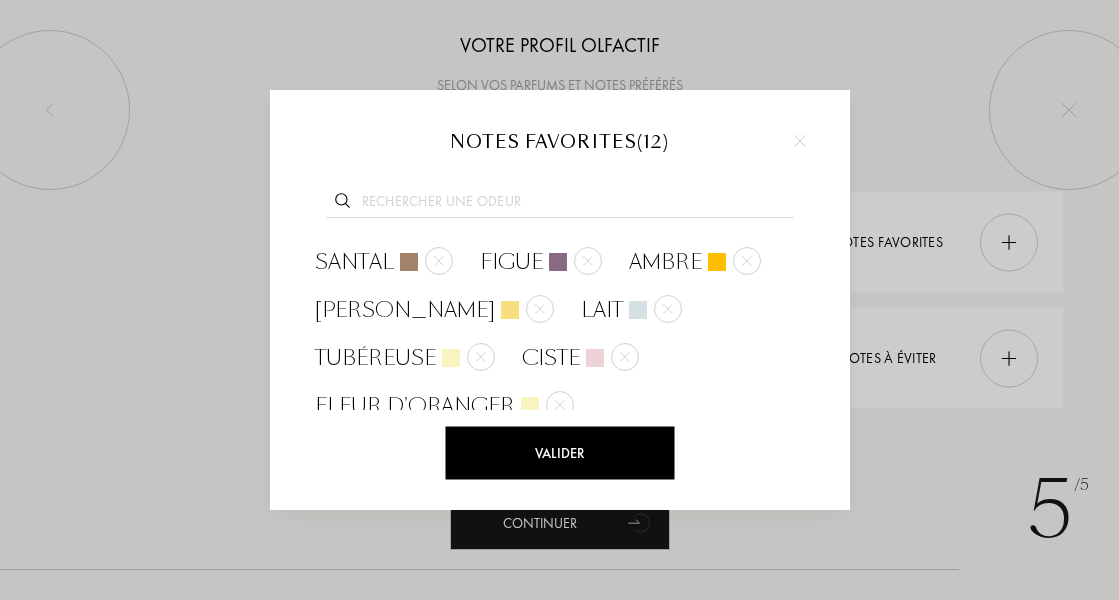 click at bounding box center [560, 204] 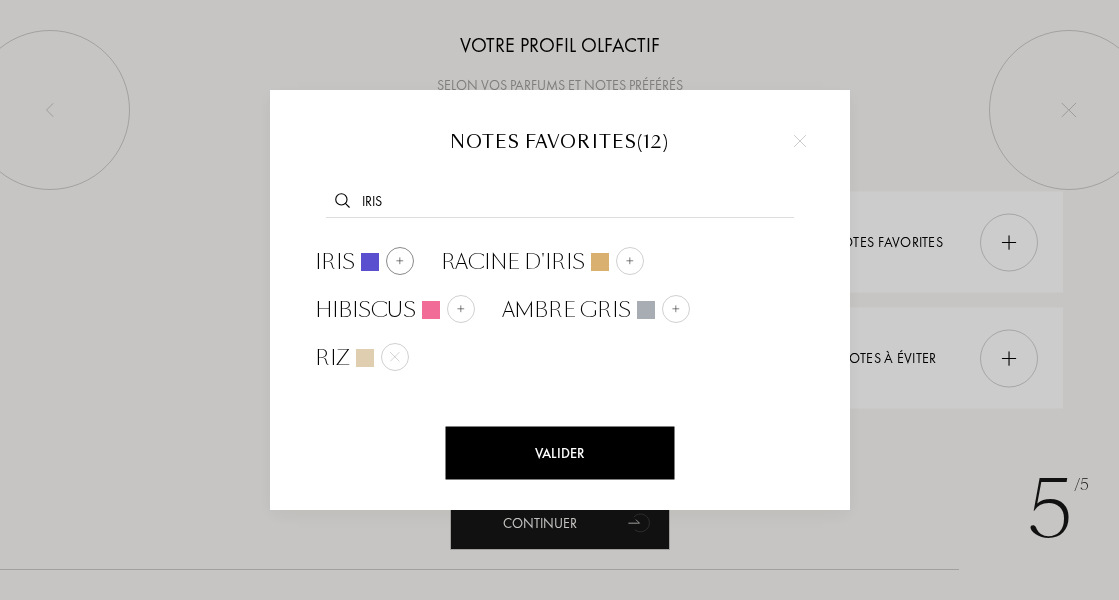 type on "iris" 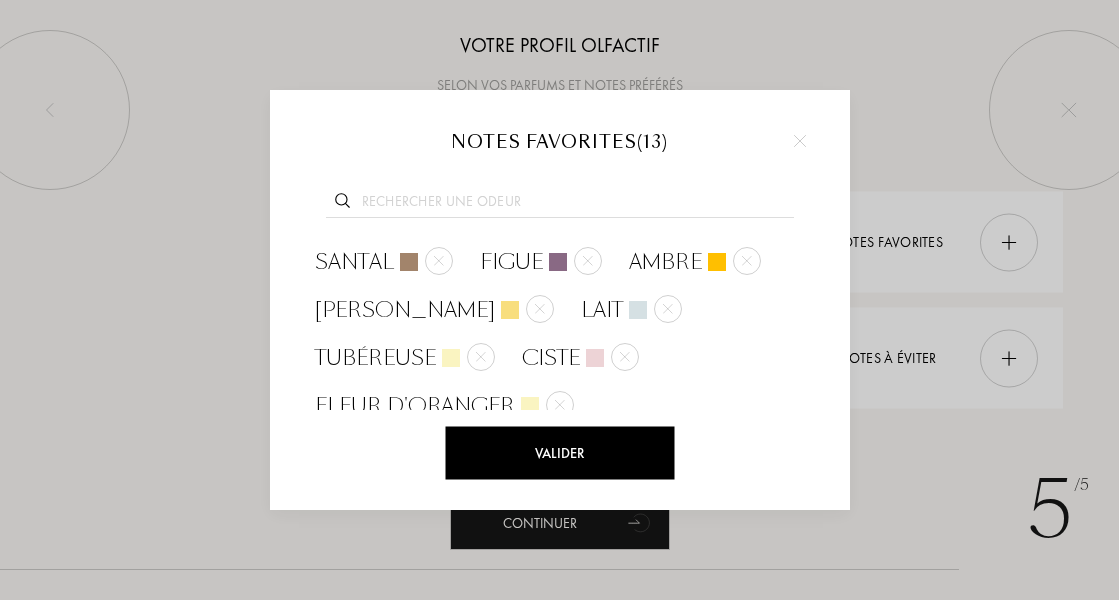 click at bounding box center (560, 204) 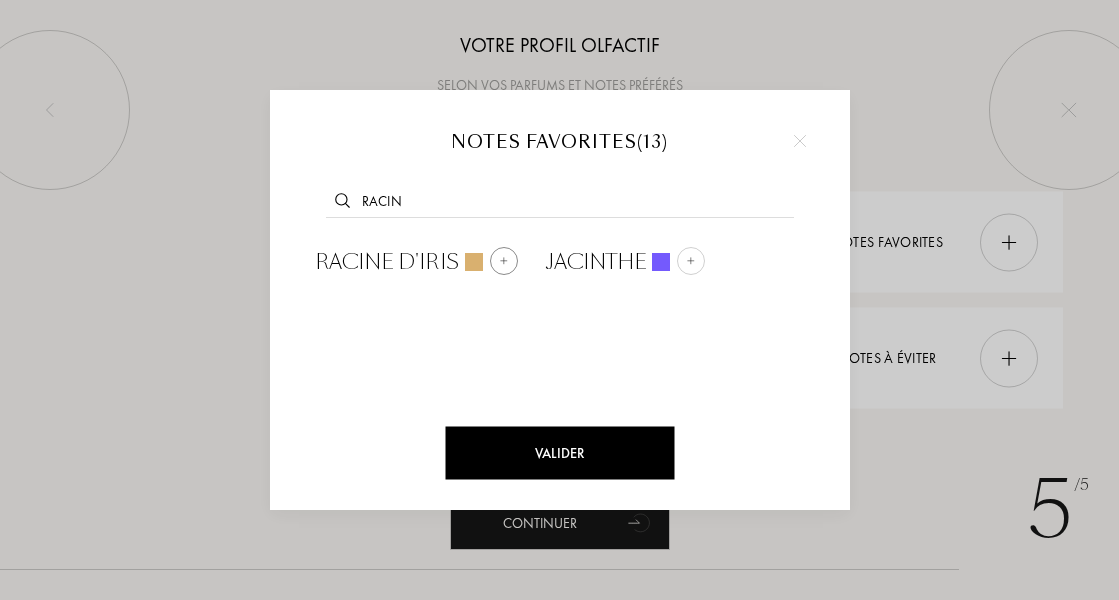 type on "racin" 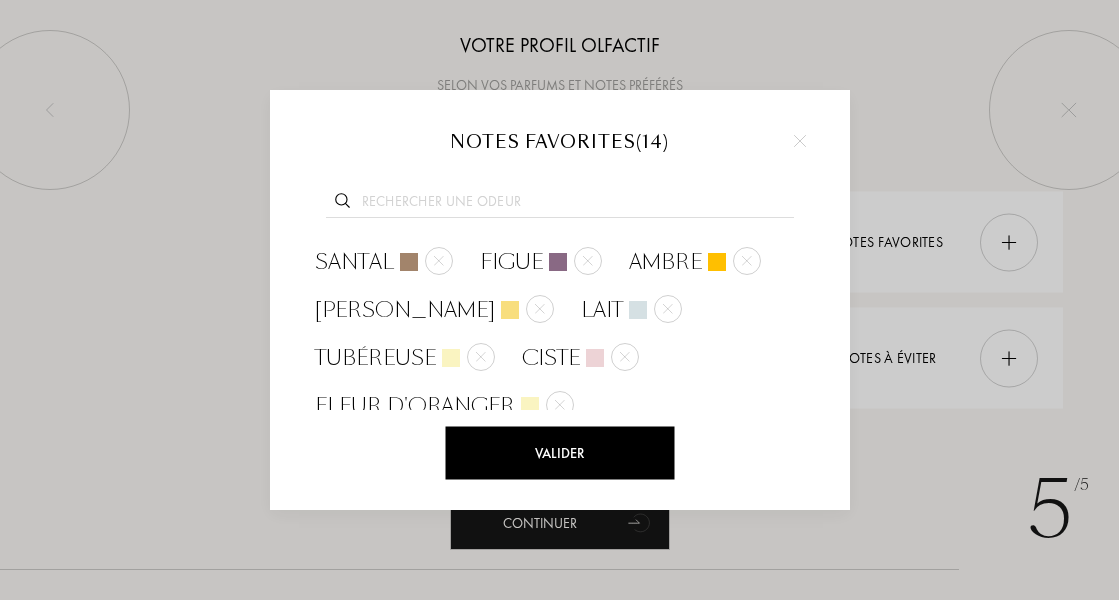 click at bounding box center (559, 300) 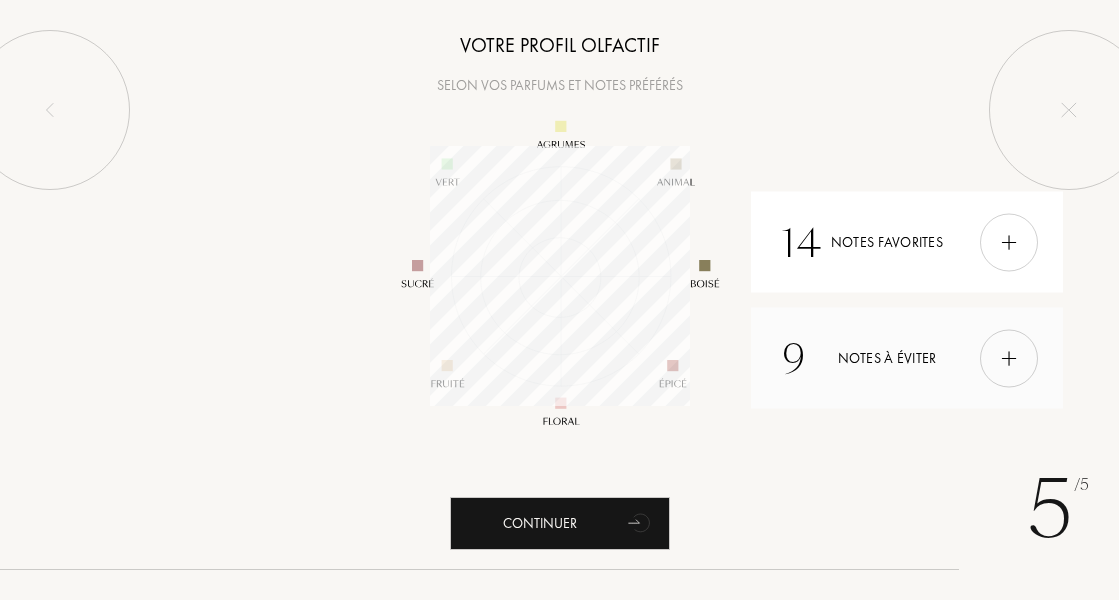 click at bounding box center (1009, 358) 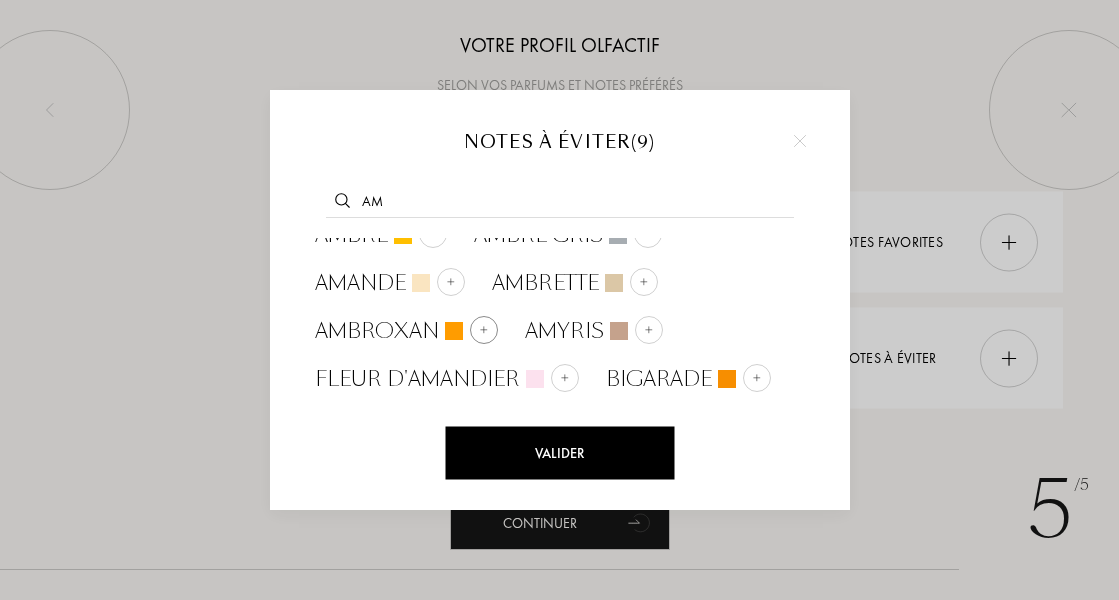 scroll, scrollTop: 1, scrollLeft: 0, axis: vertical 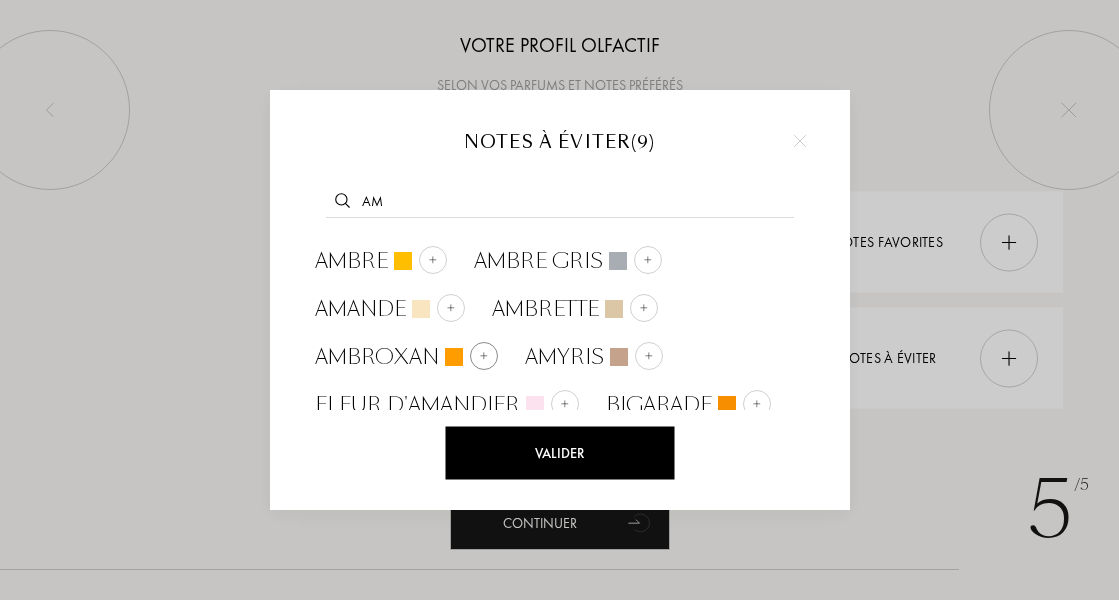 type on "am" 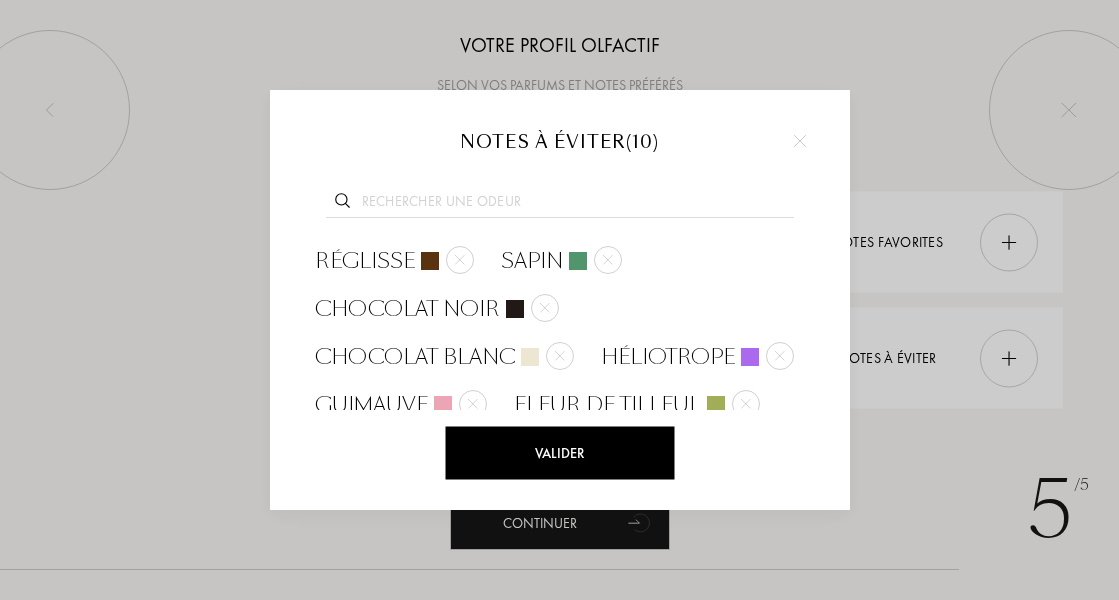 click on "Valider" at bounding box center (559, 453) 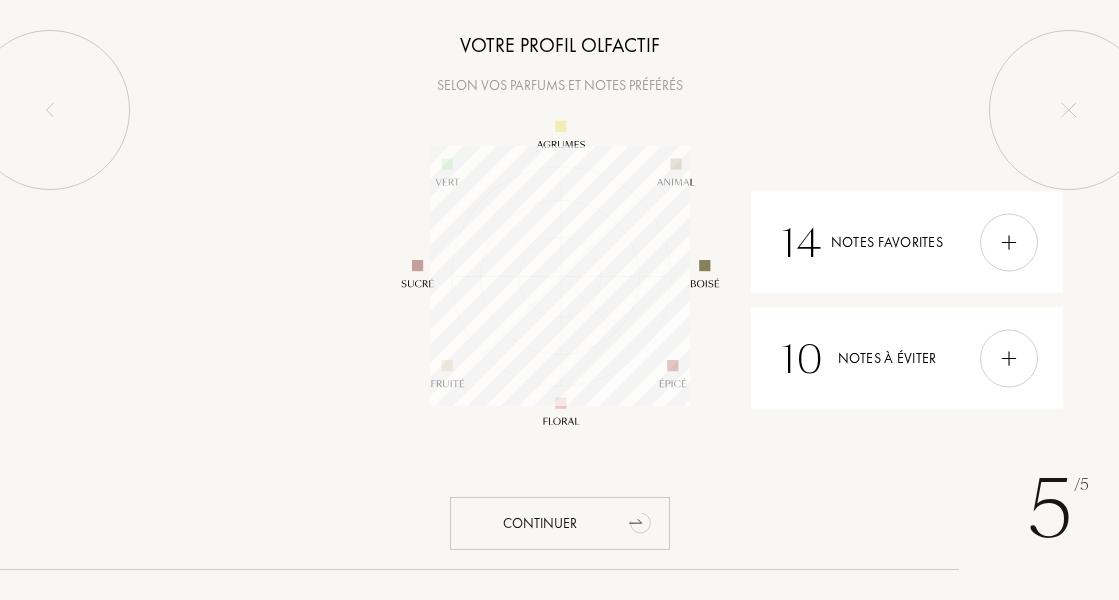 click on "Continuer" at bounding box center (560, 523) 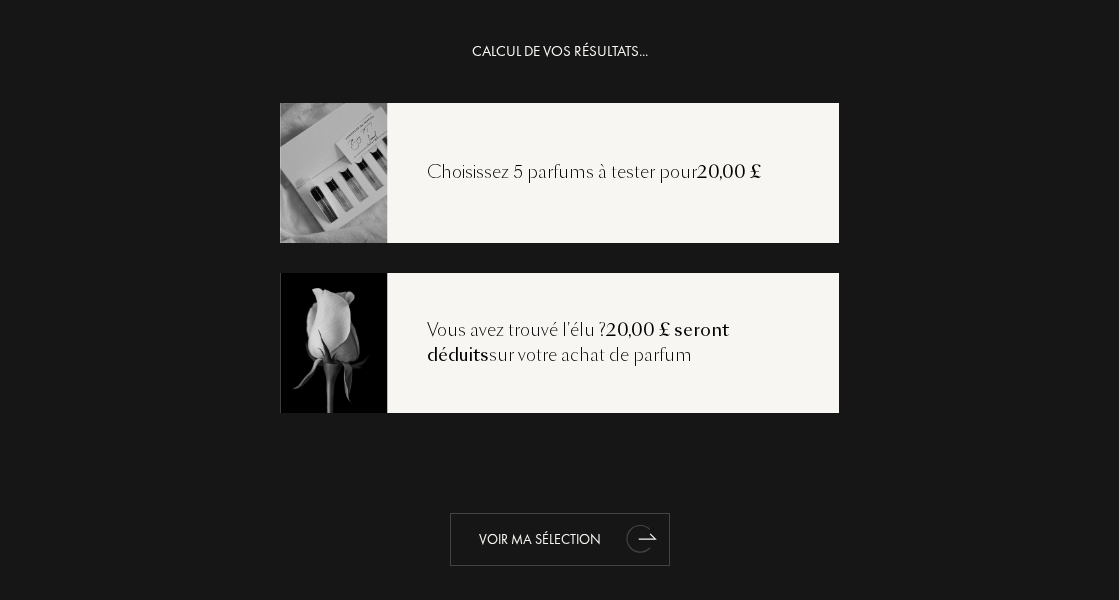 click on "Voir ma sélection" at bounding box center [560, 539] 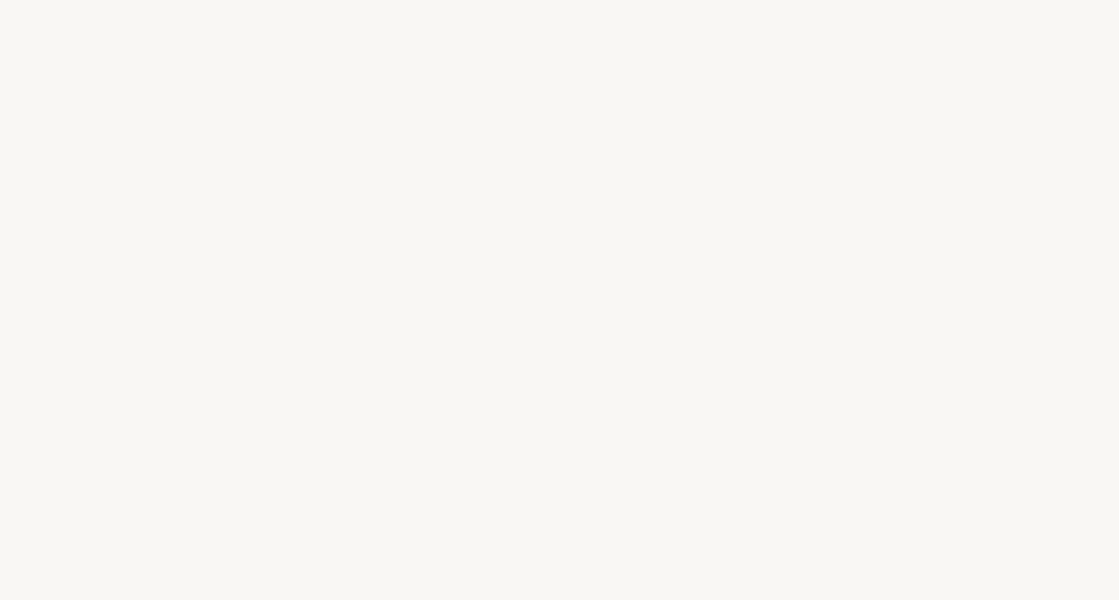 select on "FR" 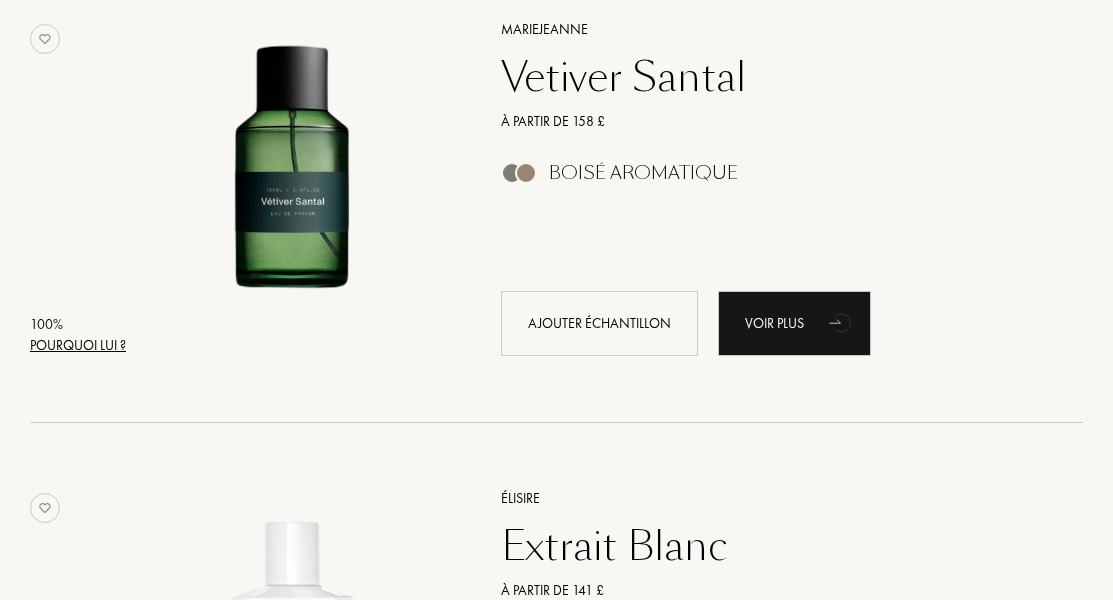 scroll, scrollTop: 342, scrollLeft: 0, axis: vertical 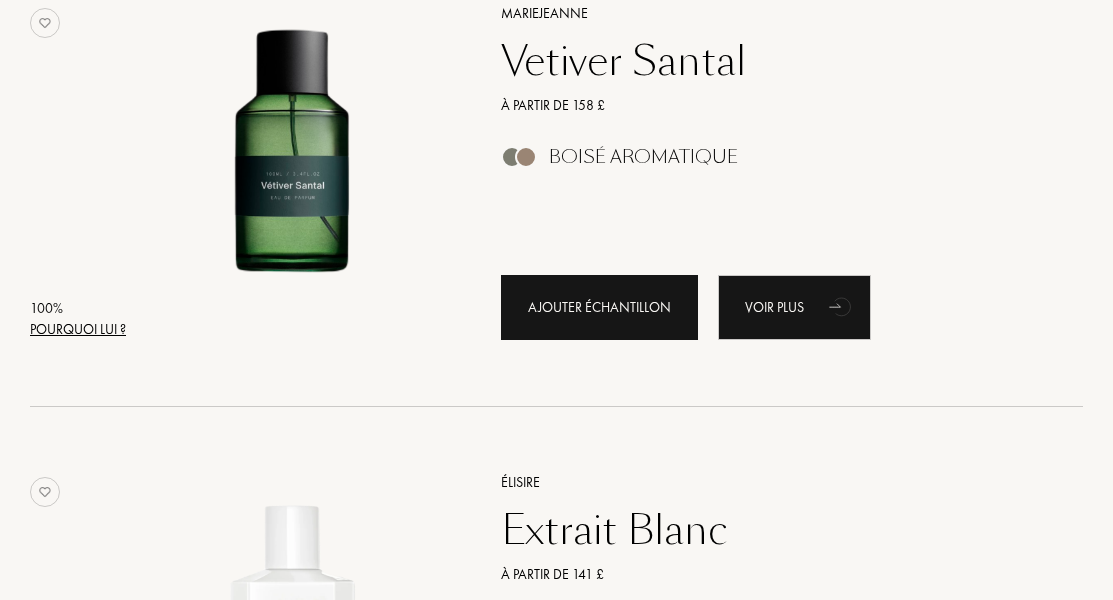 click on "Ajouter échantillon" at bounding box center (599, 307) 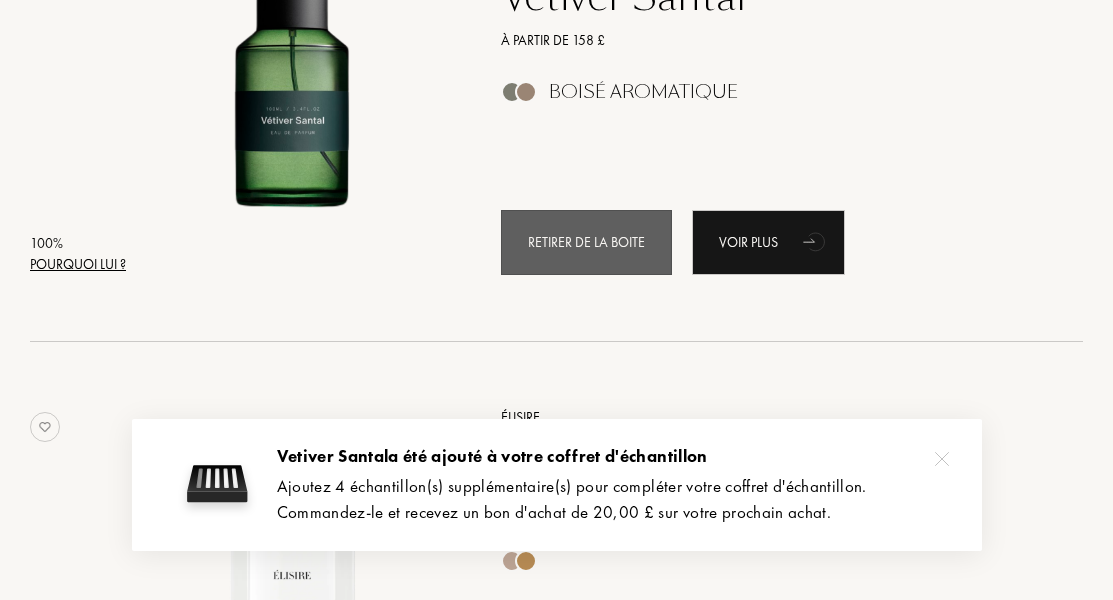 scroll, scrollTop: 412, scrollLeft: 0, axis: vertical 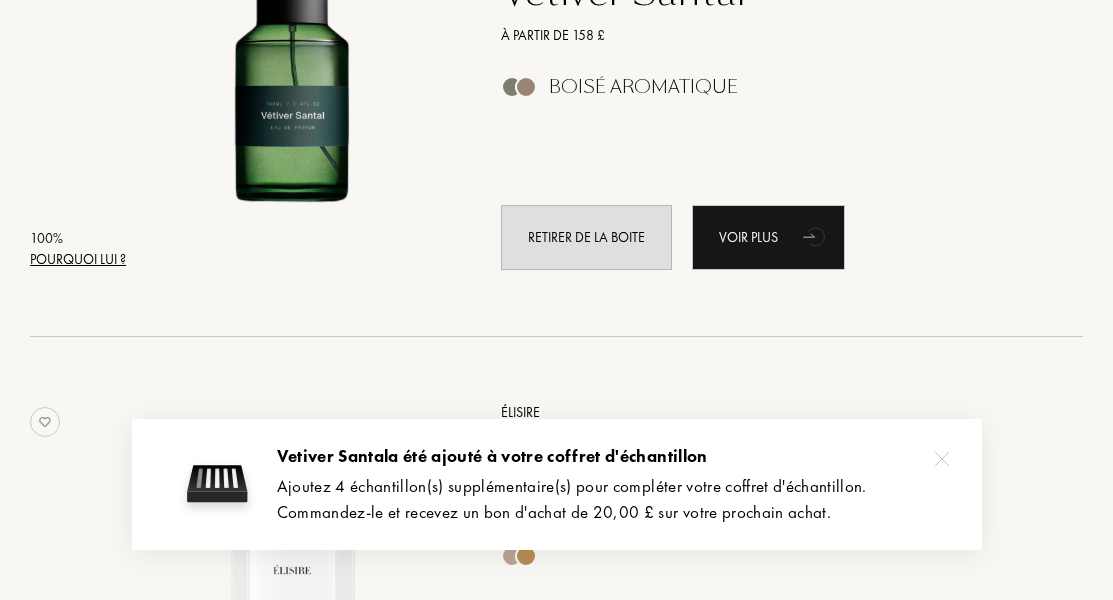 click at bounding box center [942, 459] 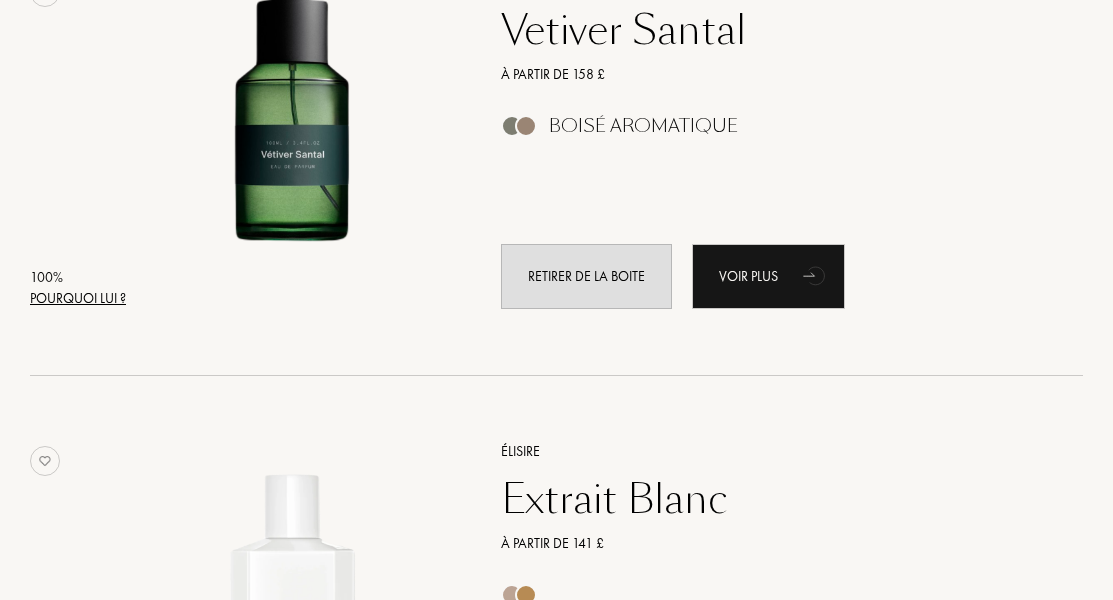 scroll, scrollTop: 0, scrollLeft: 0, axis: both 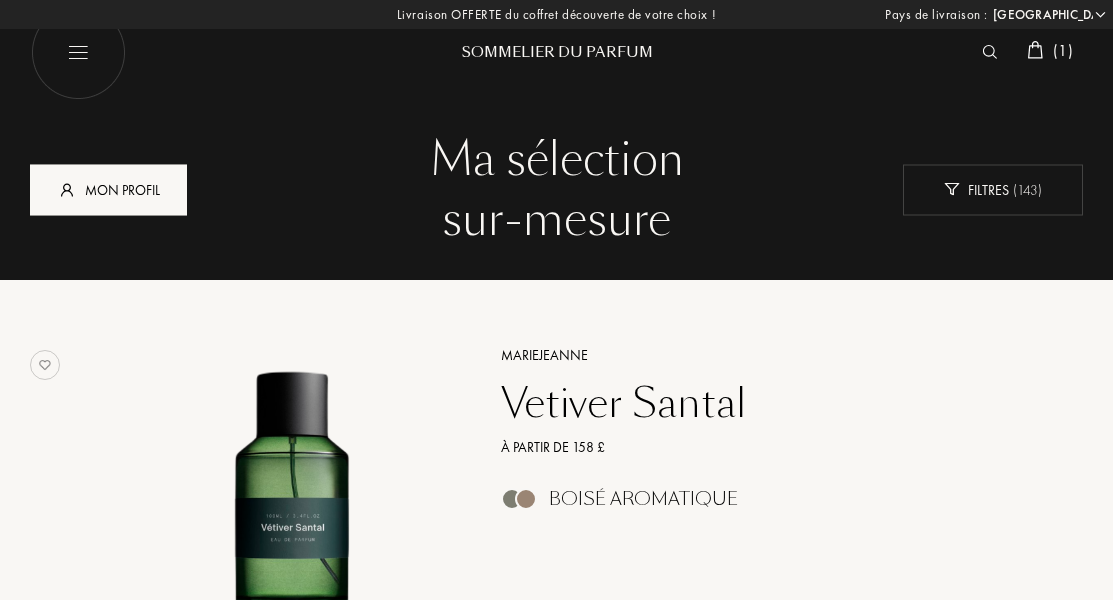 click on "Mon profil" at bounding box center (108, 189) 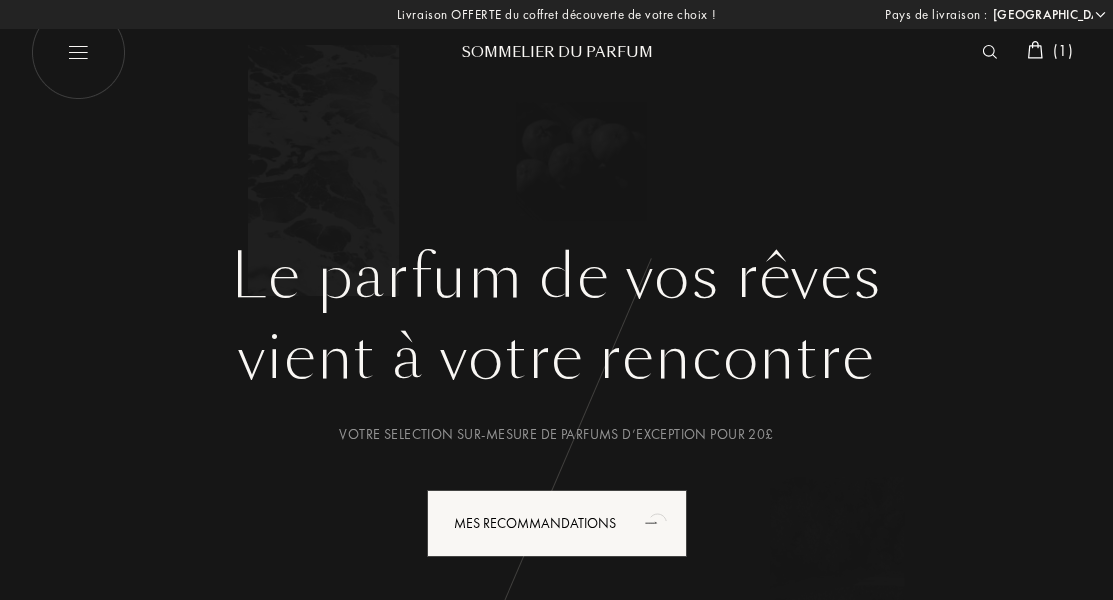 select on "FR" 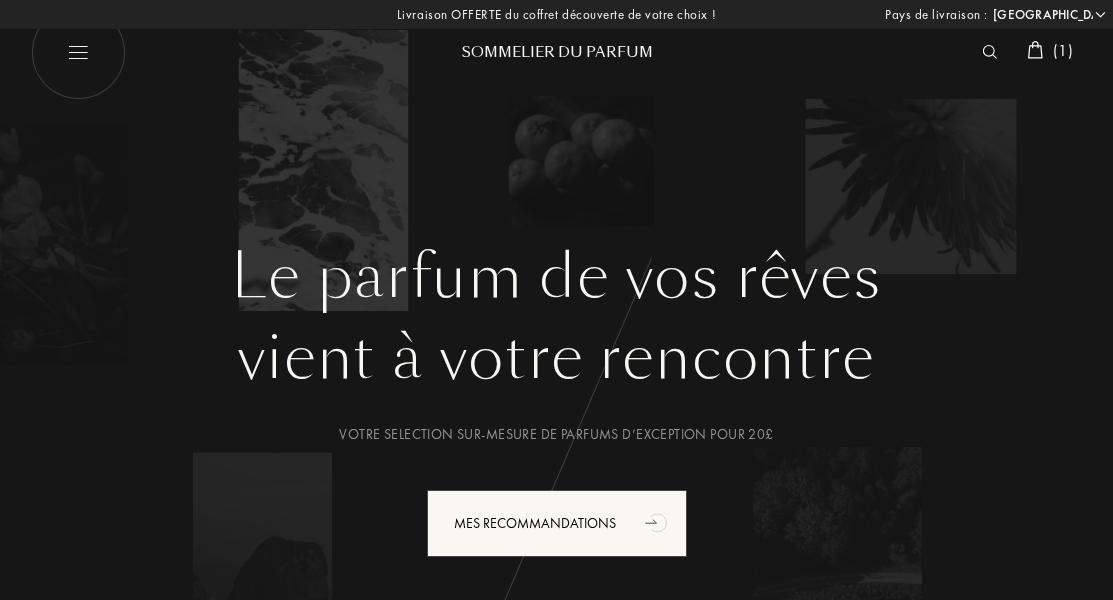 scroll, scrollTop: 0, scrollLeft: 0, axis: both 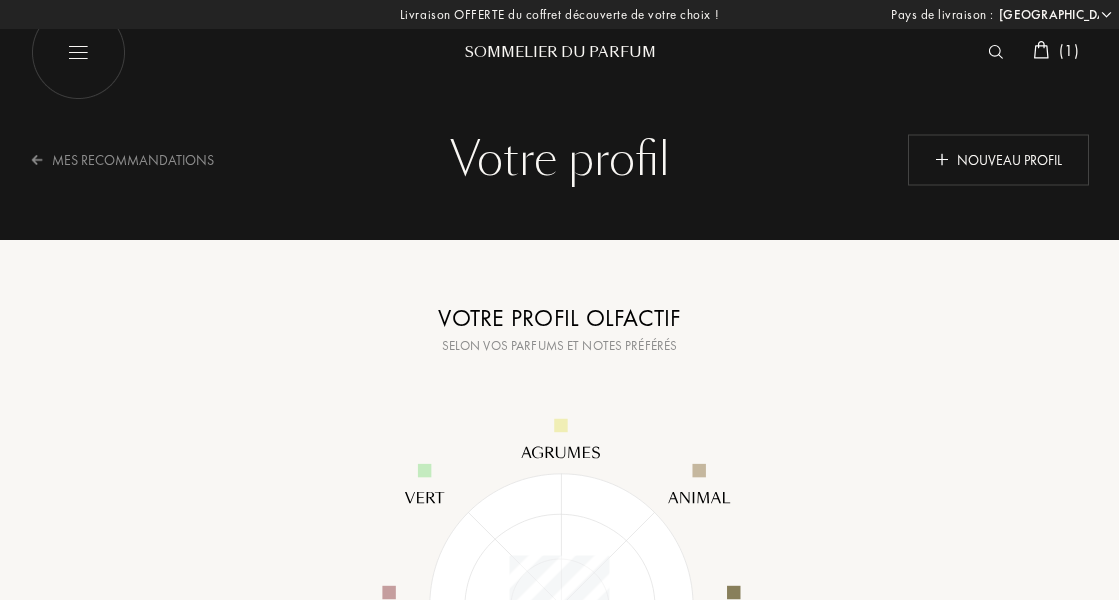 select on "FR" 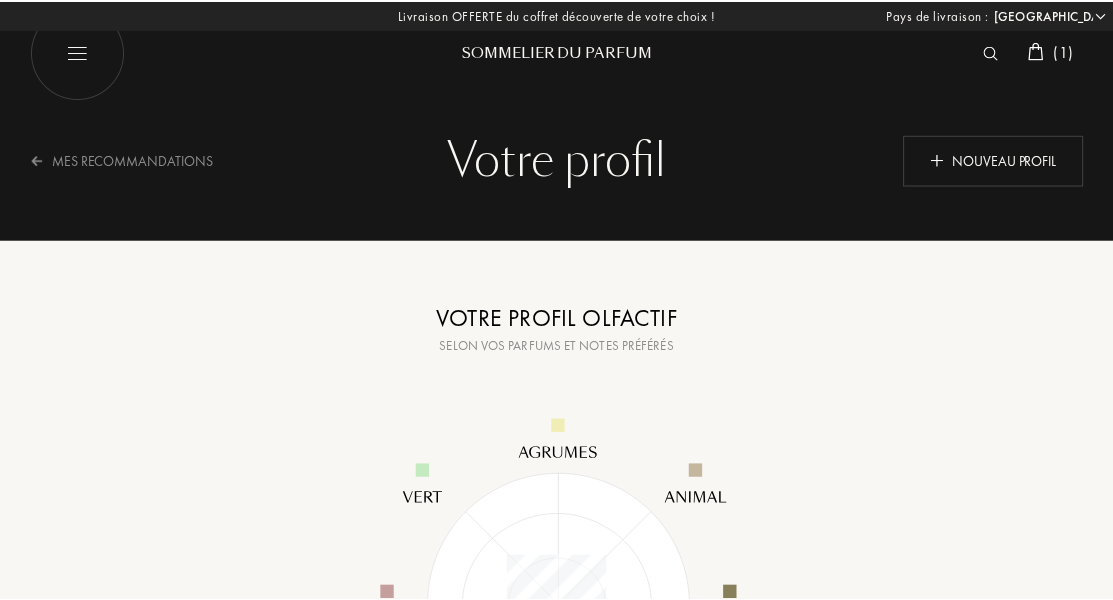scroll, scrollTop: 0, scrollLeft: 0, axis: both 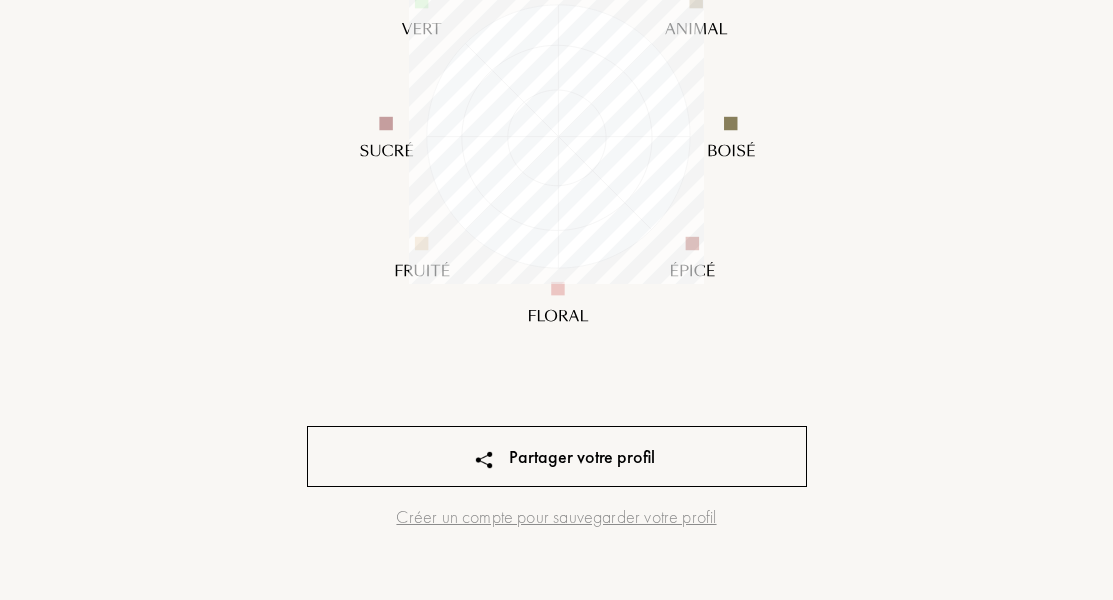 click at bounding box center (484, 456) 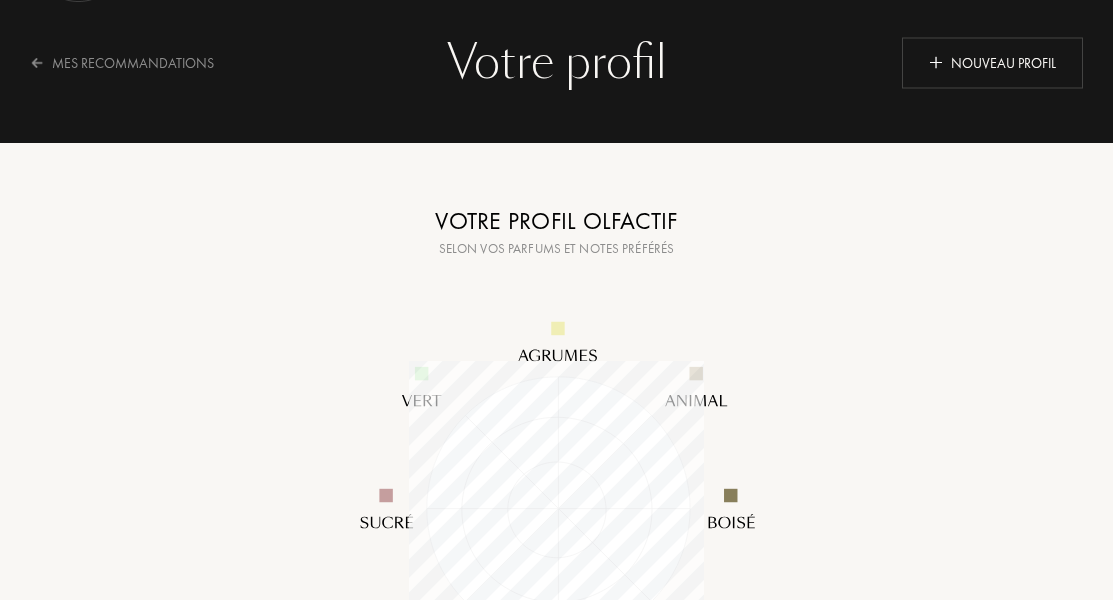 scroll, scrollTop: 0, scrollLeft: 0, axis: both 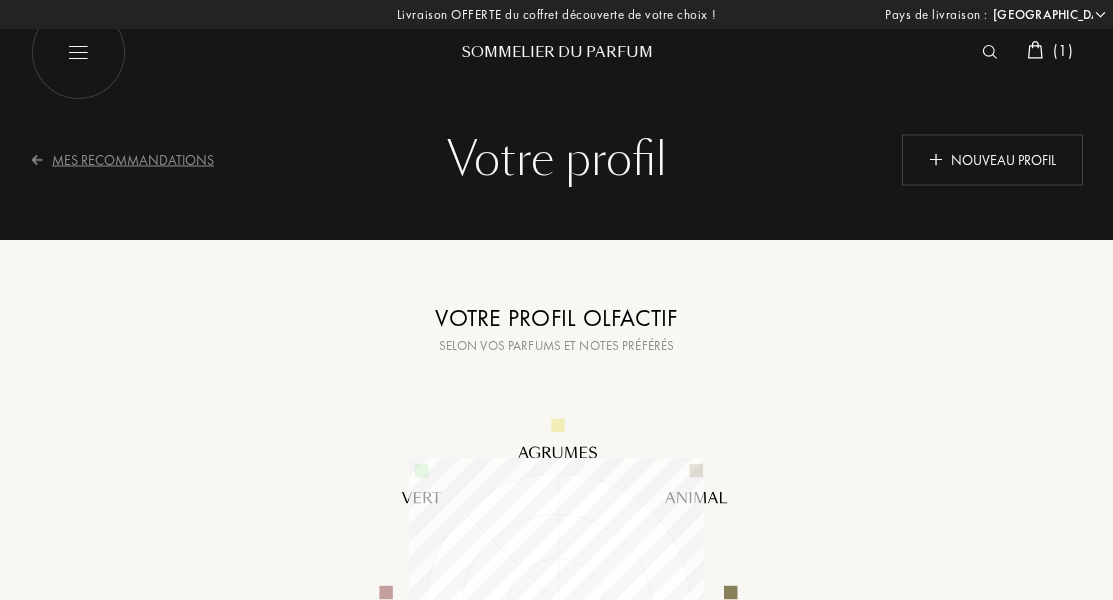 click on "Mes Recommandations" at bounding box center [135, 159] 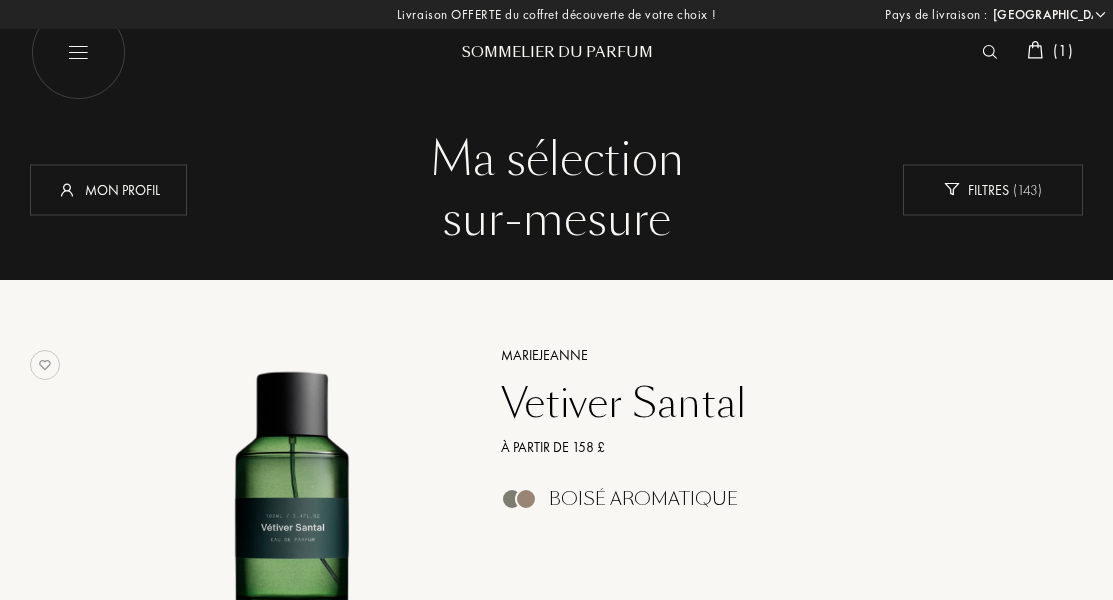 select on "FR" 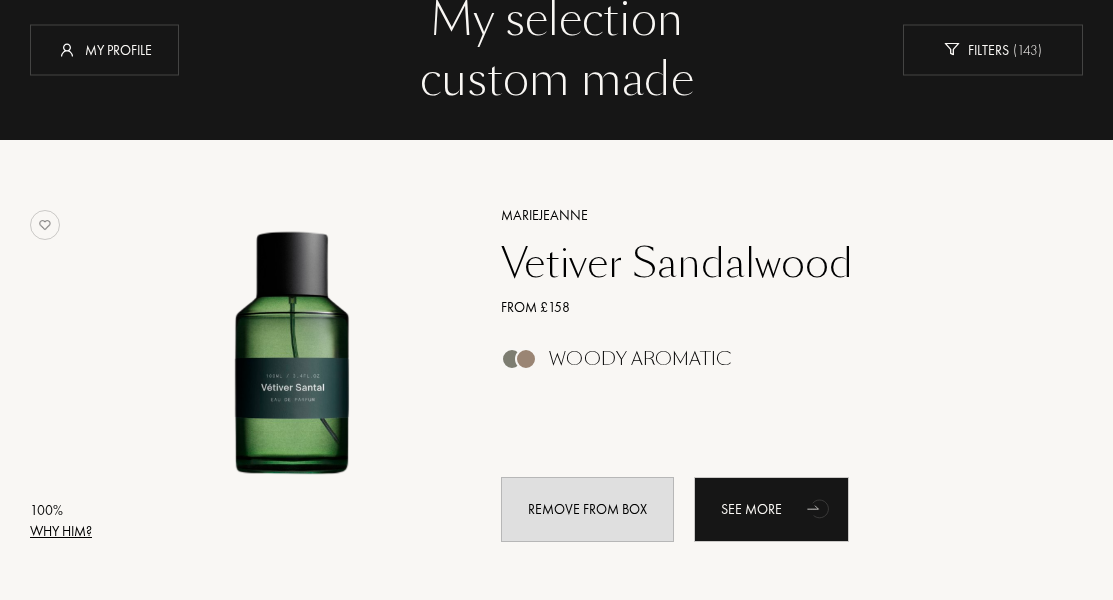 scroll, scrollTop: 156, scrollLeft: 0, axis: vertical 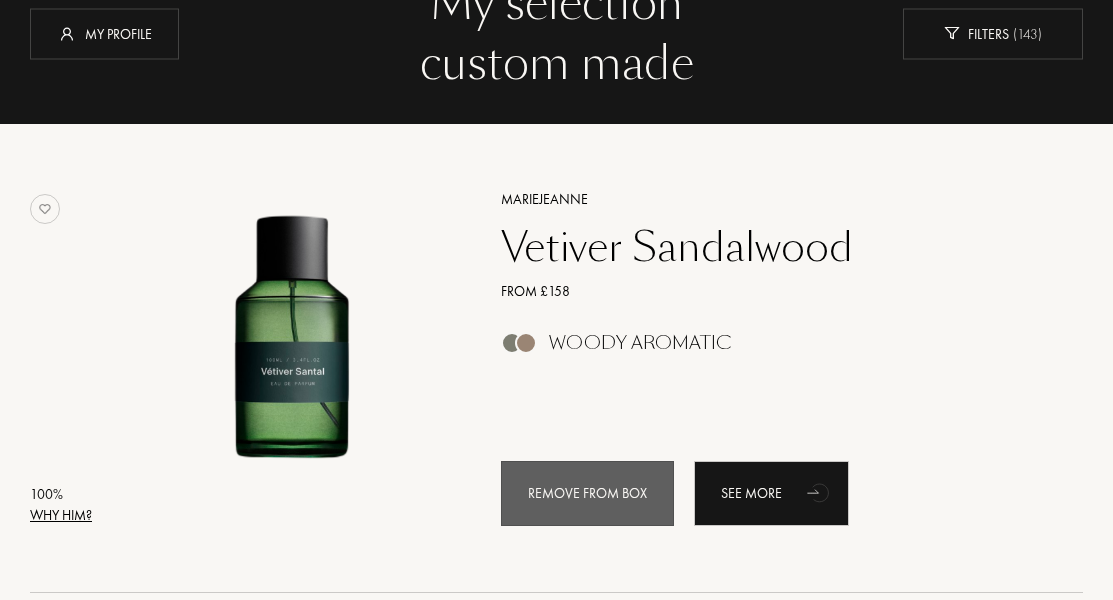 click on "Remove from box" at bounding box center [587, 493] 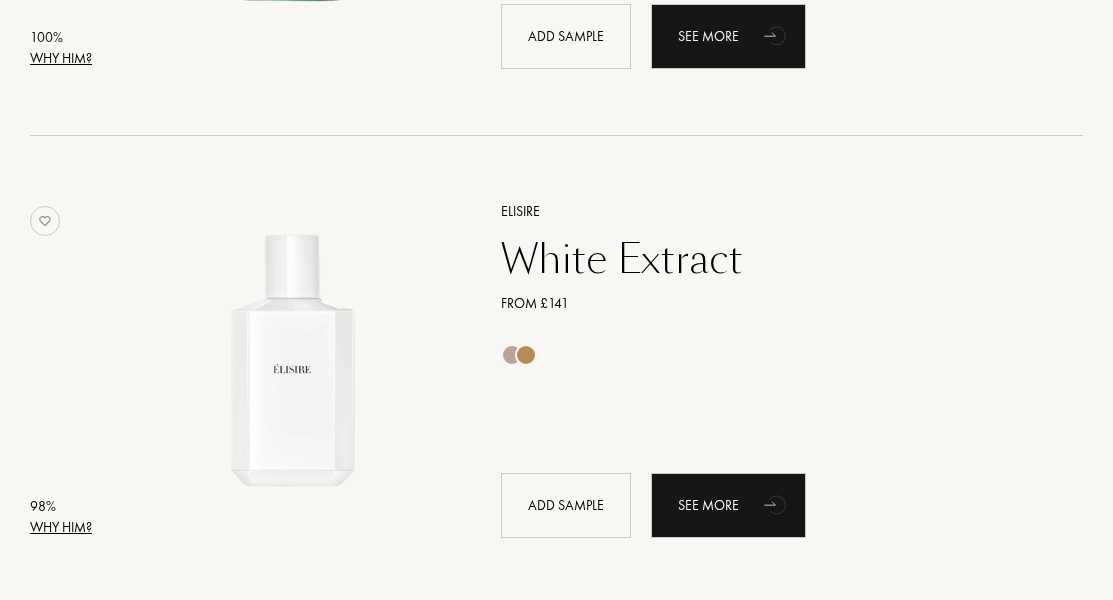 scroll, scrollTop: 616, scrollLeft: 0, axis: vertical 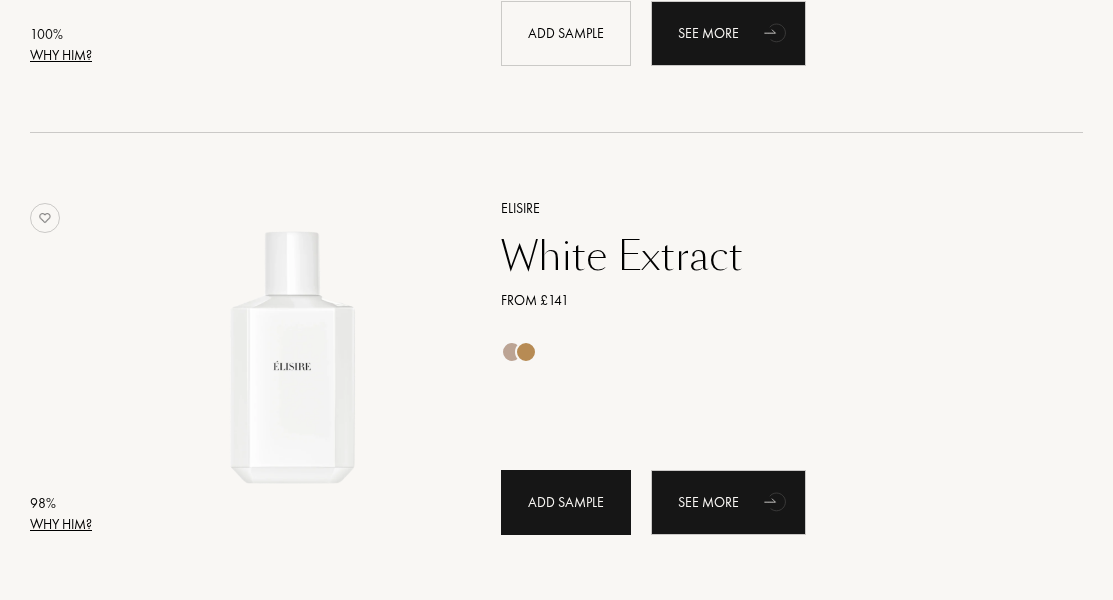 click on "Add sample" at bounding box center [566, 502] 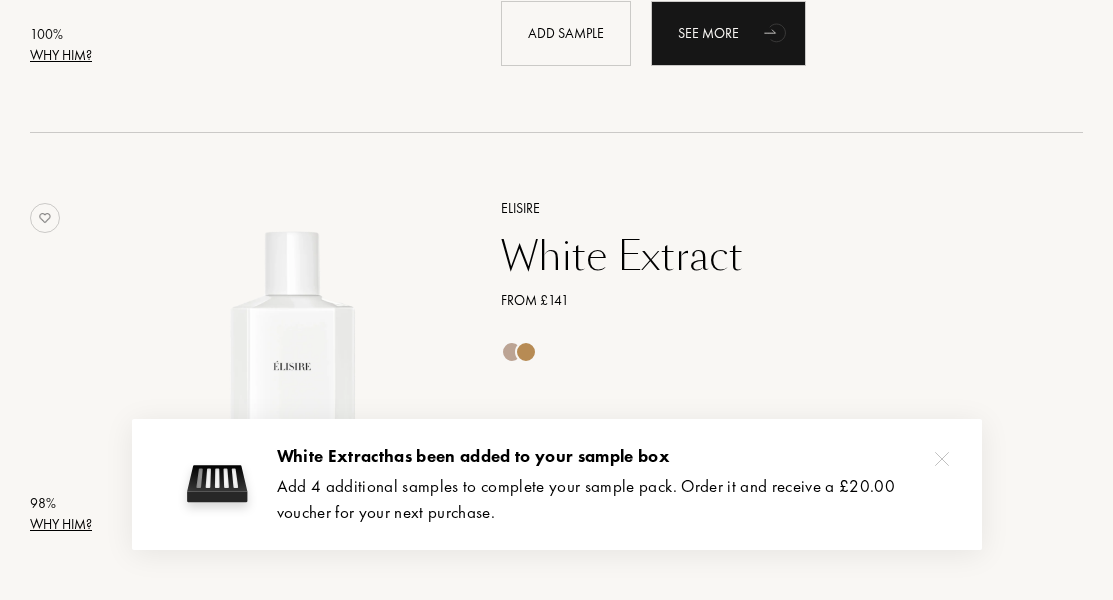 click at bounding box center (769, 352) 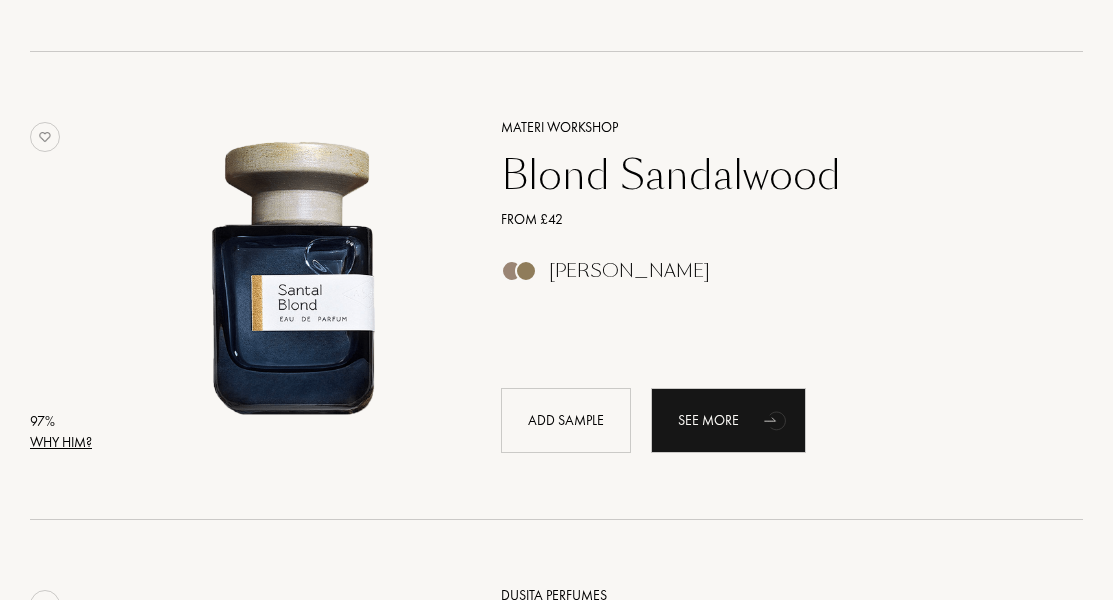 scroll, scrollTop: 1647, scrollLeft: 0, axis: vertical 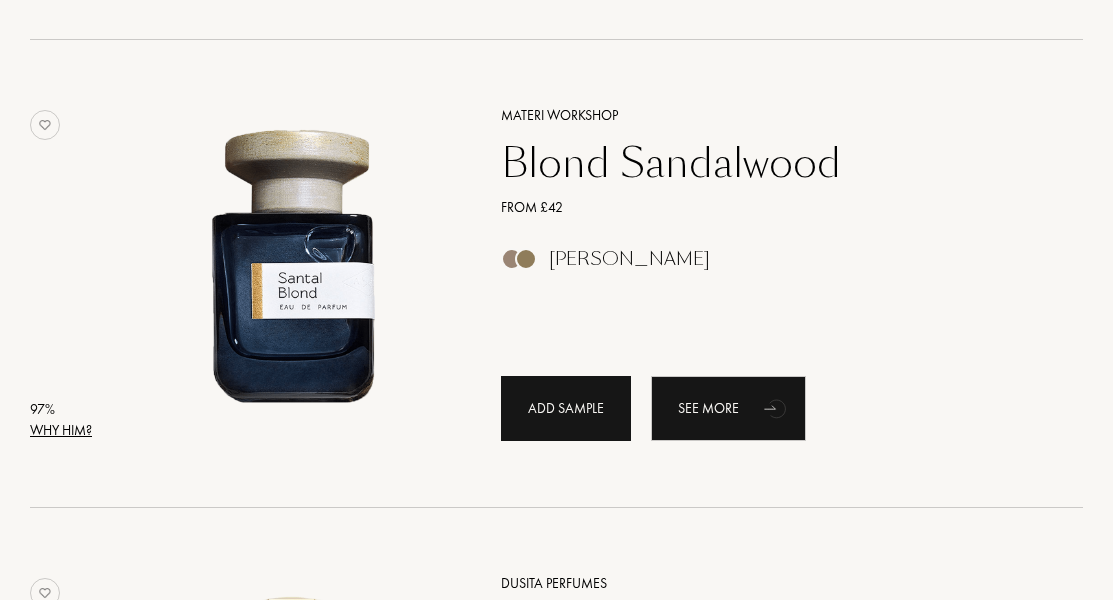 click on "Add sample" at bounding box center [566, 408] 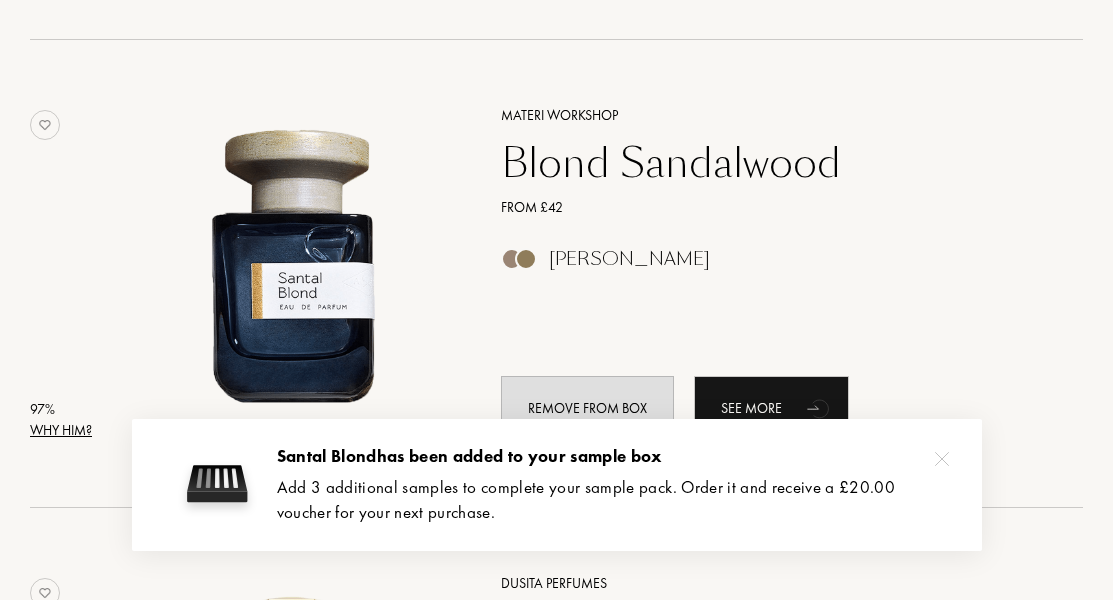 click on "100  % Why him? MarieJeanne Vetiver Sandalwood From £158 Woody Aromatic Add sample See more 98  % Why him? Elisire White Extract From £141 Remove from box See more 97  % Why him? Olibanum Cardamom From £26 Woody Aromatic Add sample See more 97  % Why him? Materi Workshop Blond Sandalwood From £42 Amber Woody Remove from box See more 97  % Why him? Dusita Perfumes Pelagos From £73 Woody Aromatic Add sample See more 97  % Why him? The Perfume Orchestra Vetiver Overdrive From £33 Woody Floral Musky Add sample See more 96  % Why him? Essential Perfumes My Vetiver From £19 Woody Aromatic Add sample See more 96  % Why him? Goldfield & Banks Bohemian Lime From £27 Aromatic Citrus Add sample See more 96  % Why him? Materi Workshop Ebony Iris From £42 Cook Add sample See more 96  % Why him? Materi Workshop Ambrette Wood From £42 Floral Woody Musky Add sample See more See more" at bounding box center [556, 1029] 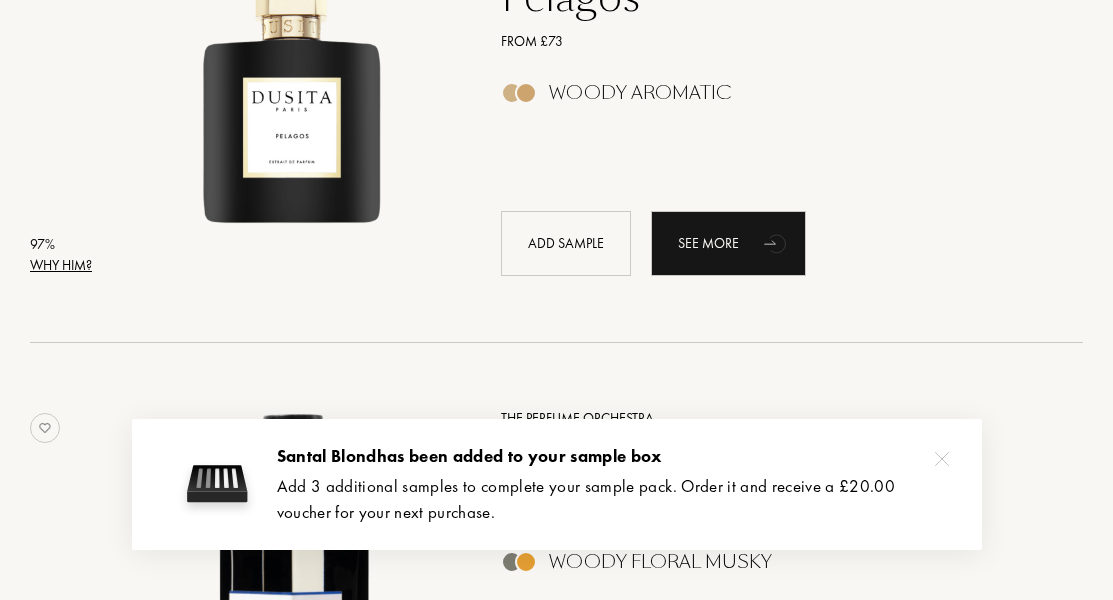 scroll, scrollTop: 2316, scrollLeft: 0, axis: vertical 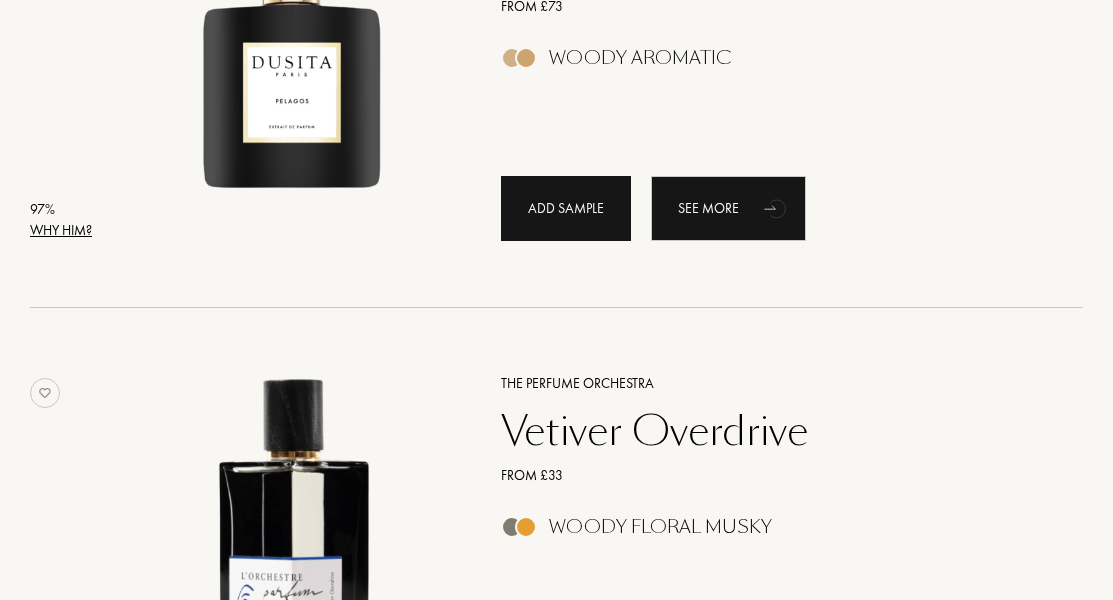 click on "Add sample" at bounding box center (566, 208) 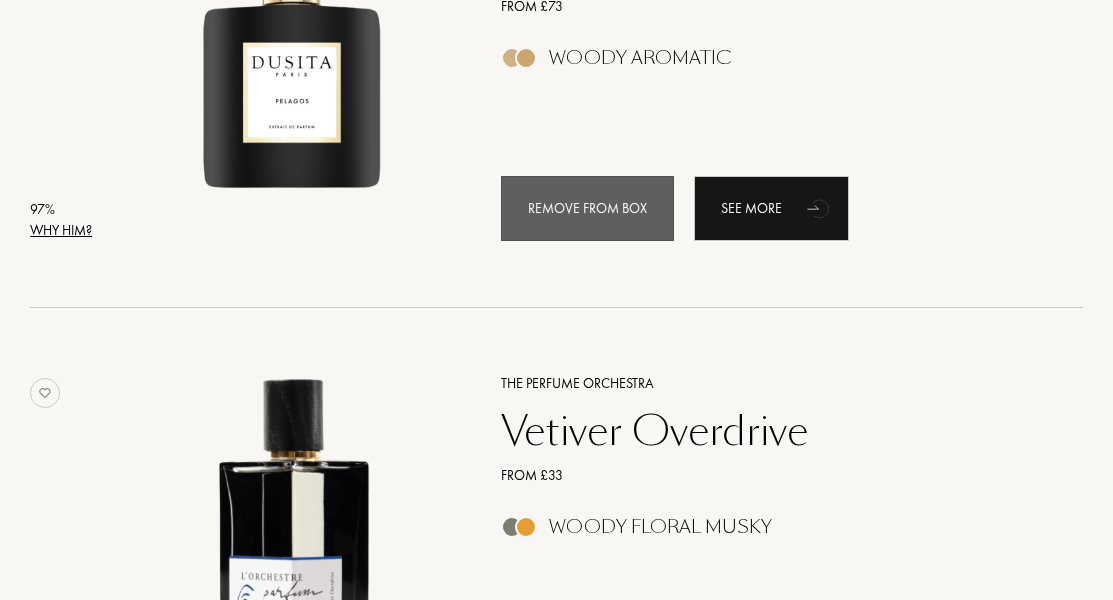 click on "Remove from box" at bounding box center (587, 208) 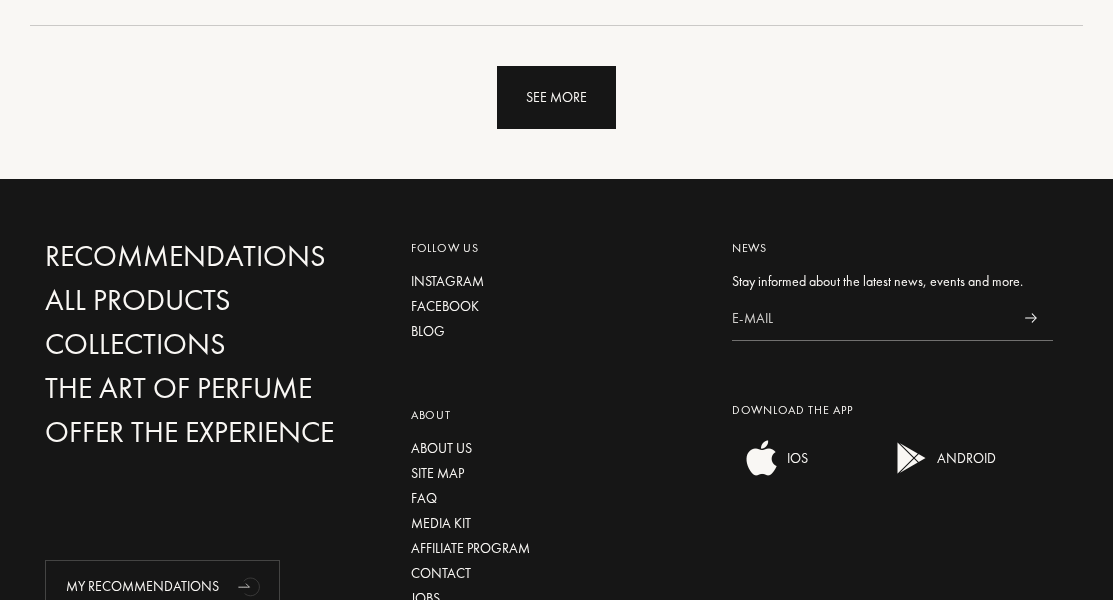 scroll, scrollTop: 4945, scrollLeft: 0, axis: vertical 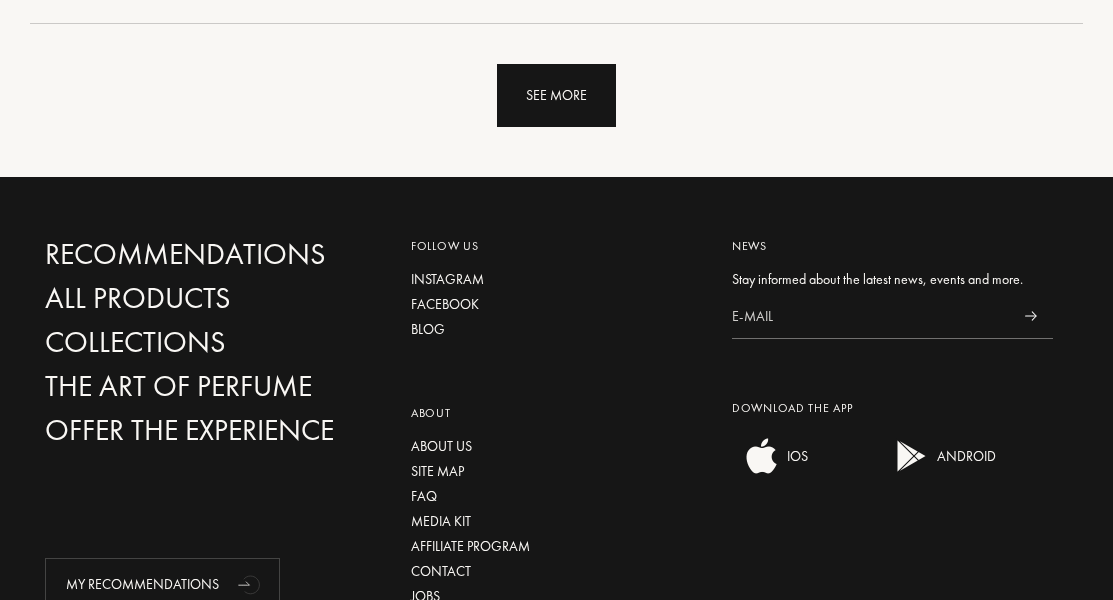 click on "See more" at bounding box center (556, 95) 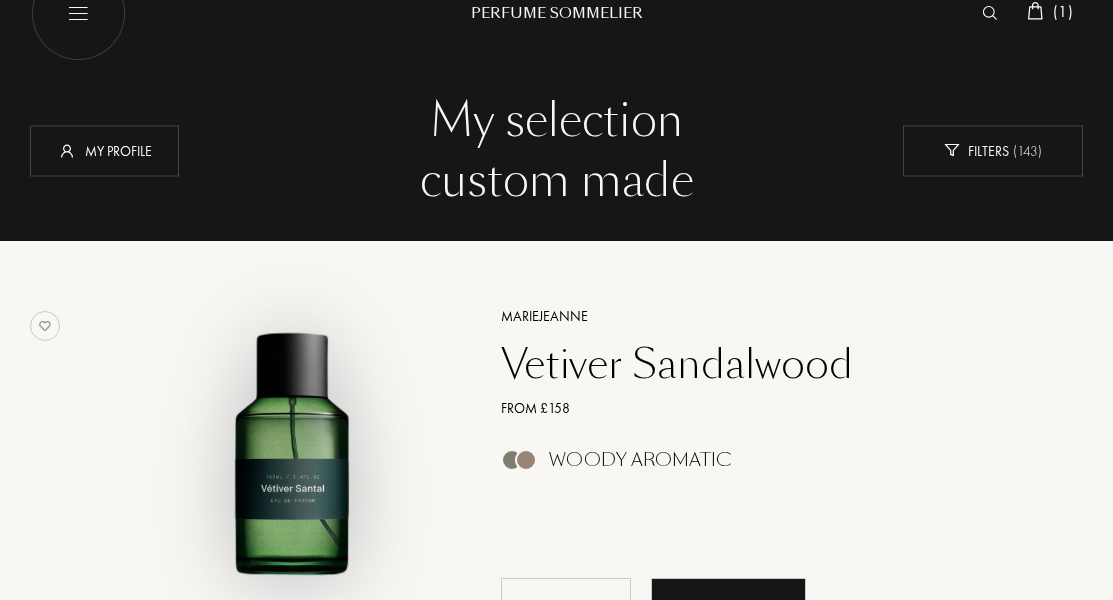 scroll, scrollTop: 0, scrollLeft: 0, axis: both 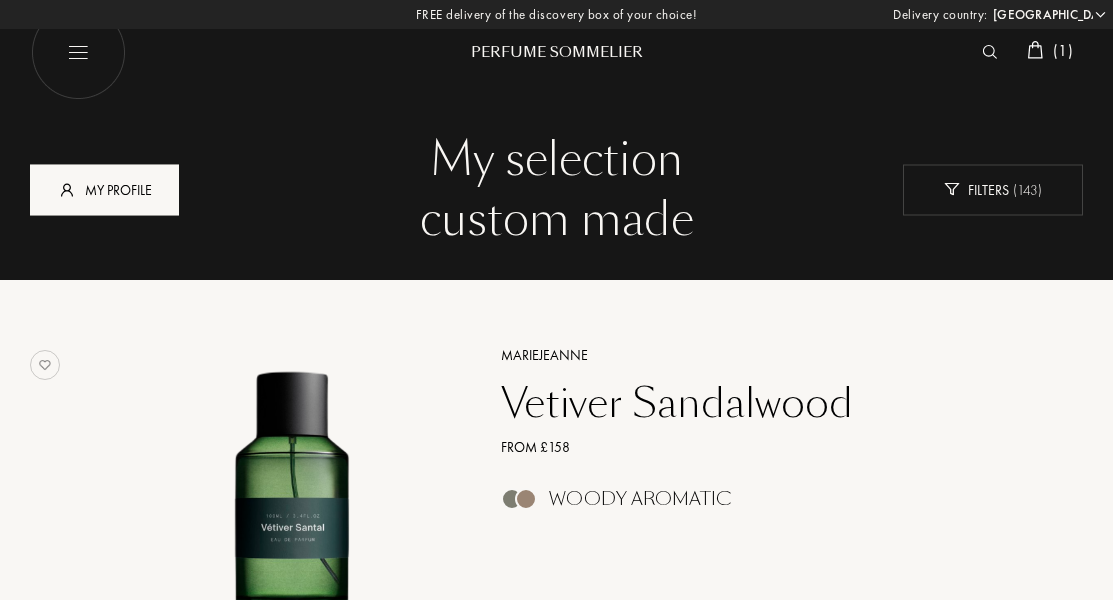 click on "My profile" at bounding box center (118, 189) 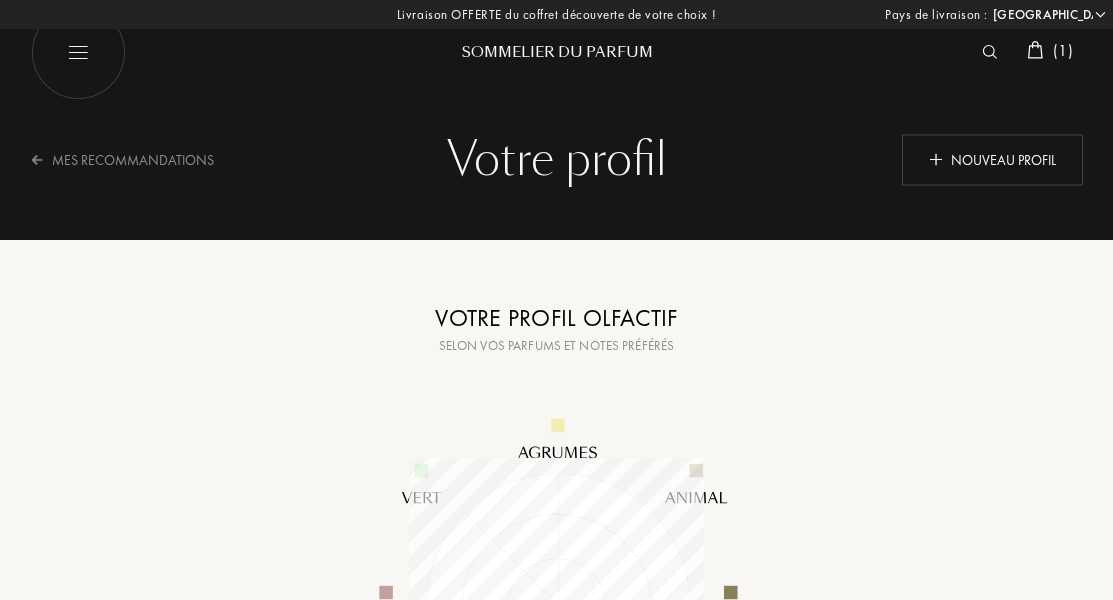 select on "FR" 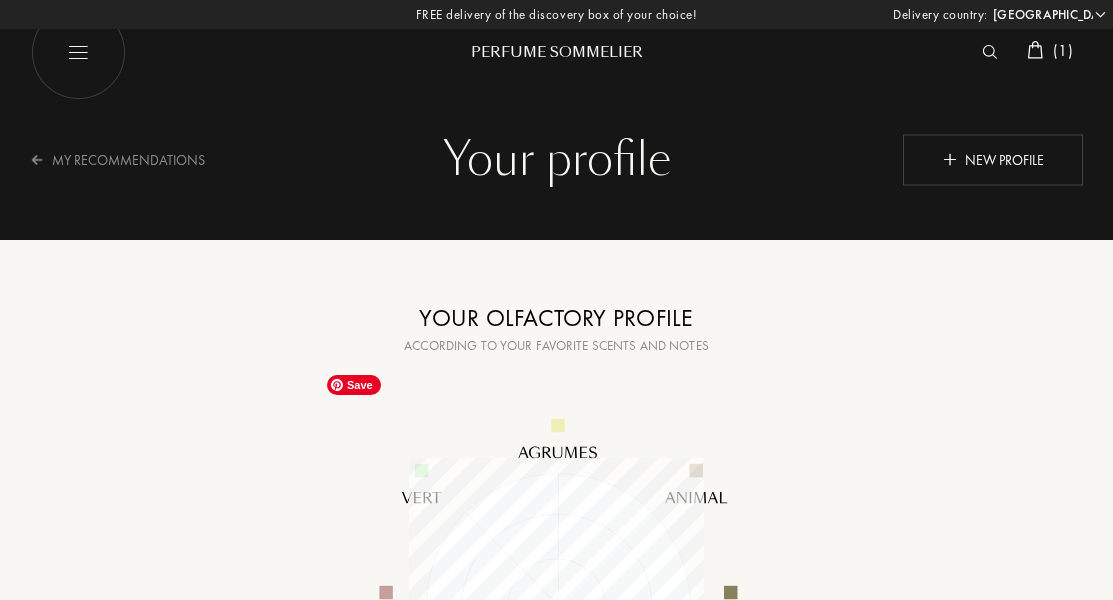 scroll, scrollTop: 999705, scrollLeft: 999705, axis: both 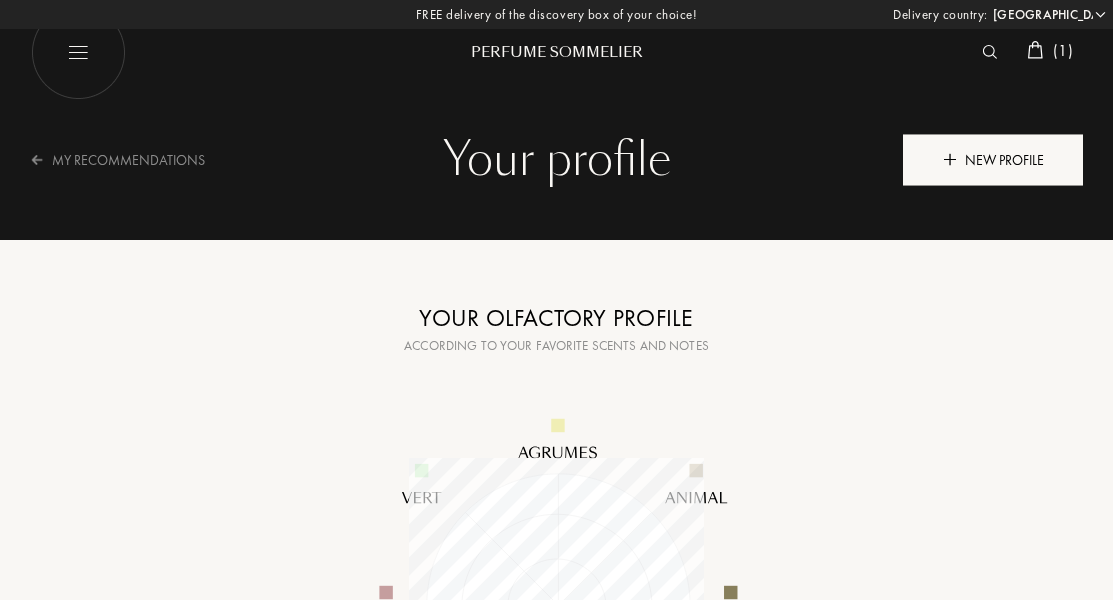 click on "New profile" at bounding box center (1004, 159) 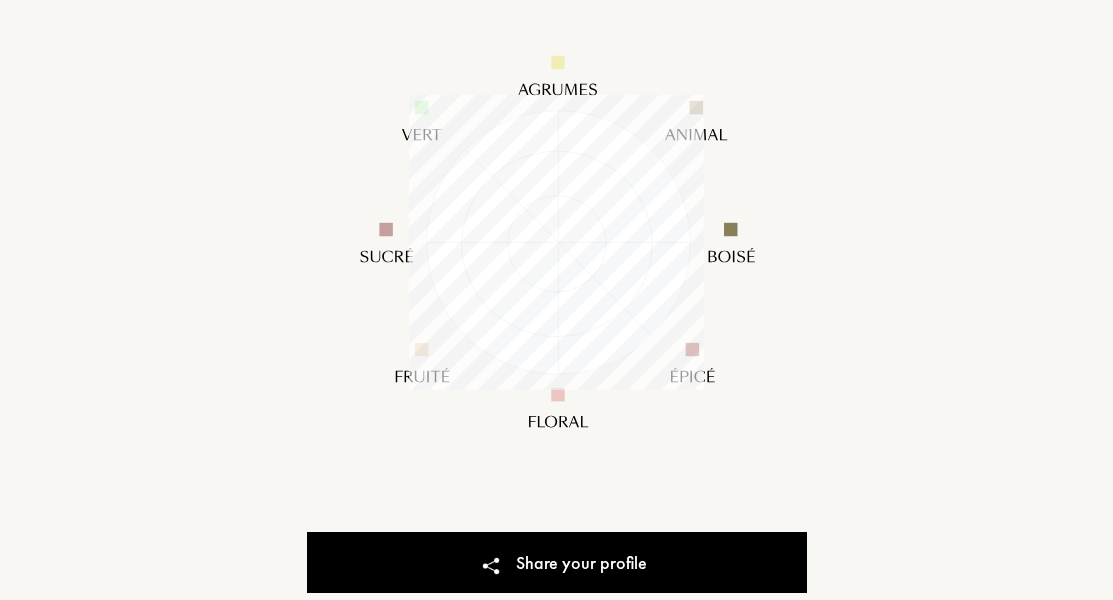 scroll, scrollTop: 451, scrollLeft: 0, axis: vertical 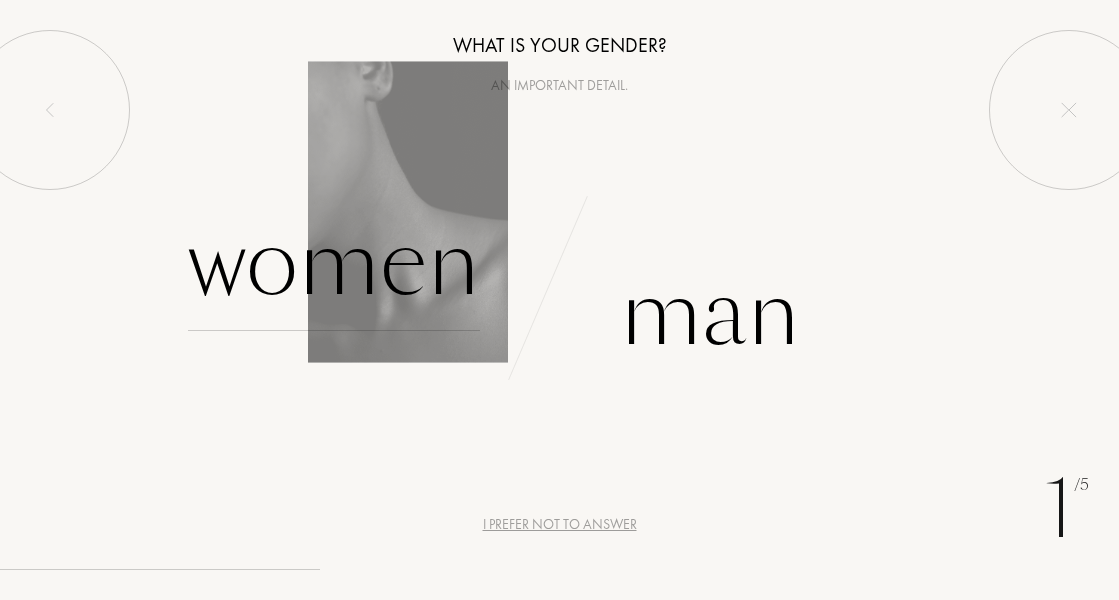 click on "Women" at bounding box center (334, 263) 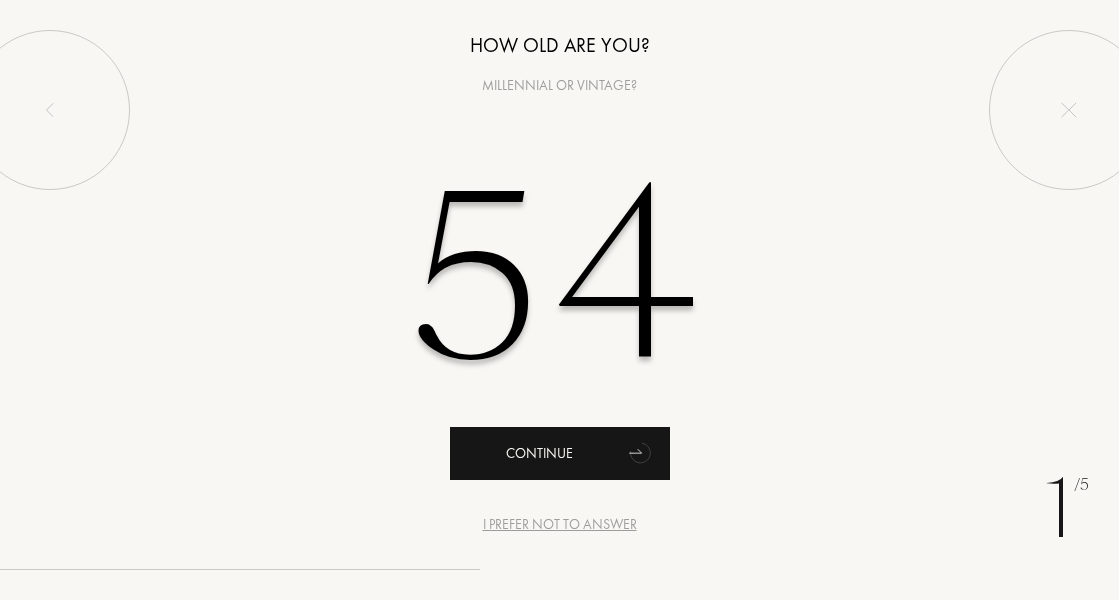 type on "54" 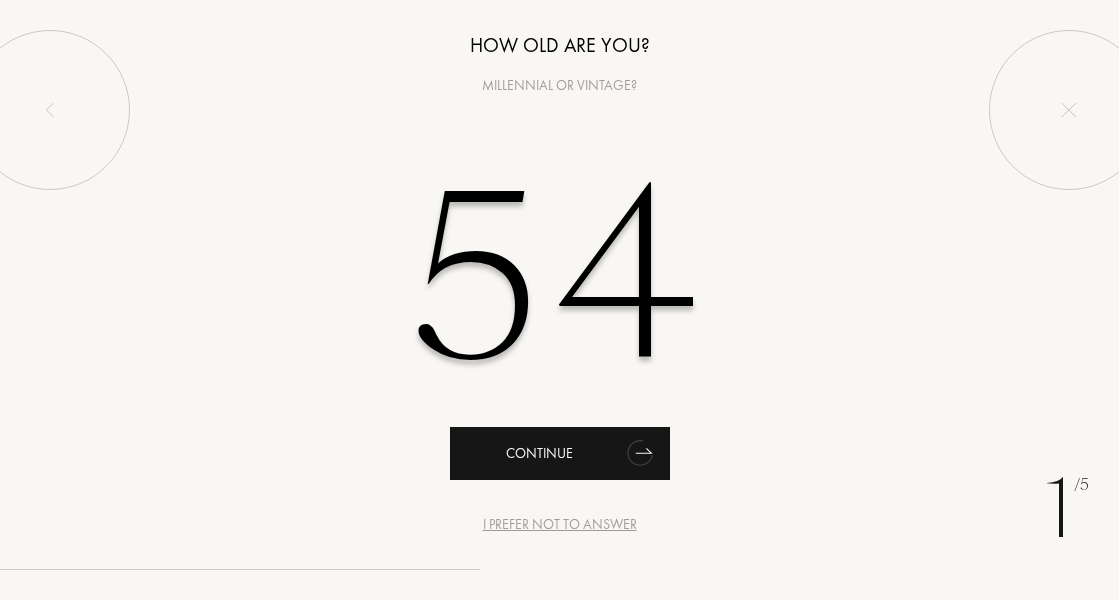 click on "Continue" at bounding box center [539, 453] 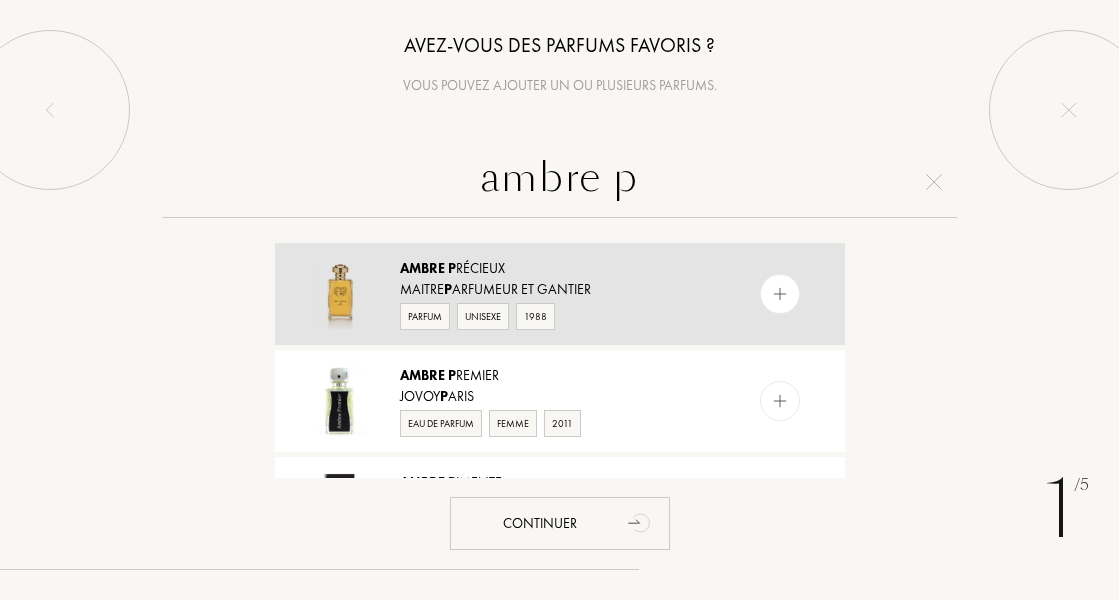 type on "ambre p" 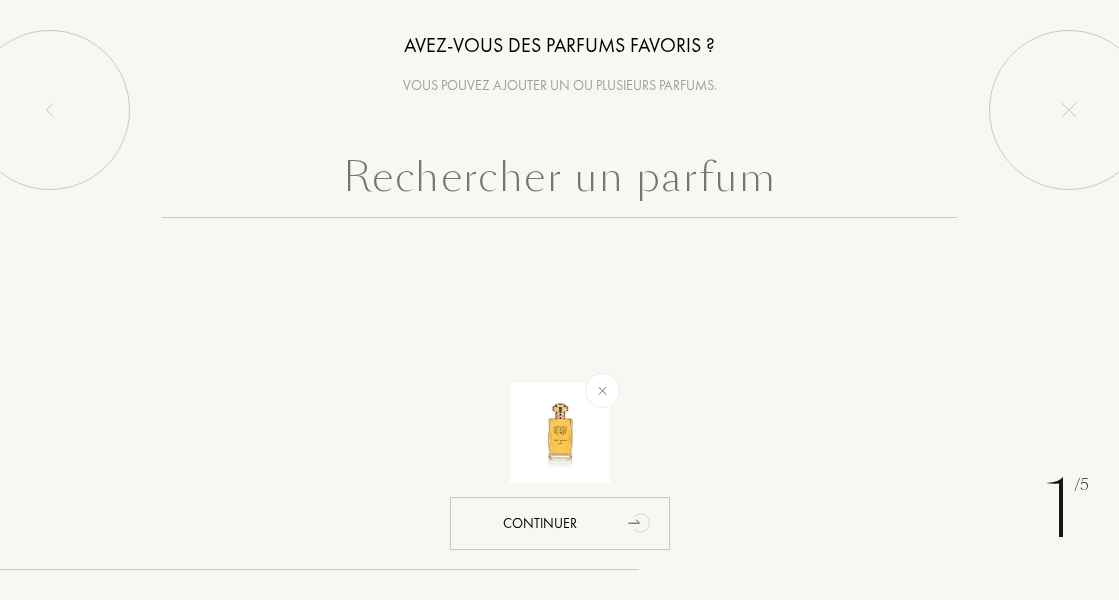 click at bounding box center (559, 182) 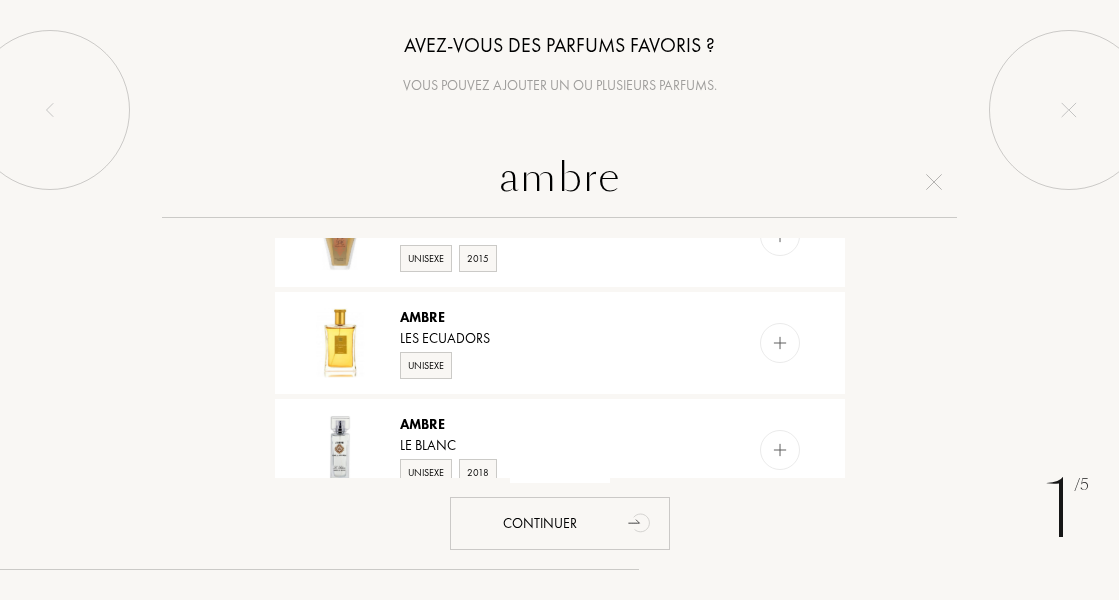 scroll, scrollTop: 1900, scrollLeft: 0, axis: vertical 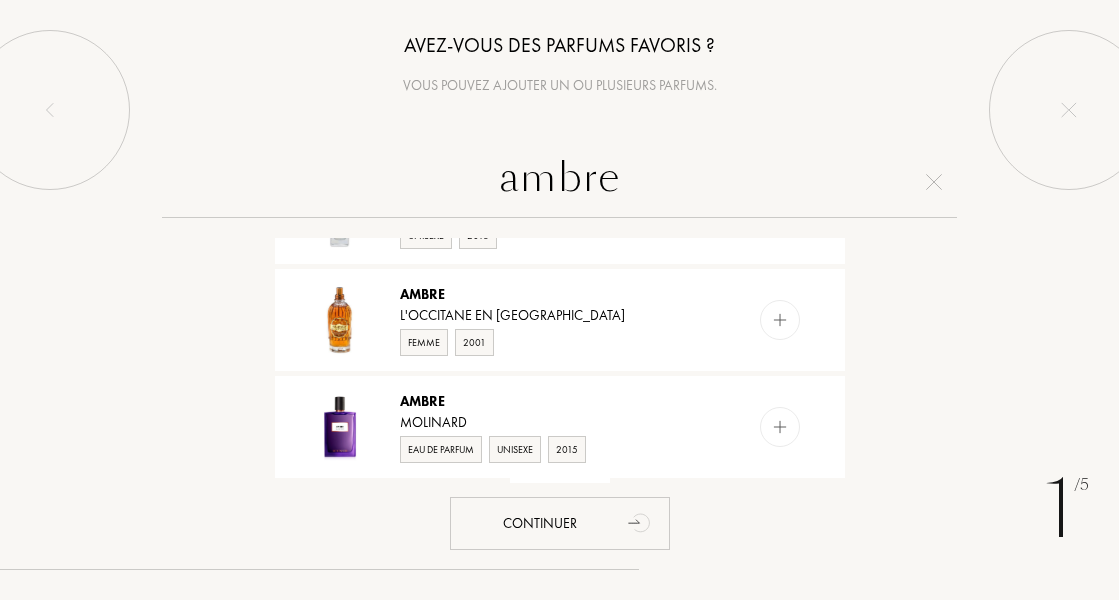 click on "ambre" at bounding box center [559, 182] 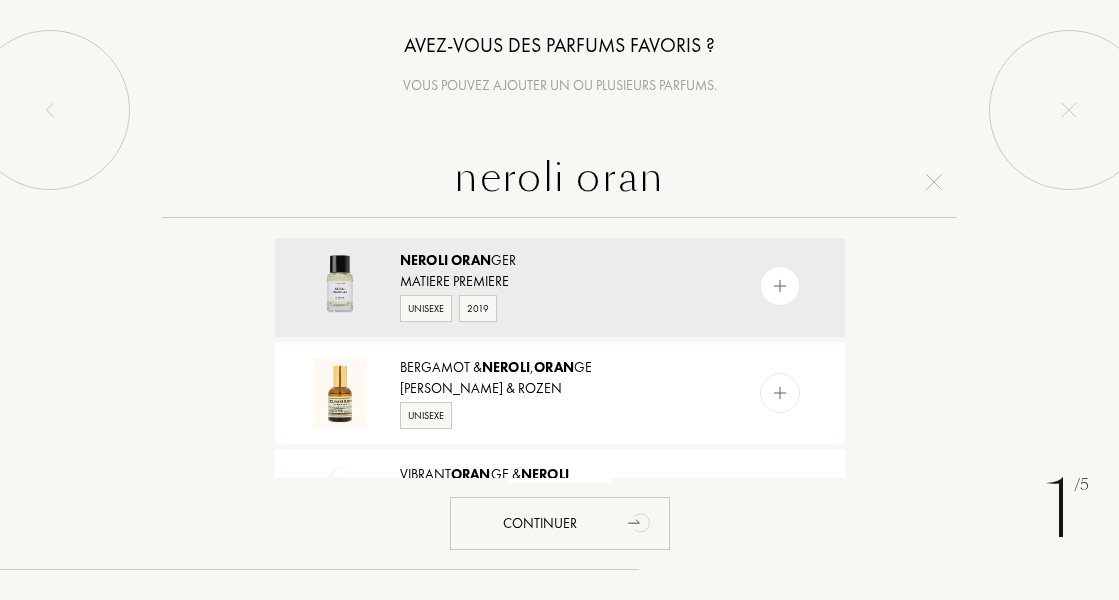 scroll, scrollTop: 0, scrollLeft: 0, axis: both 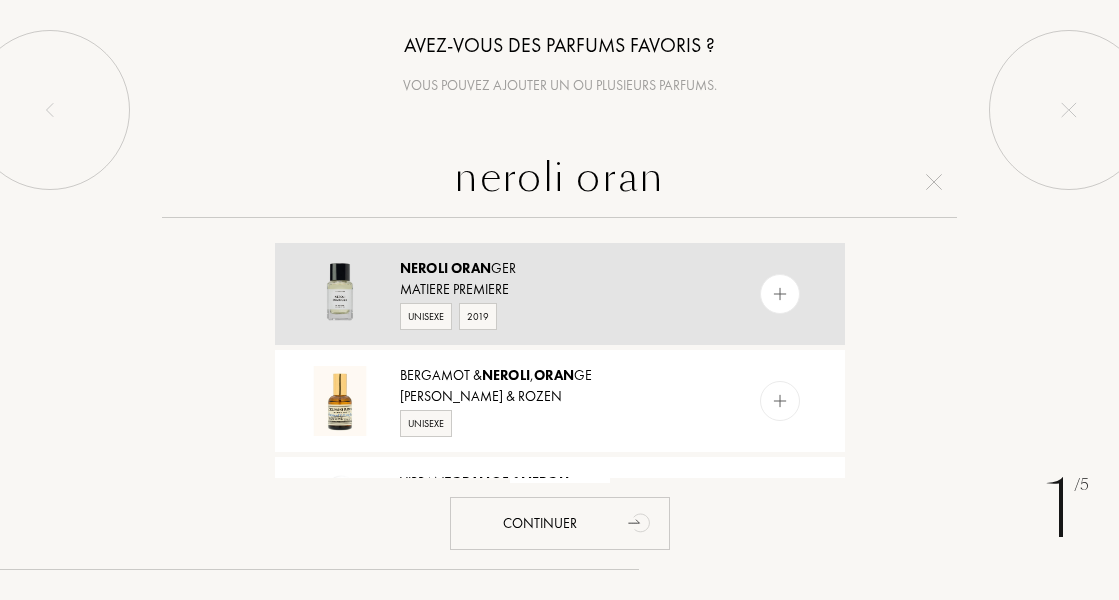 type on "neroli oran" 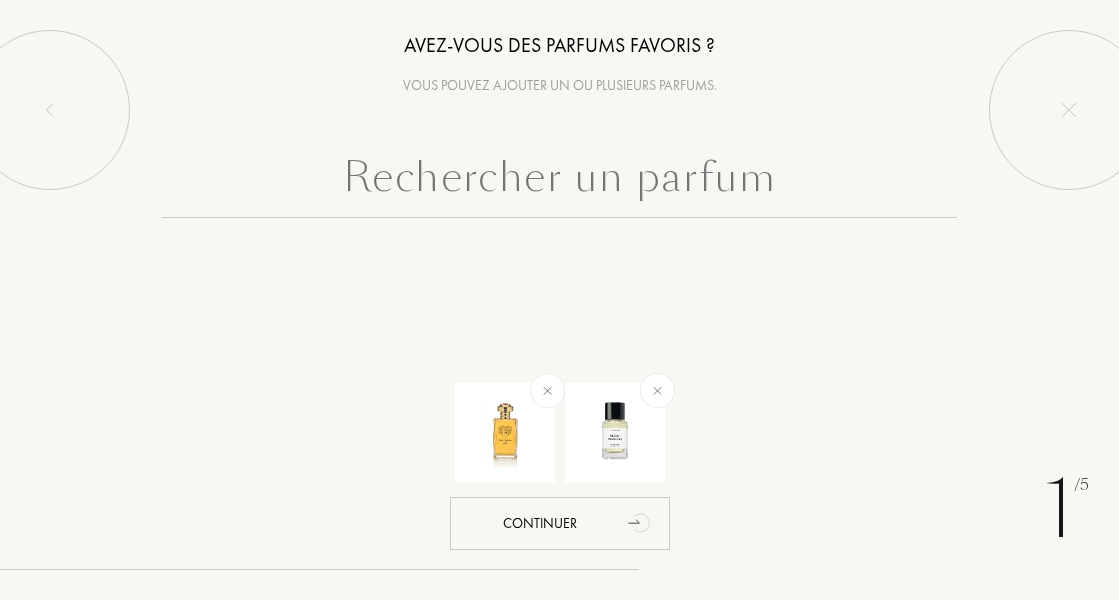 click at bounding box center [559, 182] 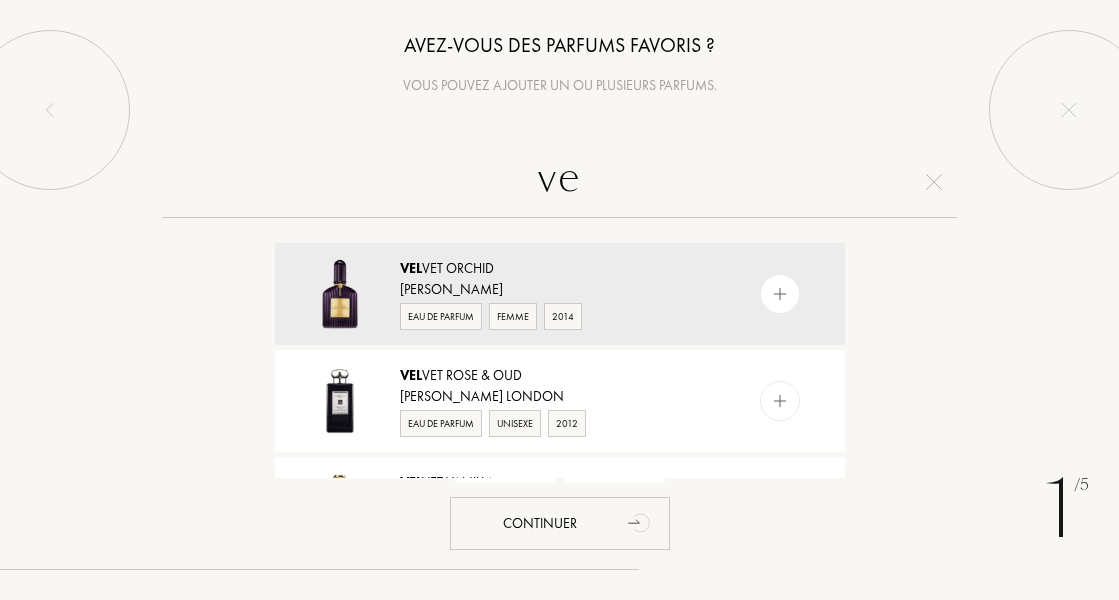 type on "v" 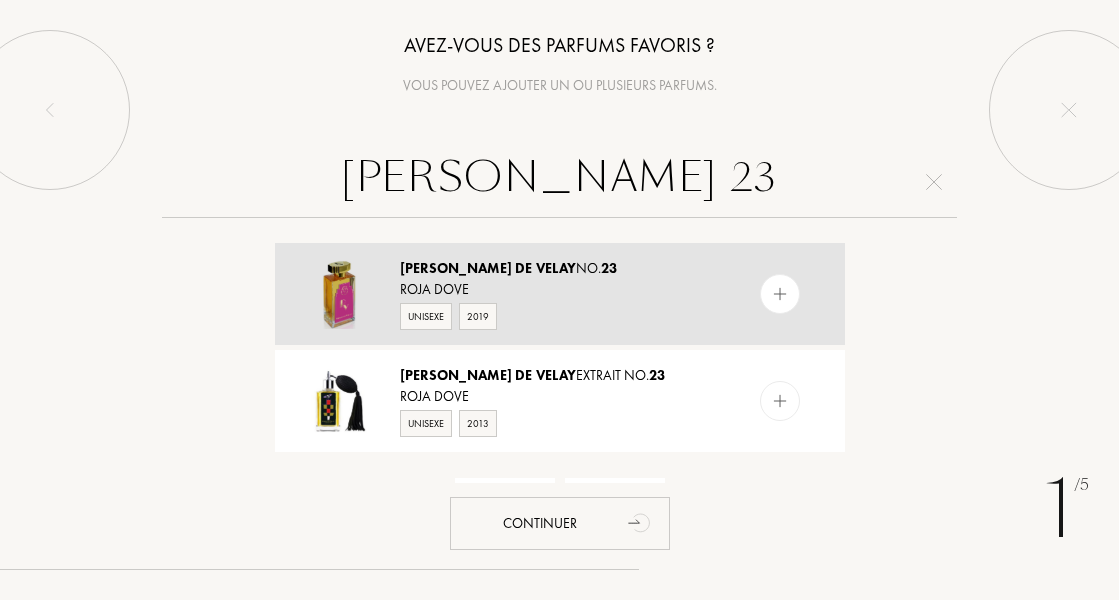 type on "pierre de velay 23" 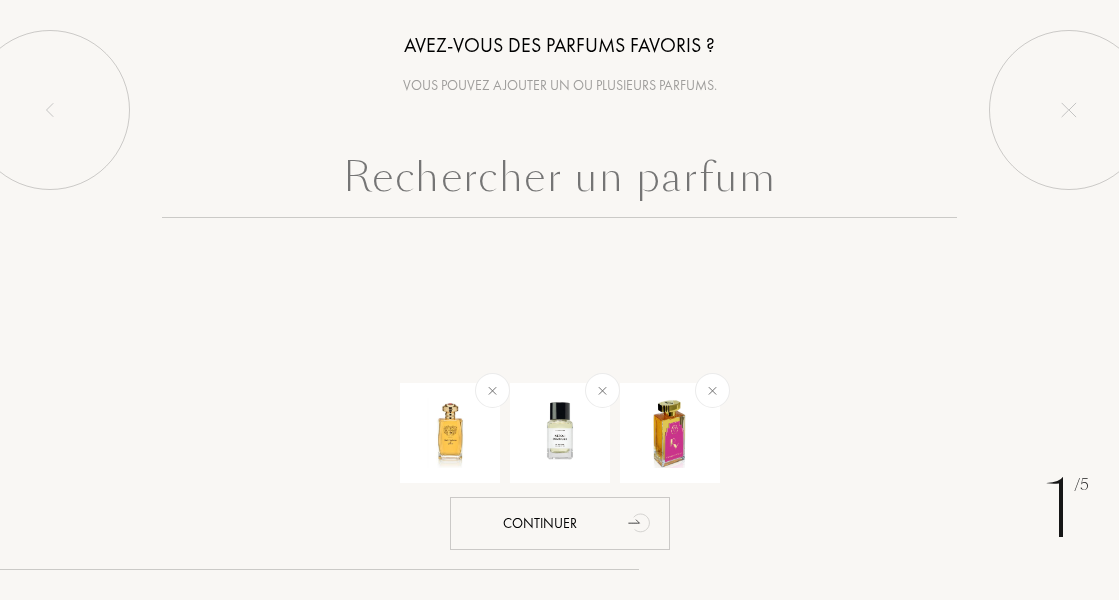 click at bounding box center [559, 182] 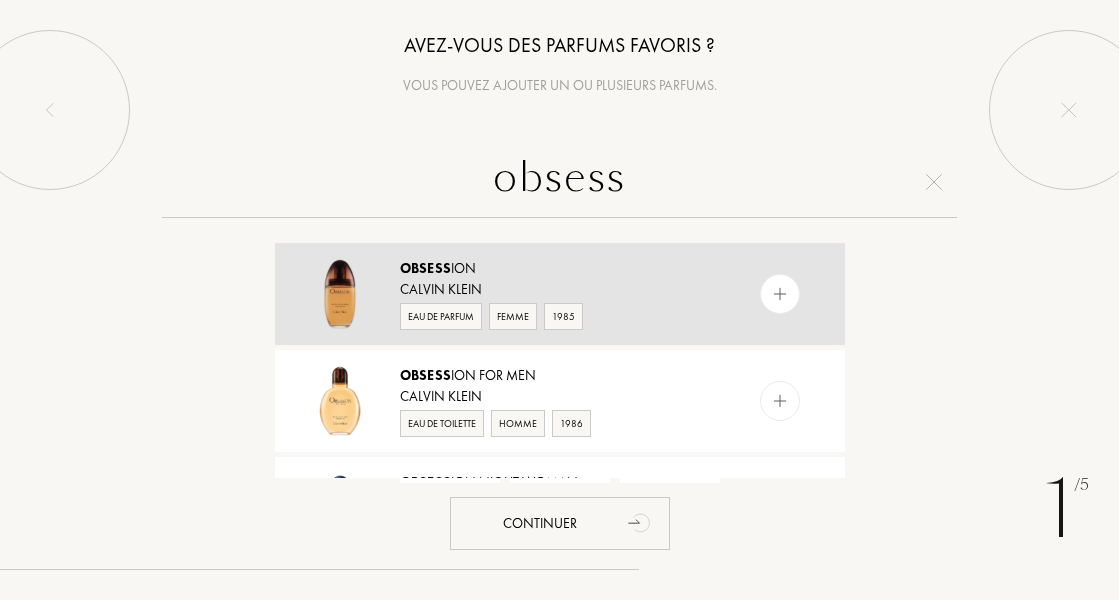 type on "obsess" 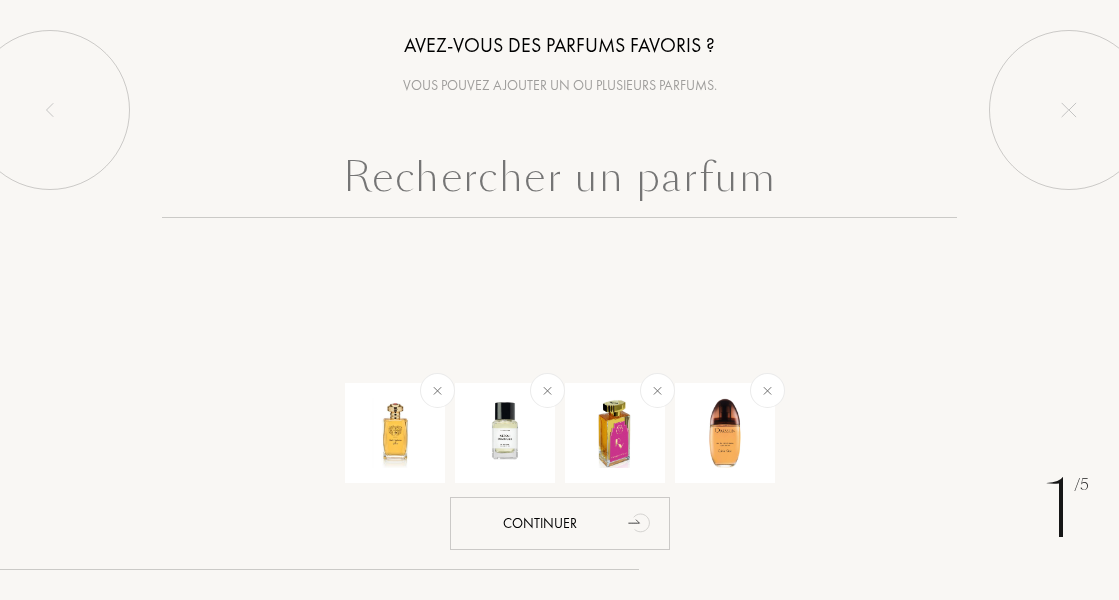 click at bounding box center (559, 182) 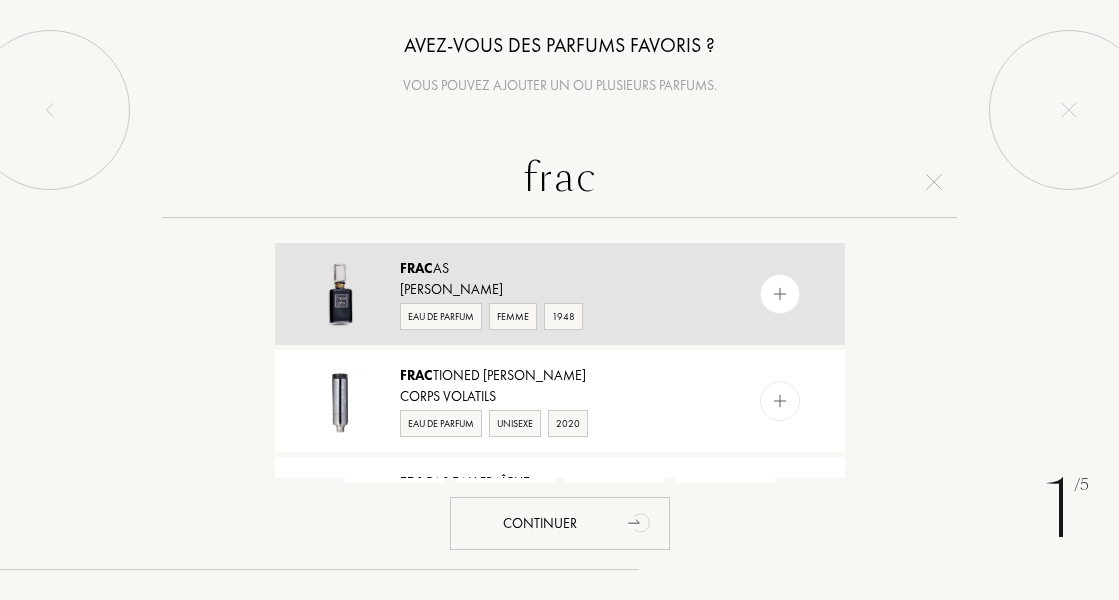 type on "frac" 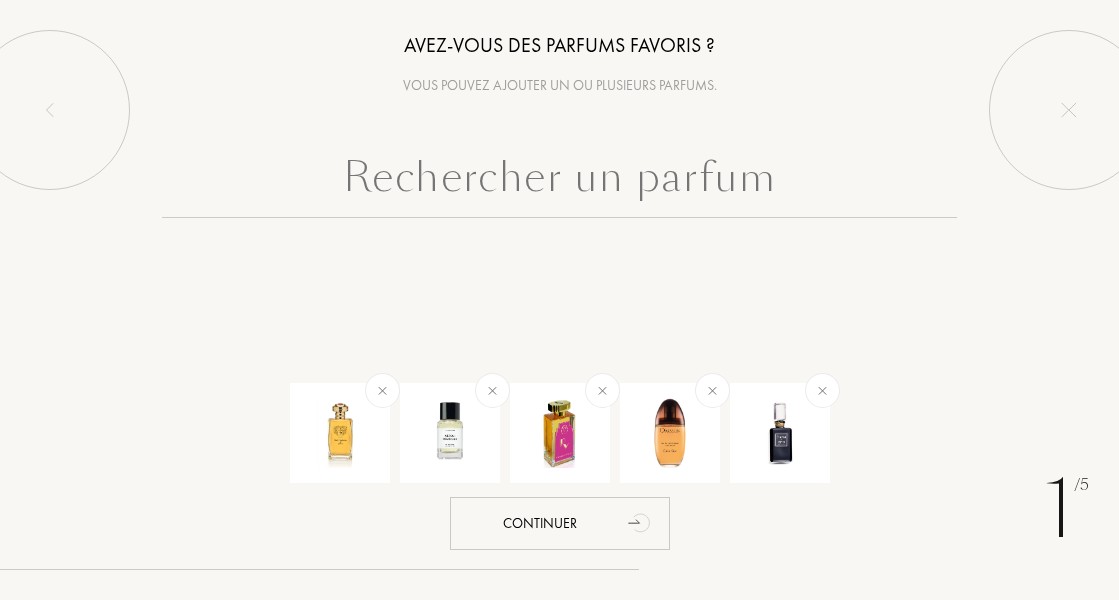 click at bounding box center (559, 182) 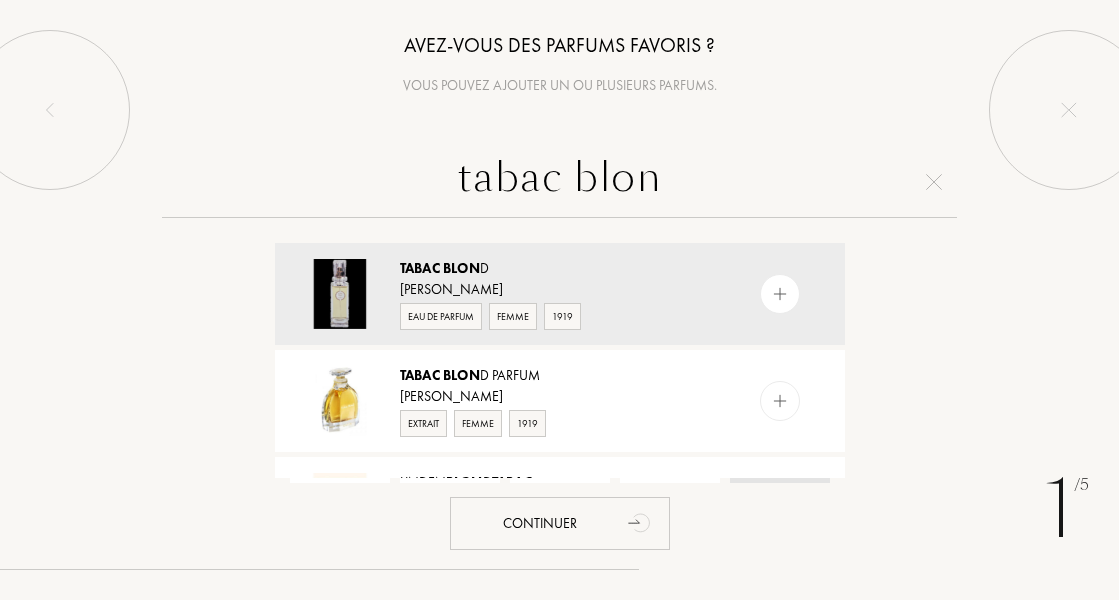 type on "tabac blon" 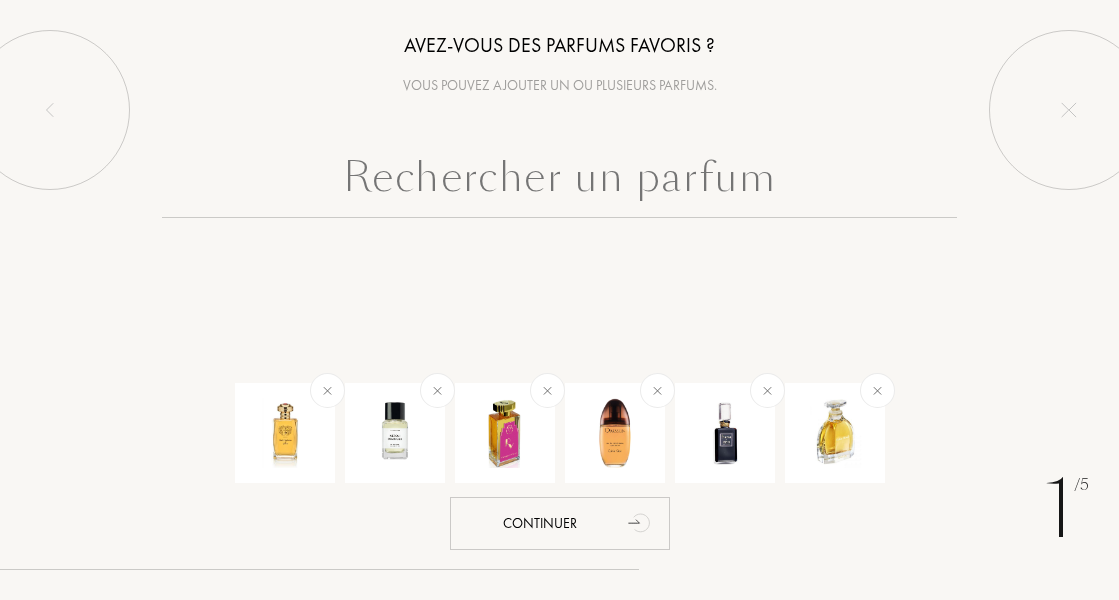 click at bounding box center [559, 182] 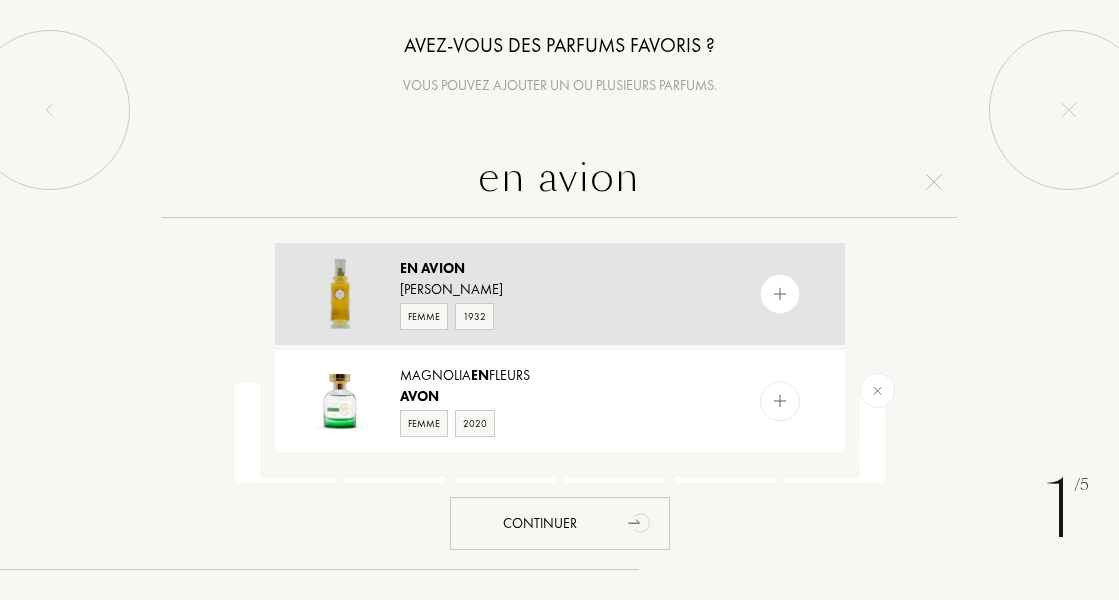 type on "en avion" 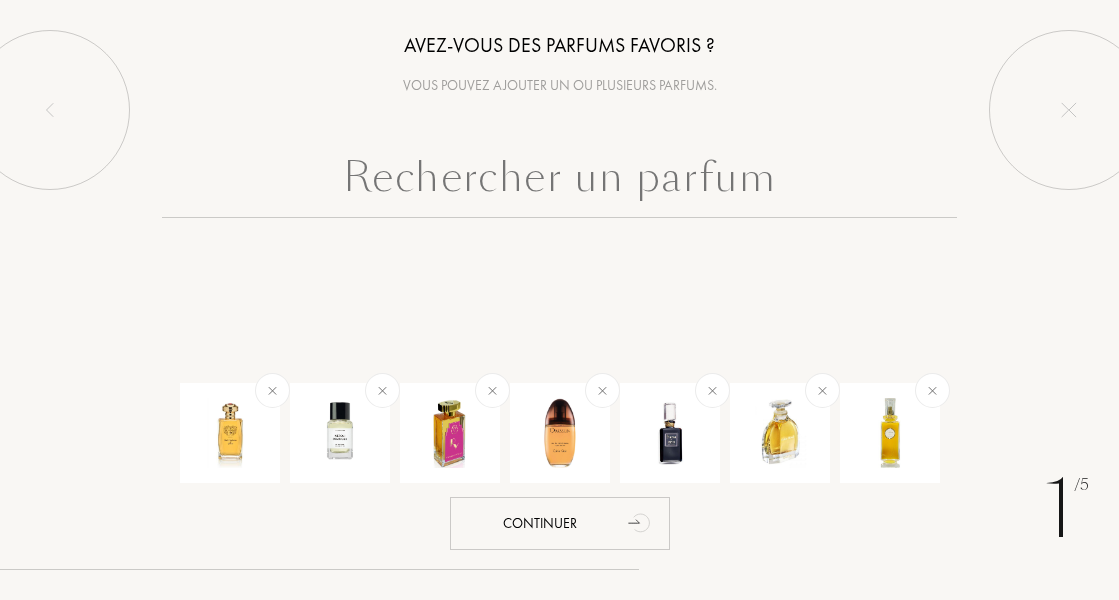 click at bounding box center (559, 182) 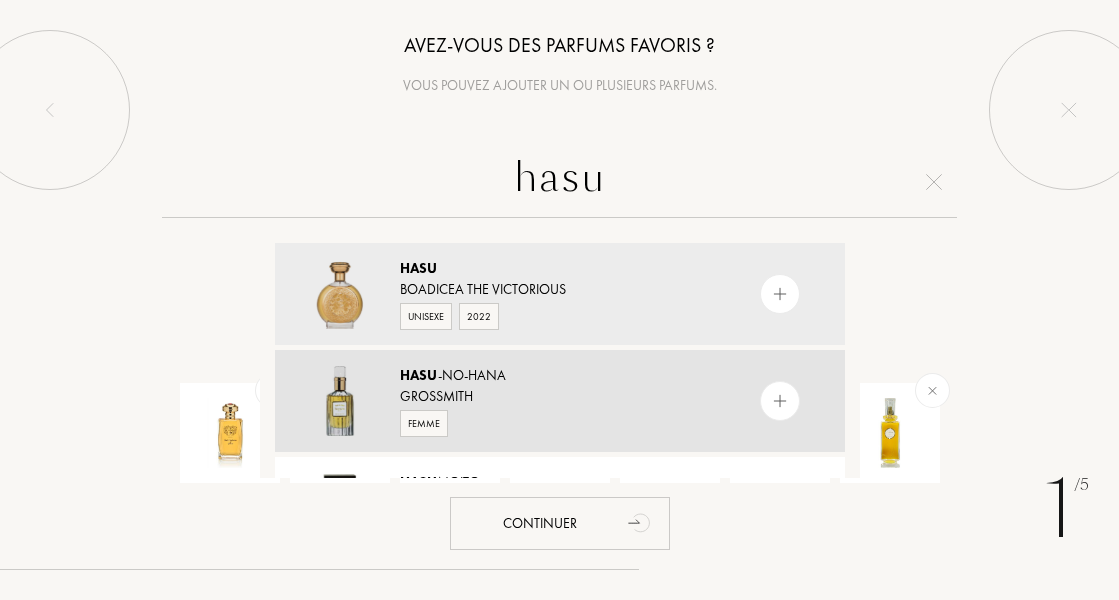 type on "hasu" 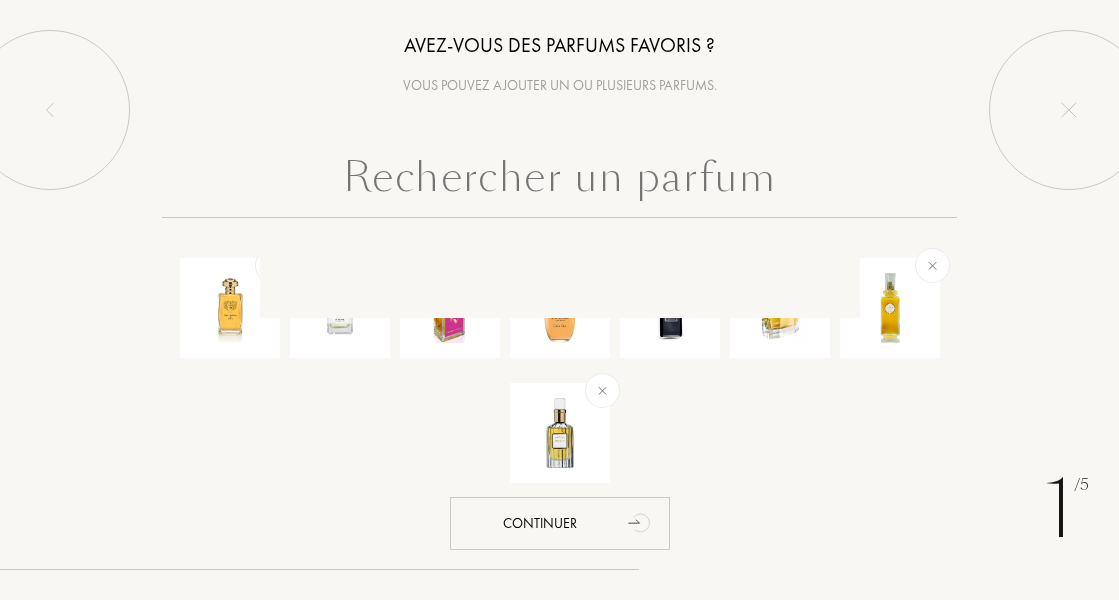 click at bounding box center [559, 182] 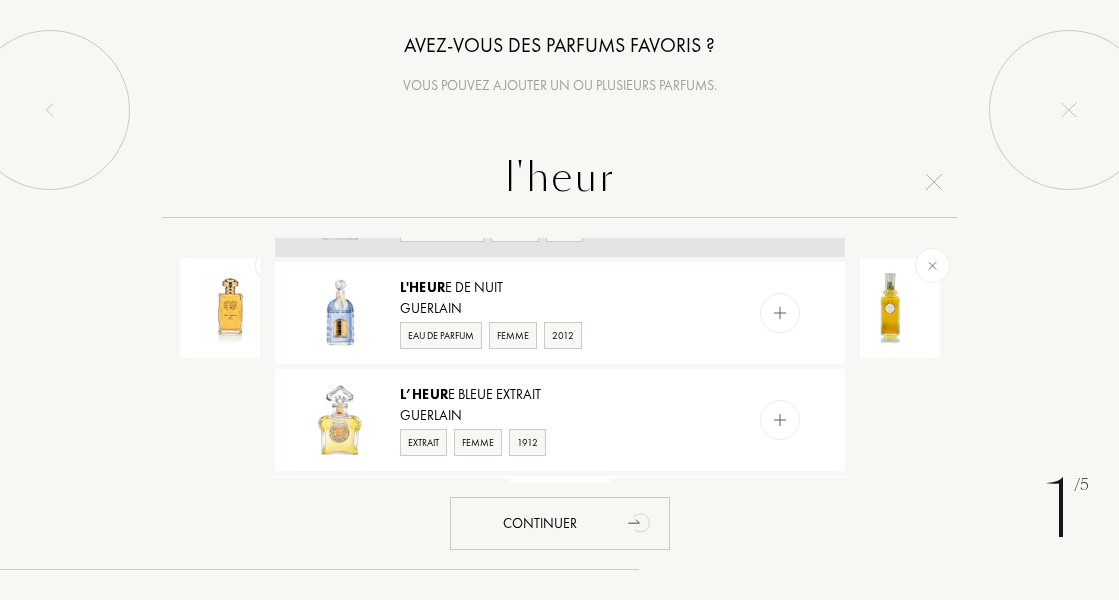 scroll, scrollTop: 200, scrollLeft: 0, axis: vertical 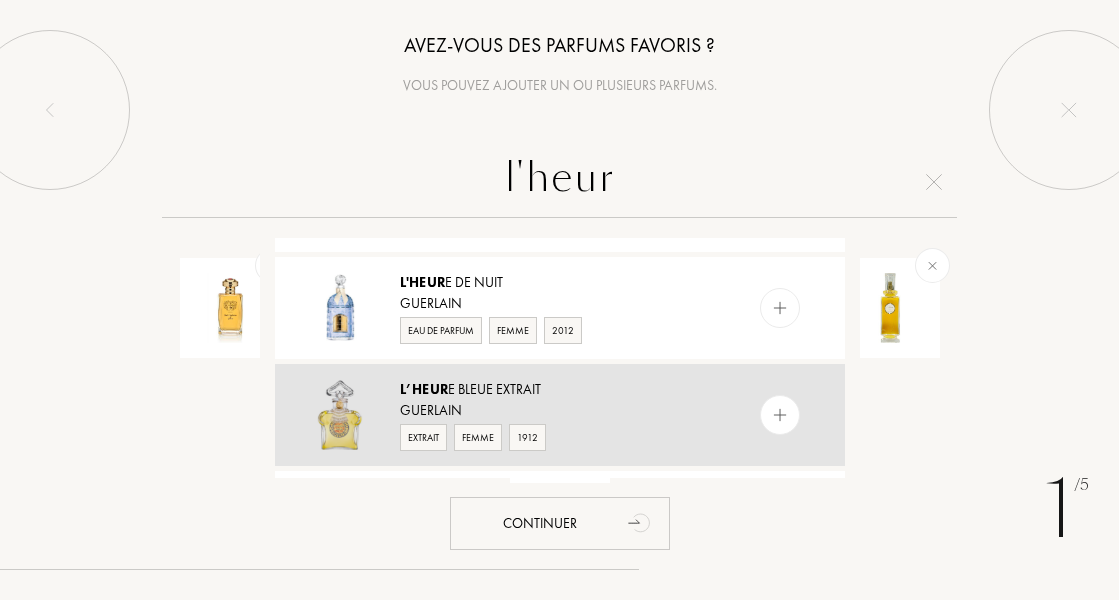 type on "l'heur" 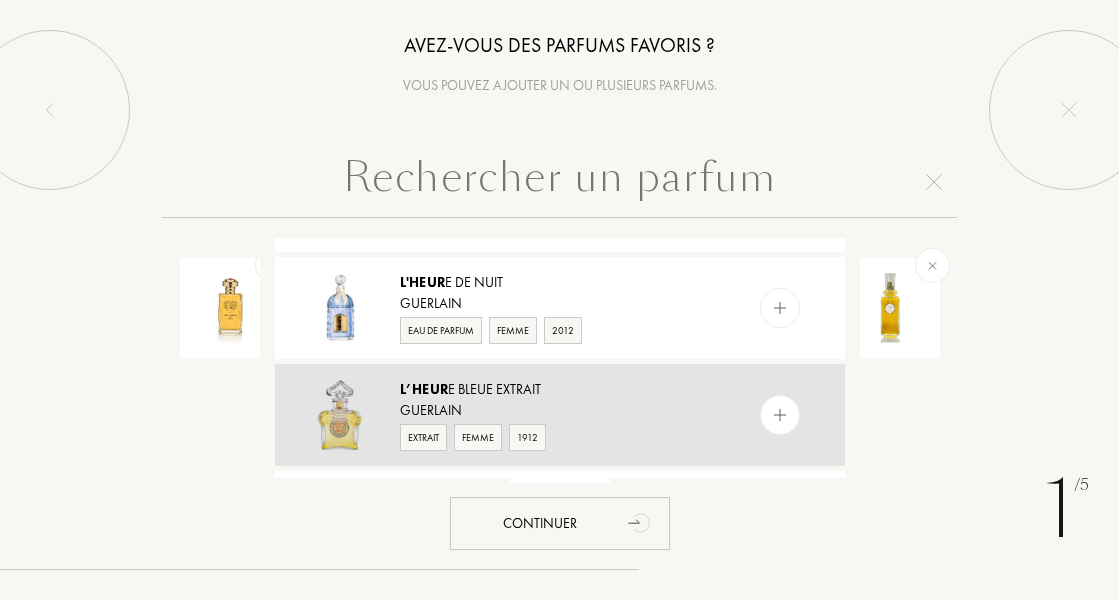 scroll, scrollTop: 0, scrollLeft: 0, axis: both 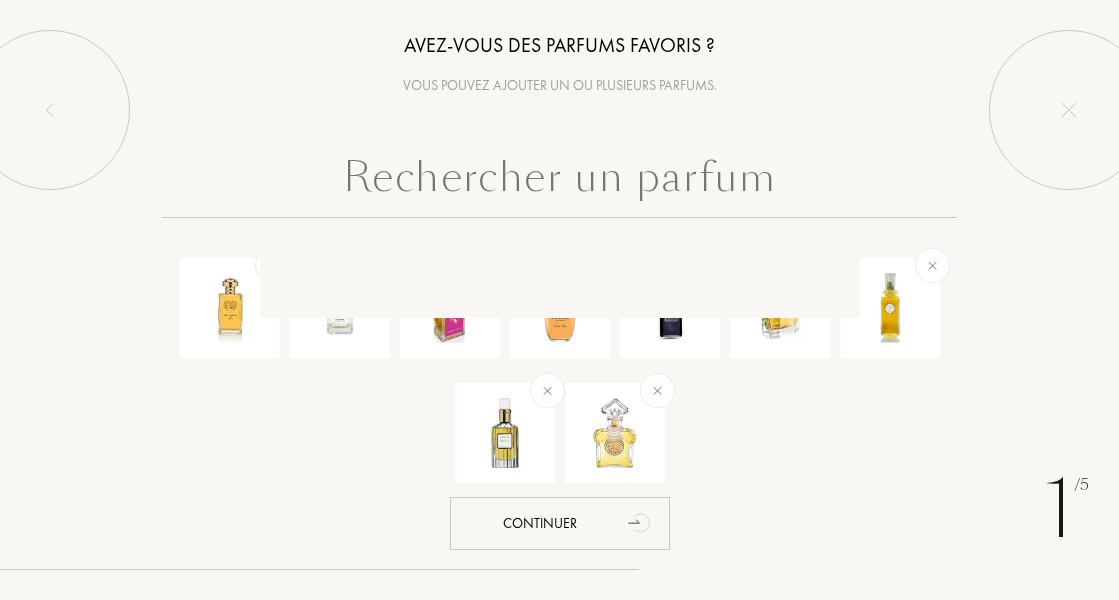 click at bounding box center (559, 182) 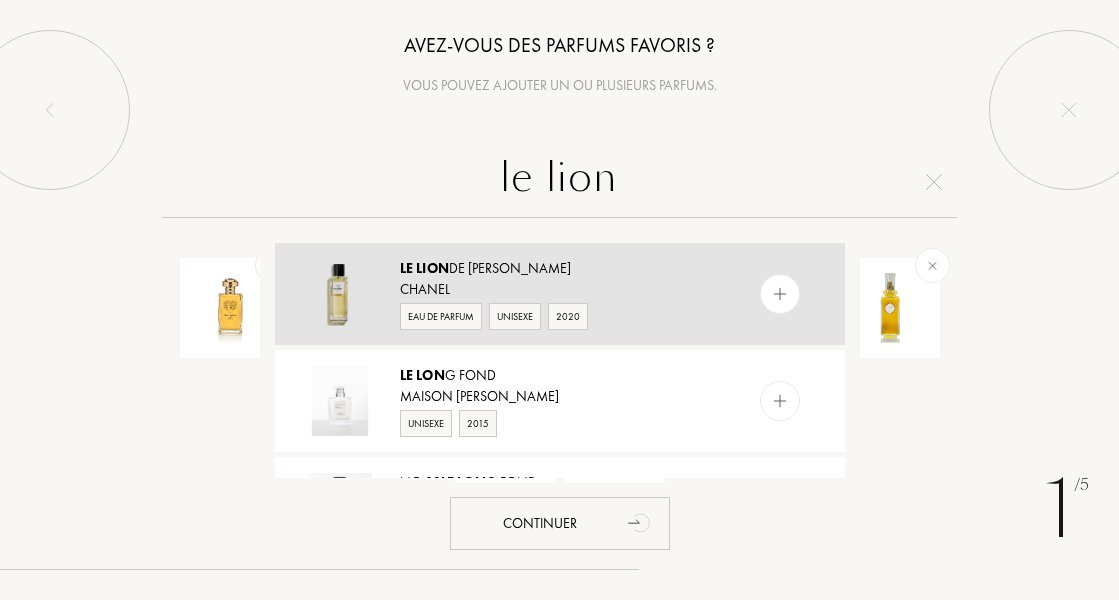 type on "le lion" 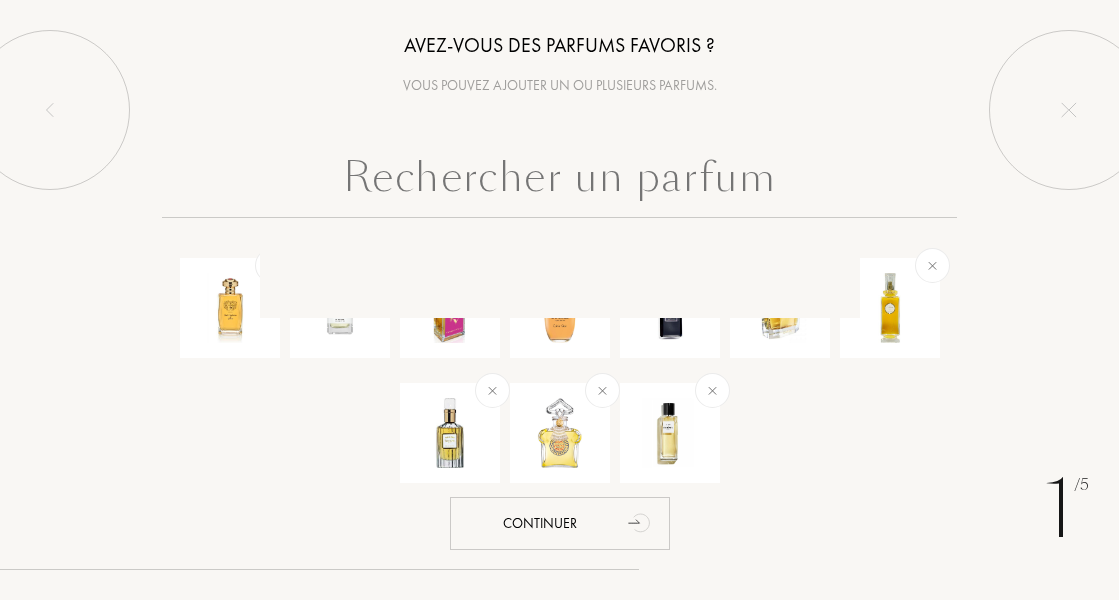 click at bounding box center (559, 182) 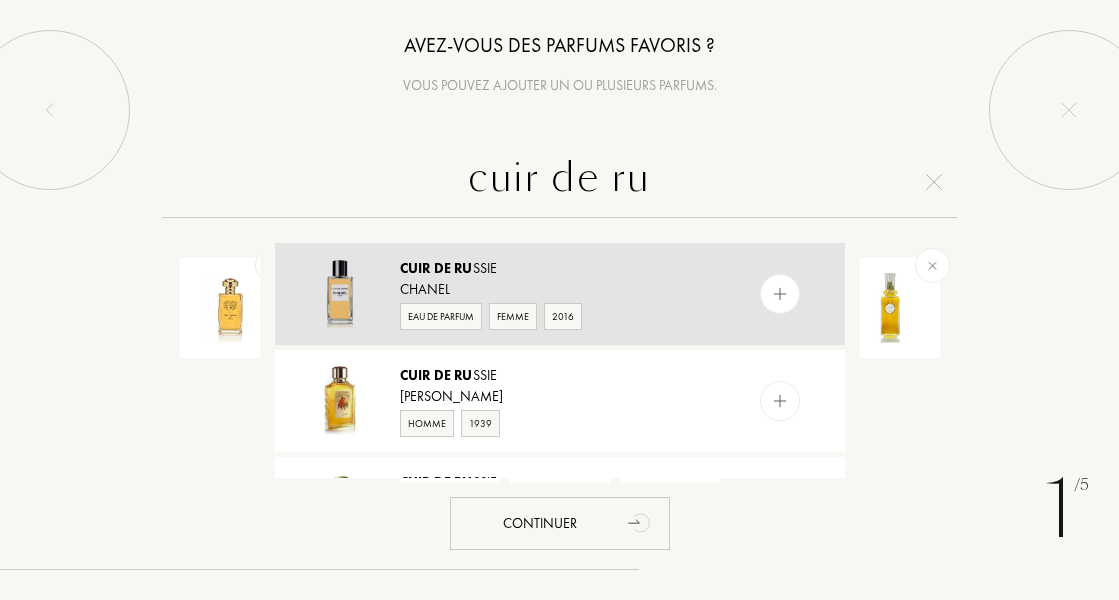 type on "cuir de ru" 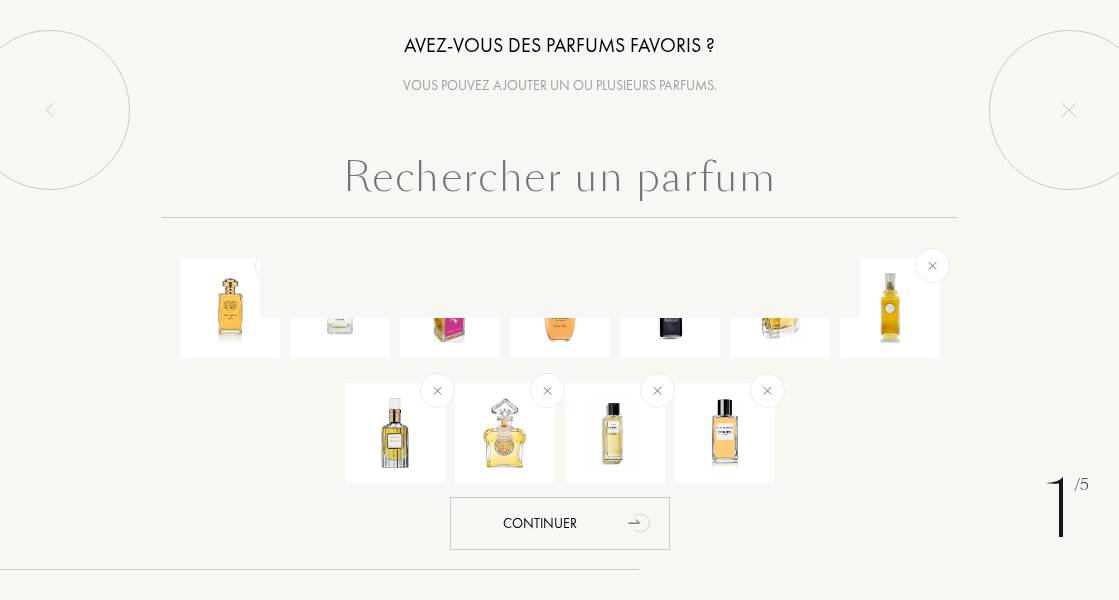 click at bounding box center (559, 182) 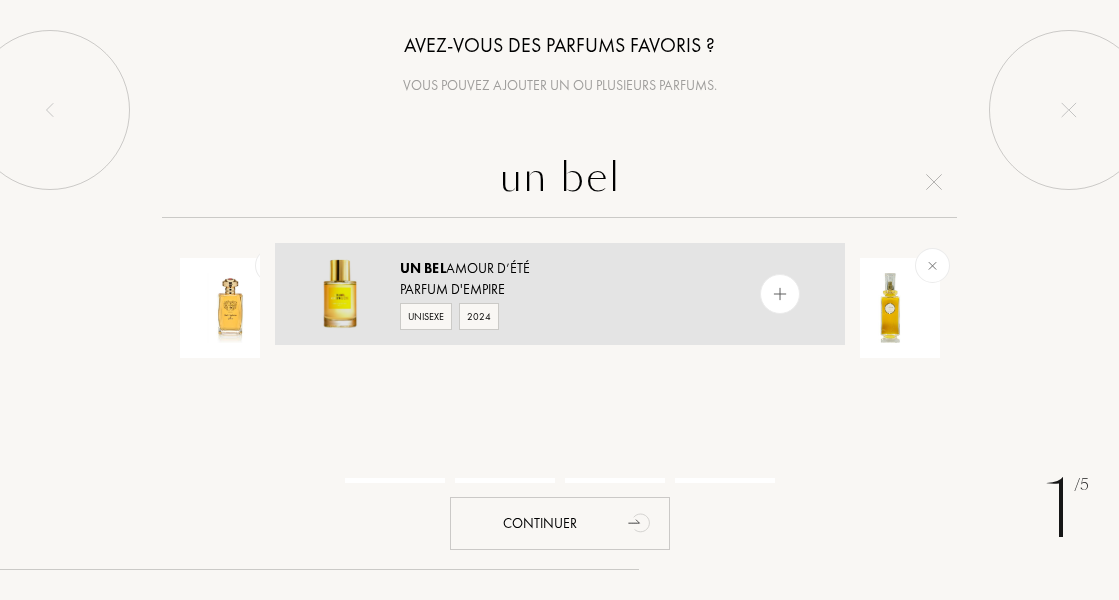 type on "un bel" 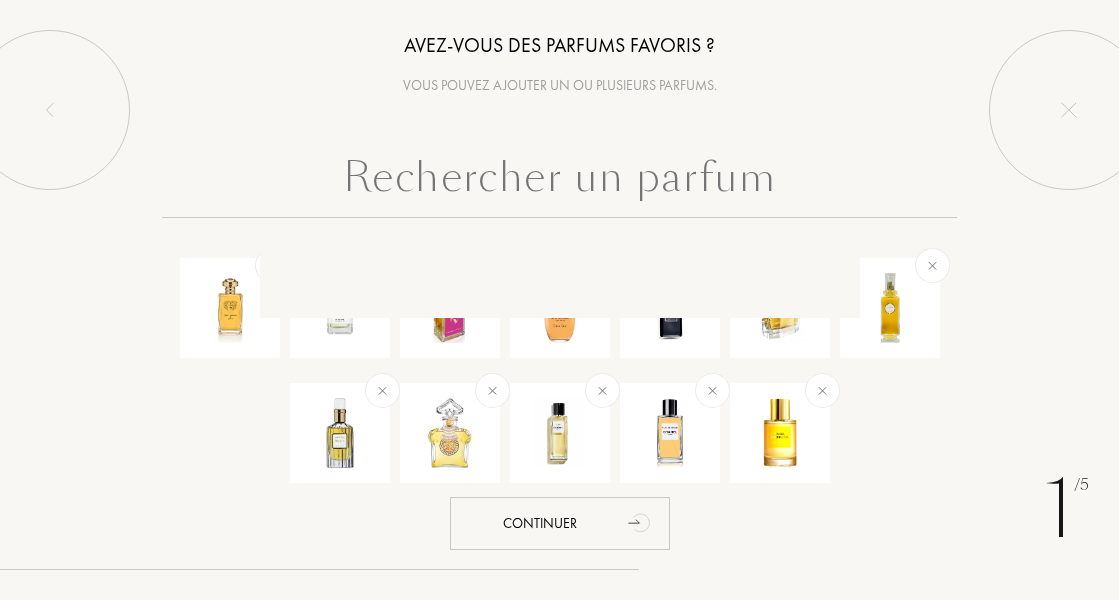 click at bounding box center (559, 182) 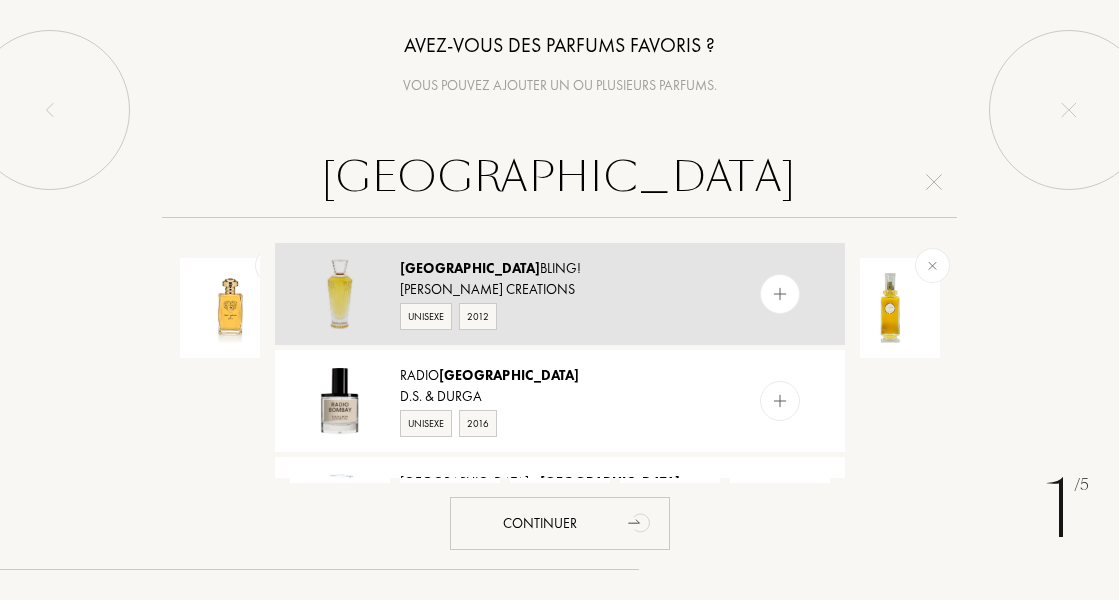 type on "bombay" 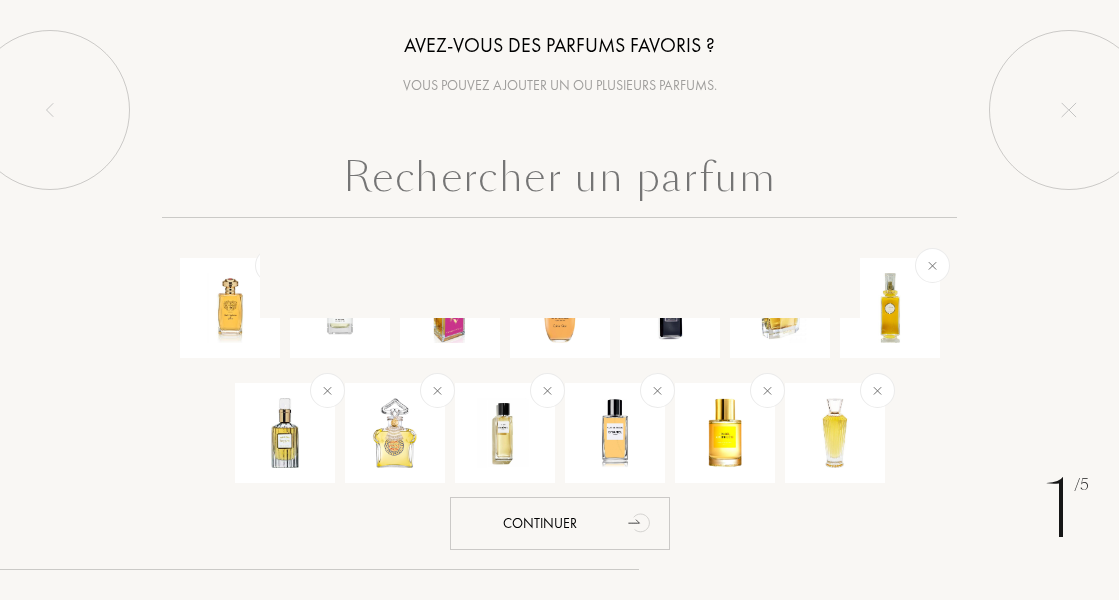 click at bounding box center [559, 182] 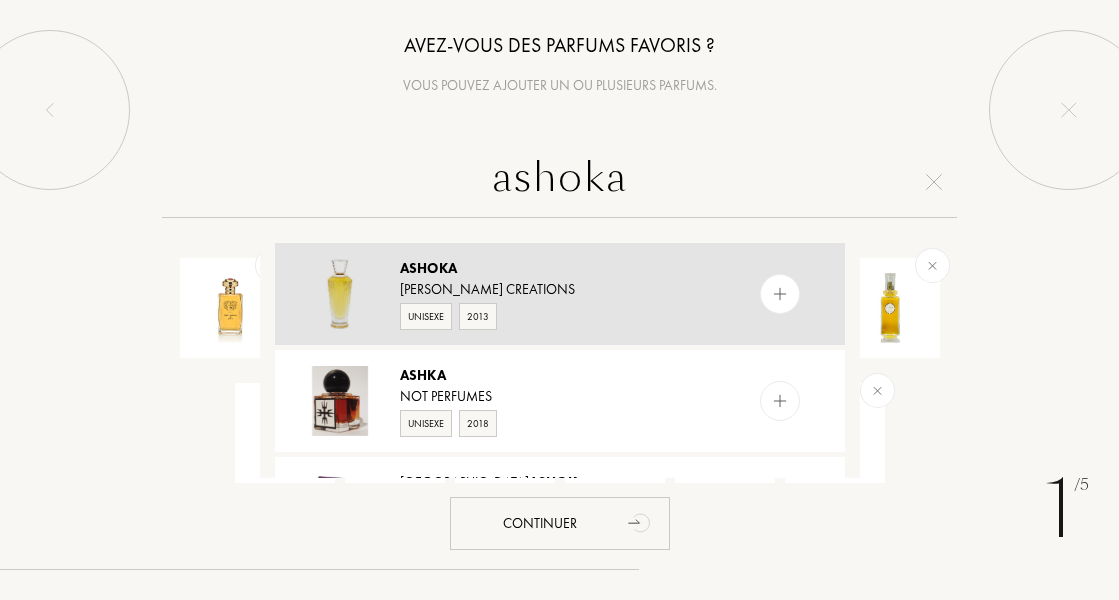 type on "ashoka" 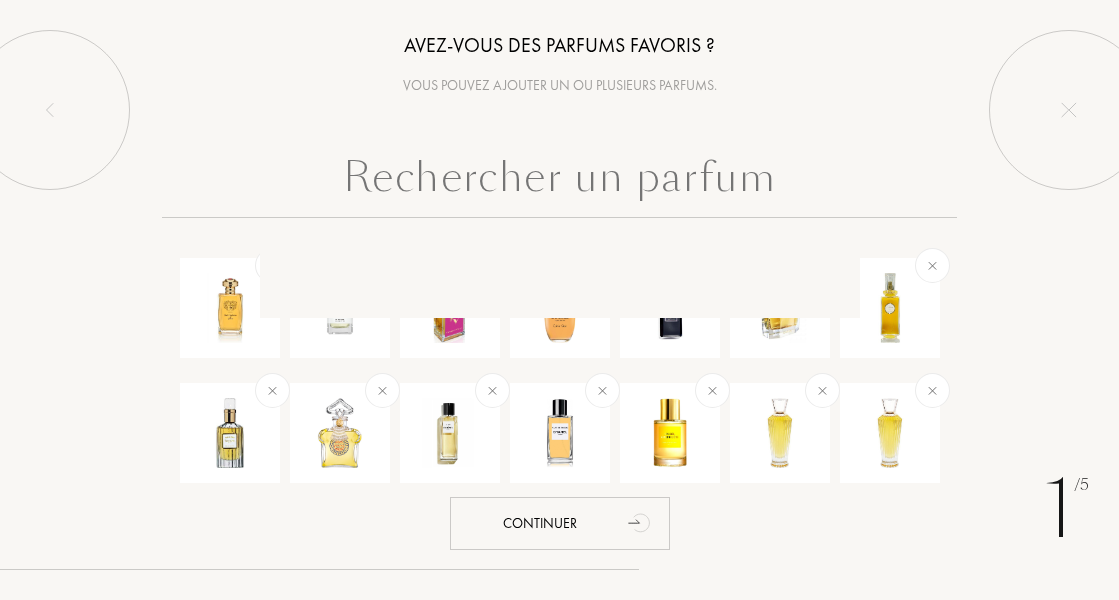 click at bounding box center (559, 182) 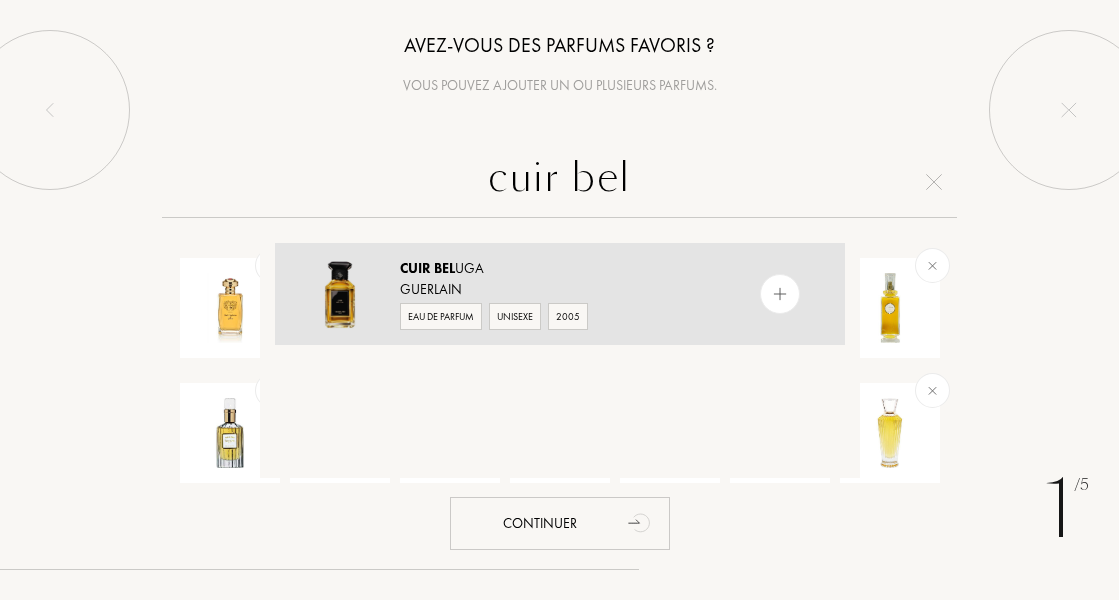 type on "cuir bel" 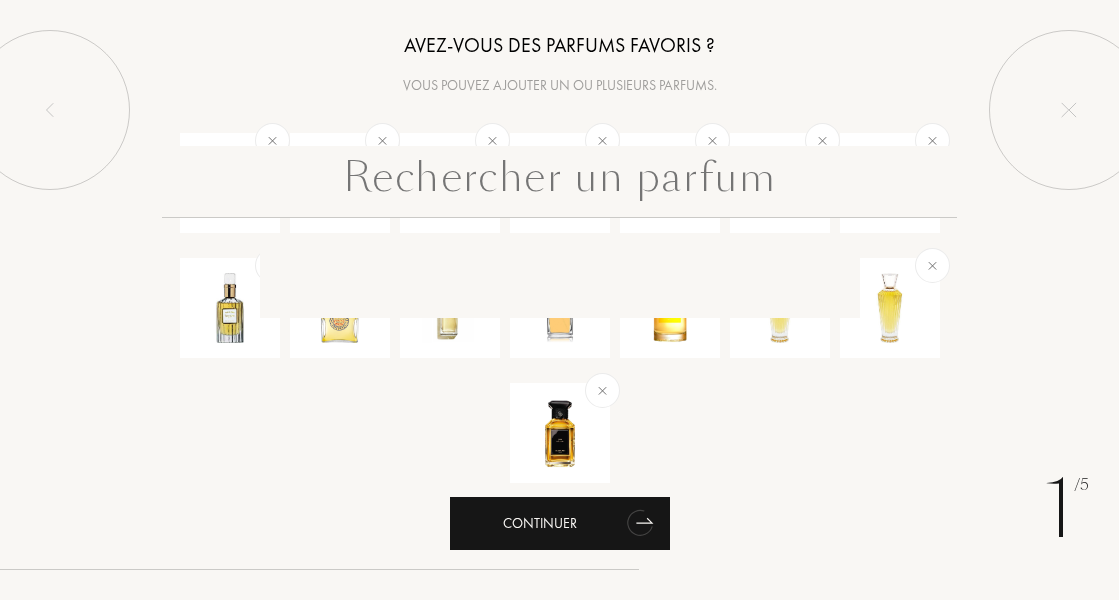 click on "Continuer" at bounding box center [560, 523] 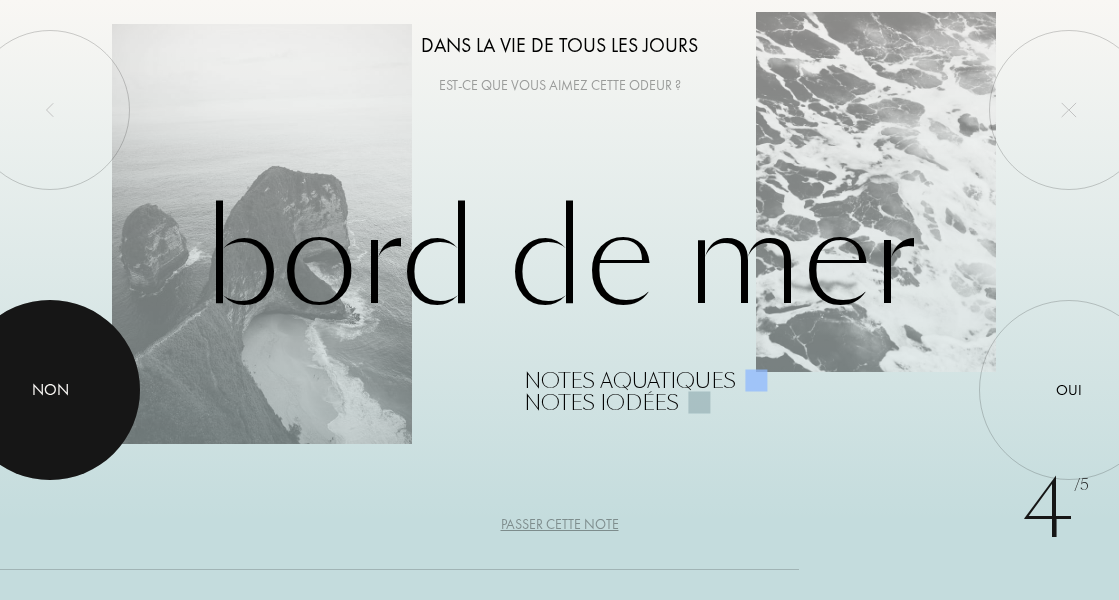 click at bounding box center [50, 390] 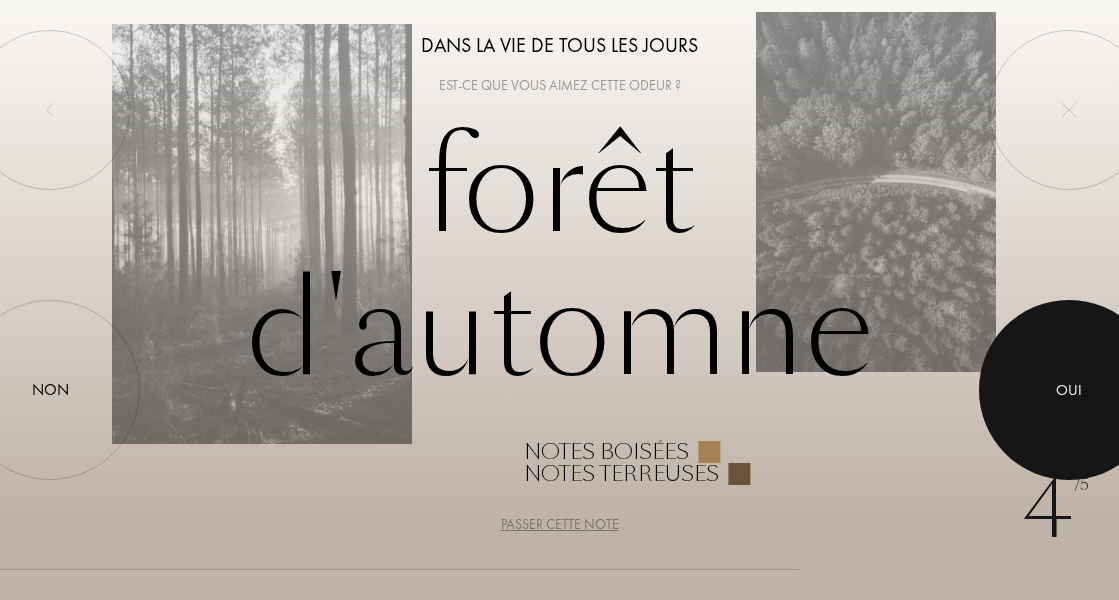 click at bounding box center [1069, 390] 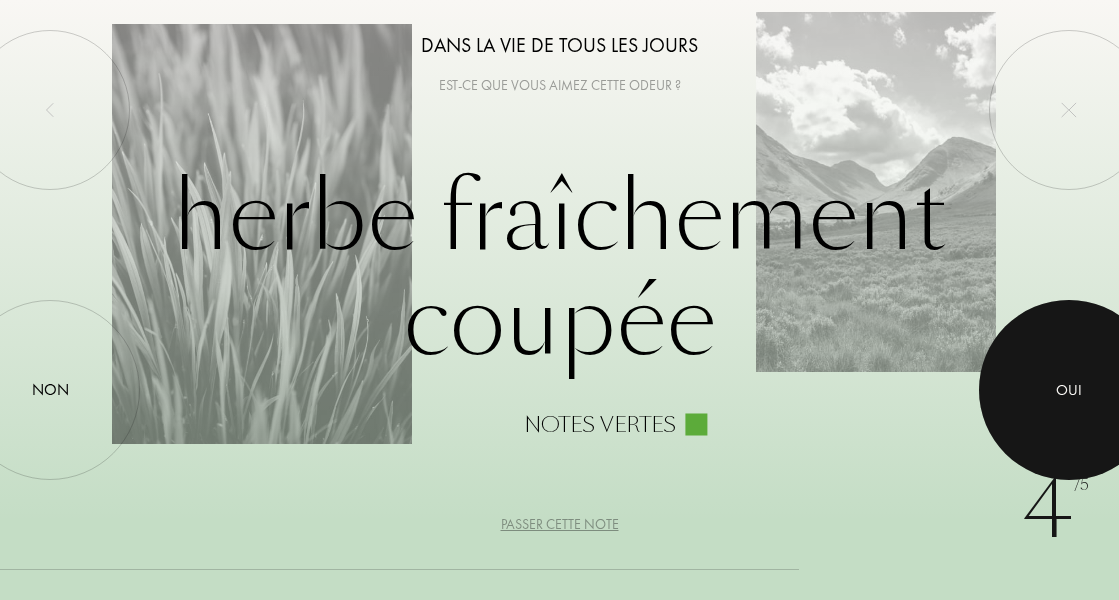 click at bounding box center (1069, 390) 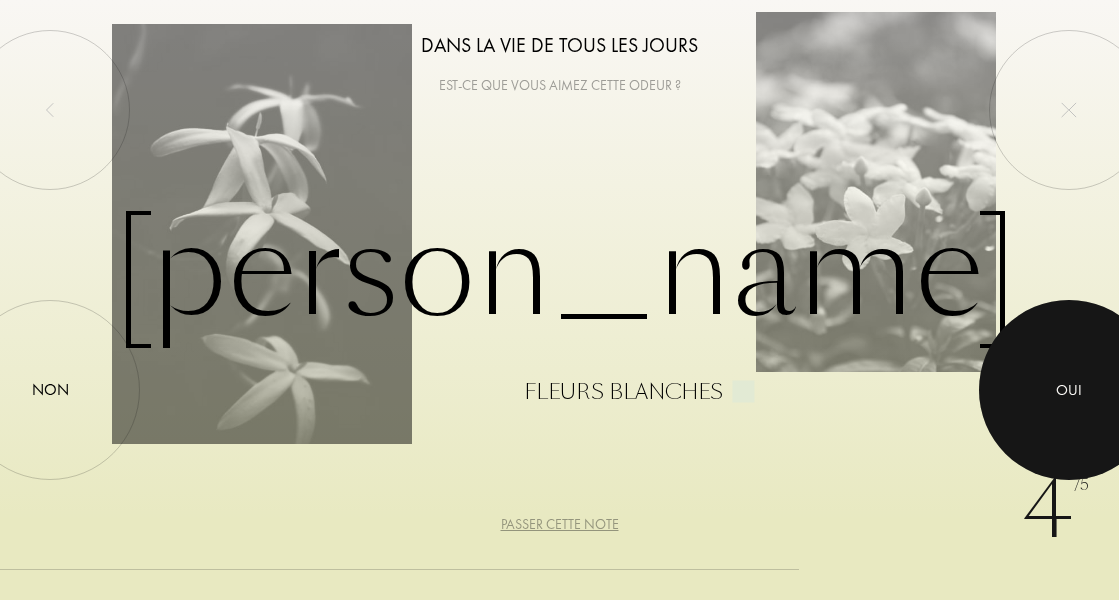 click at bounding box center (1069, 390) 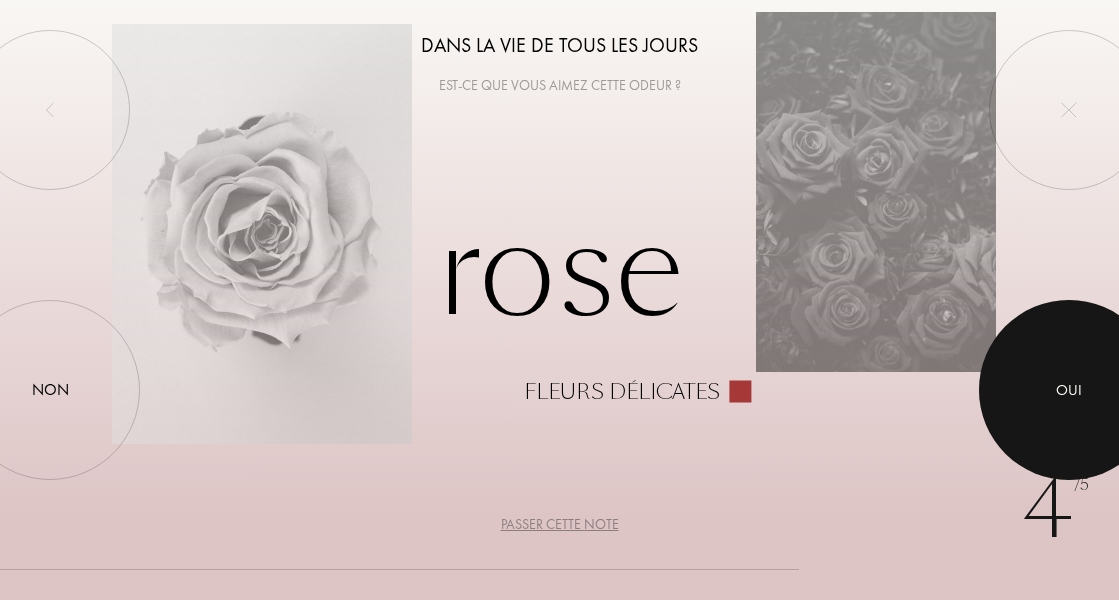 click on "Oui" at bounding box center (1069, 390) 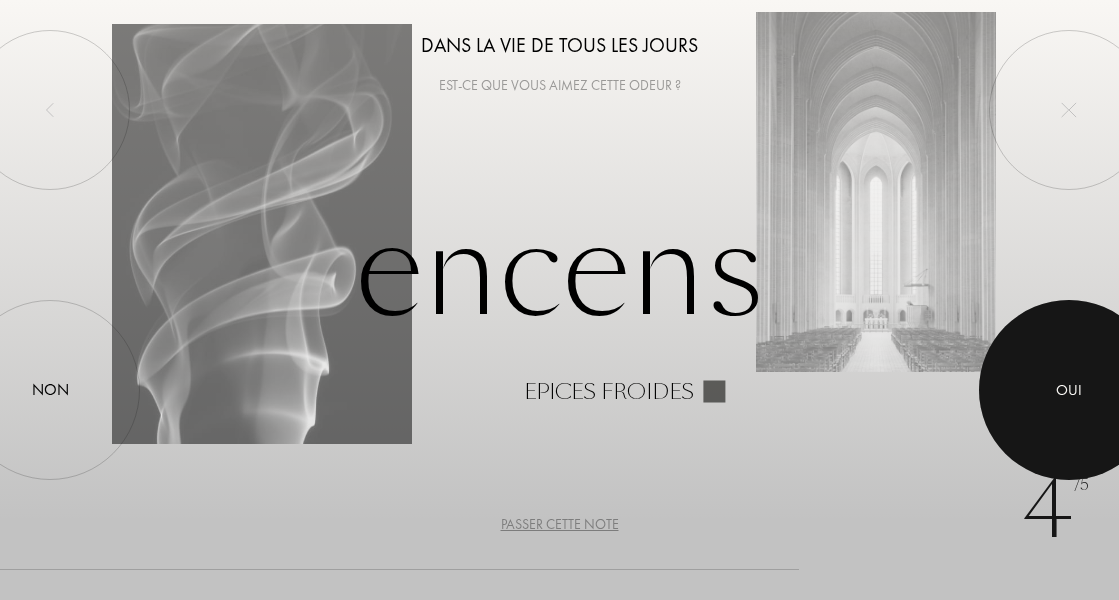 click on "Oui" at bounding box center [1069, 390] 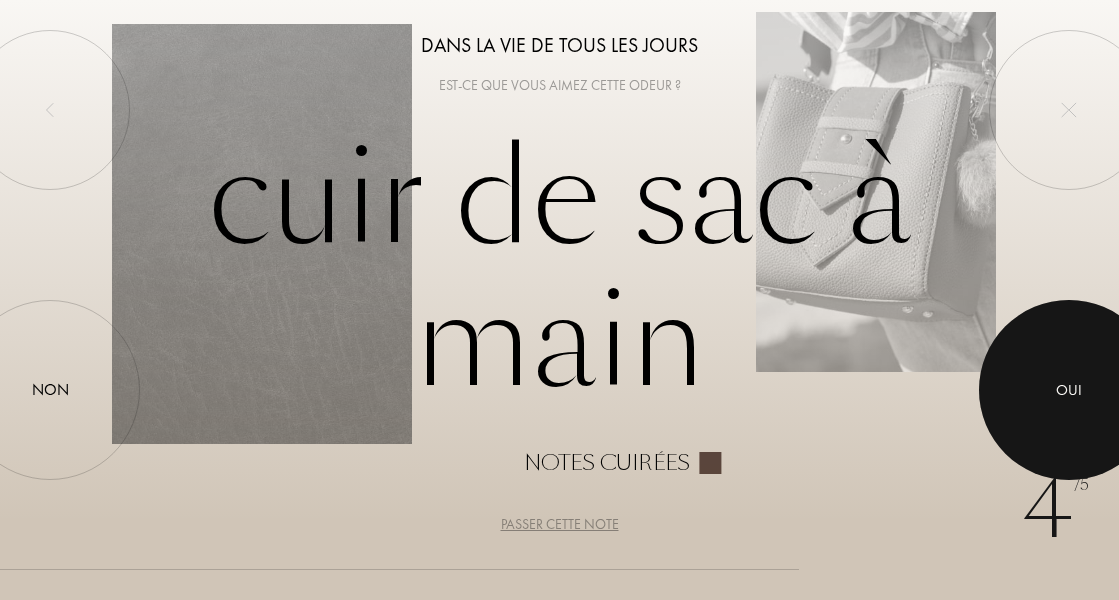 click on "Oui" at bounding box center [1069, 390] 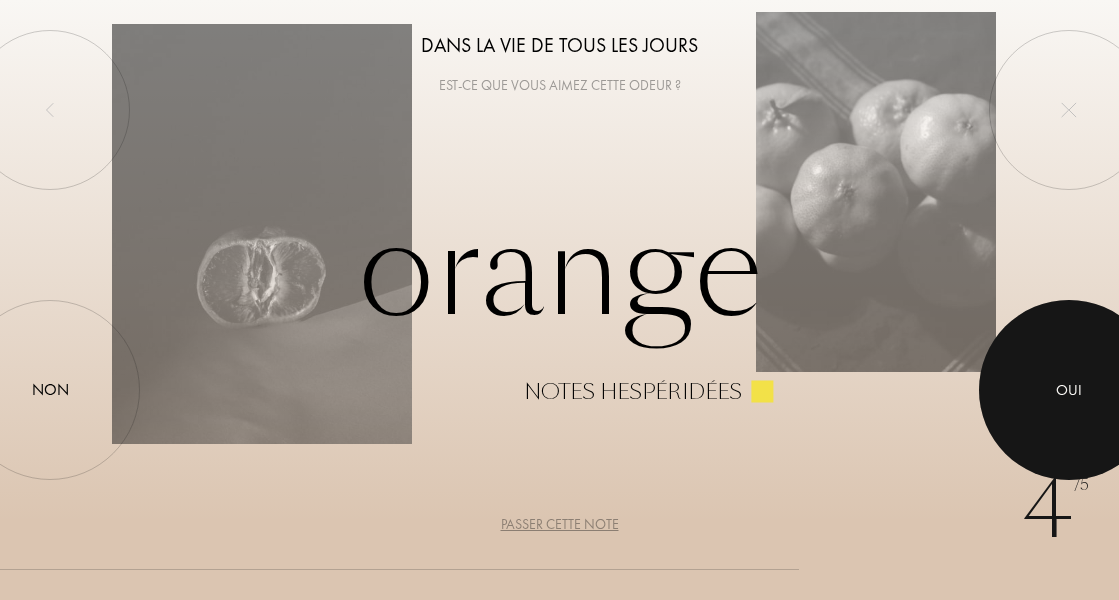 click on "Oui" at bounding box center [1069, 390] 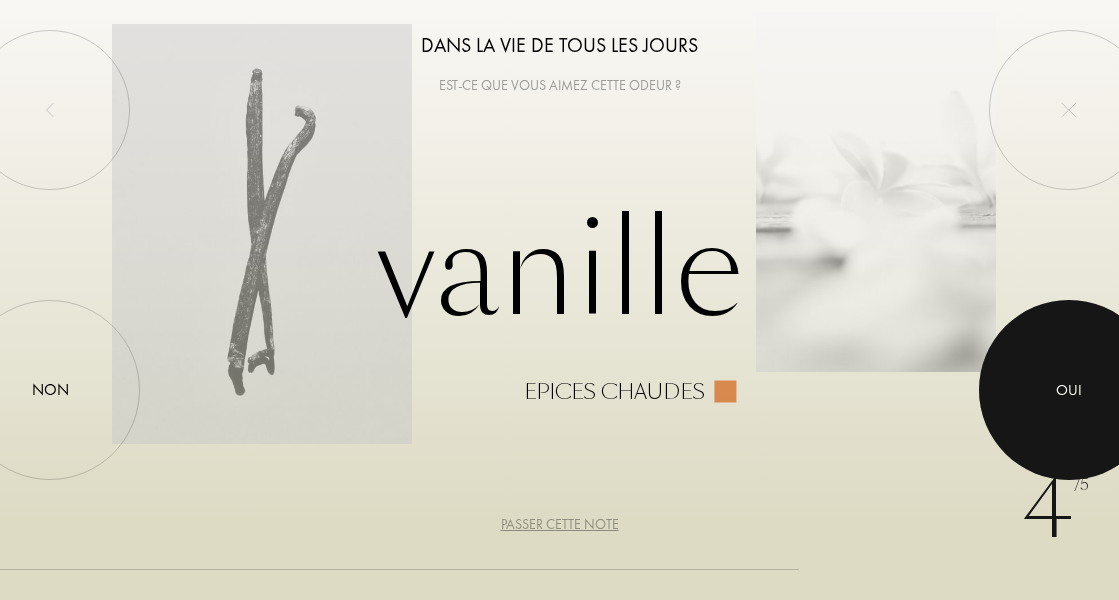 click on "Oui" at bounding box center (1069, 390) 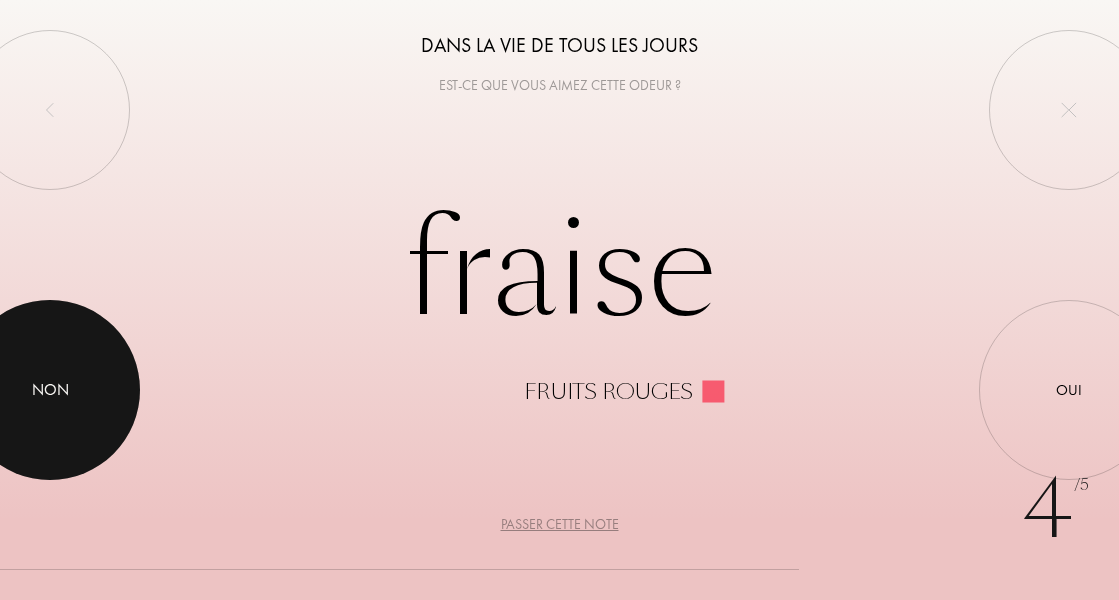 click on "Non" at bounding box center [50, 390] 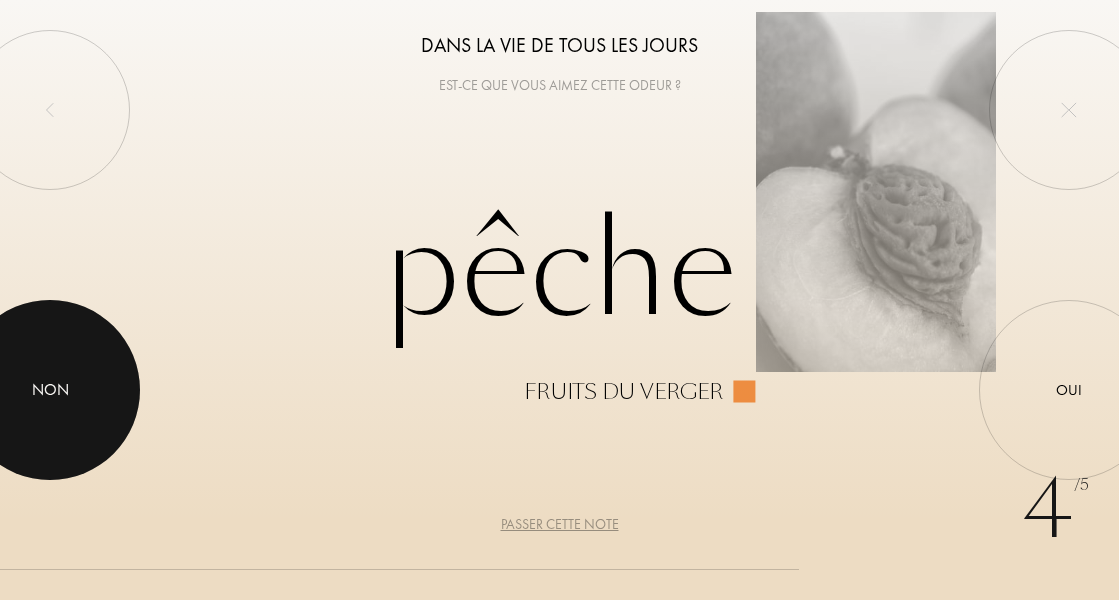 click on "Non" at bounding box center (50, 390) 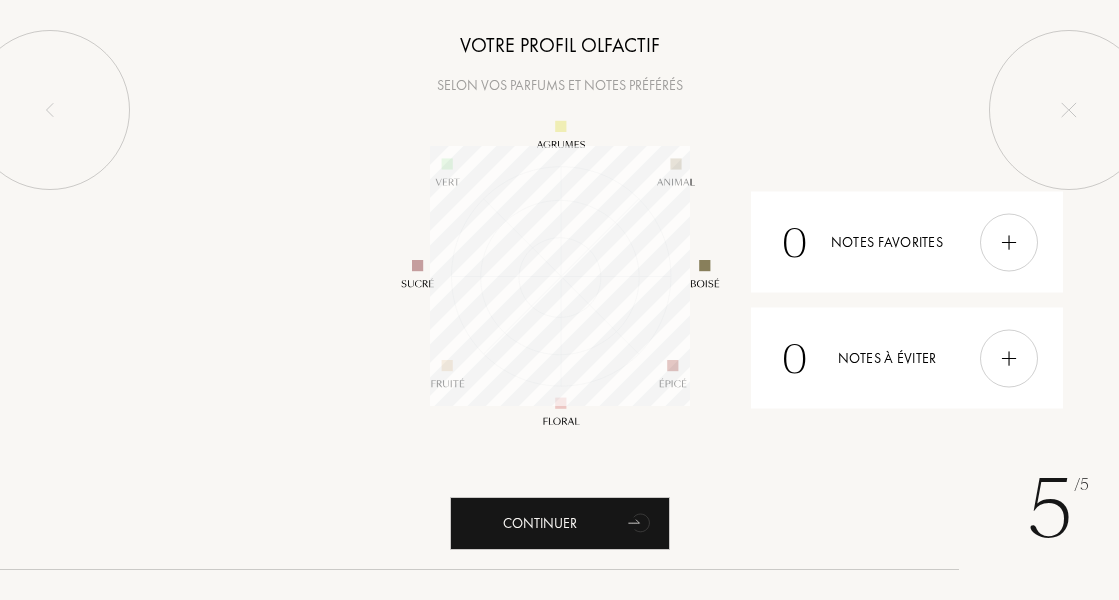 scroll, scrollTop: 999740, scrollLeft: 999740, axis: both 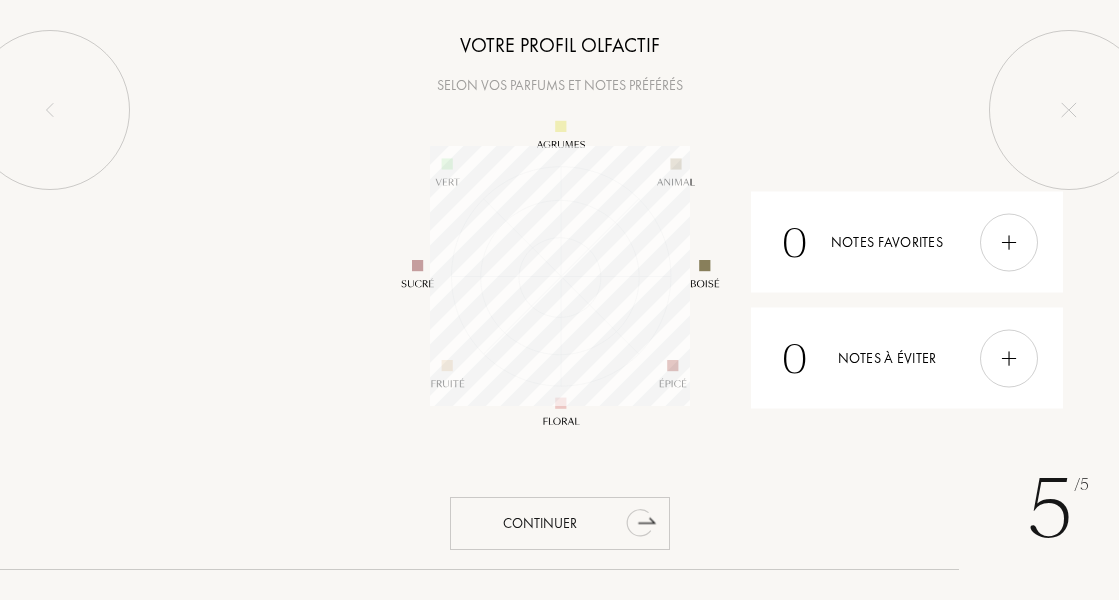 click on "Continuer" at bounding box center (560, 523) 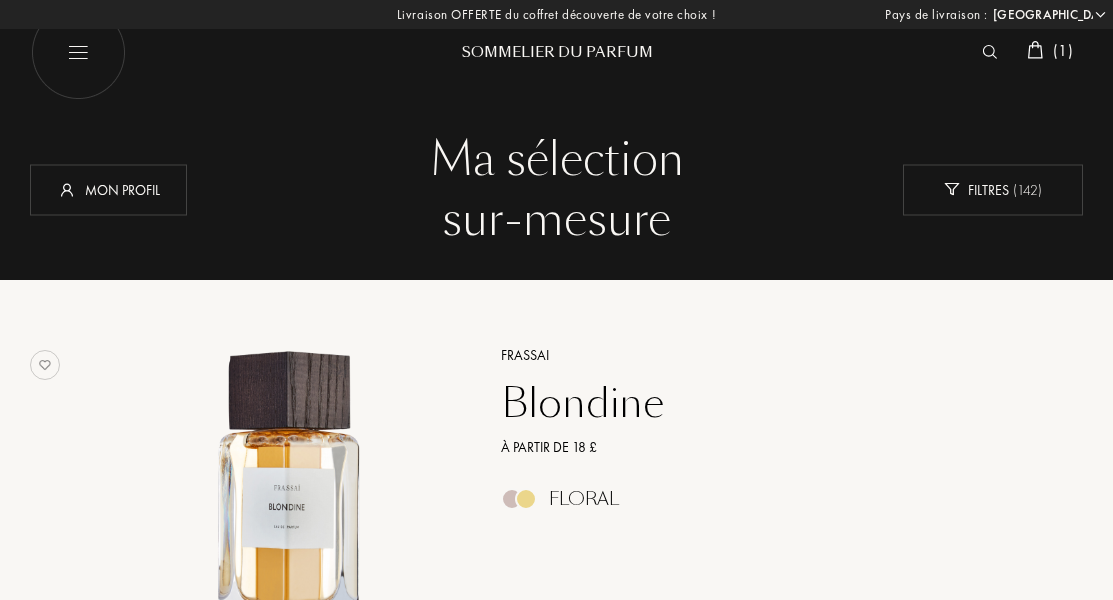 select on "FR" 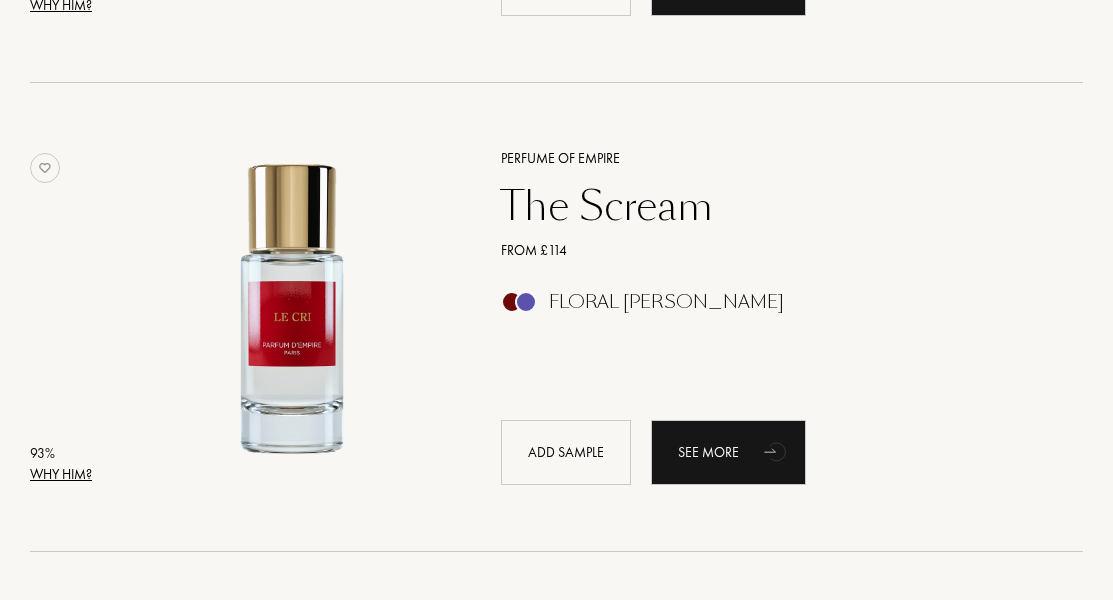 scroll, scrollTop: 1138, scrollLeft: 0, axis: vertical 